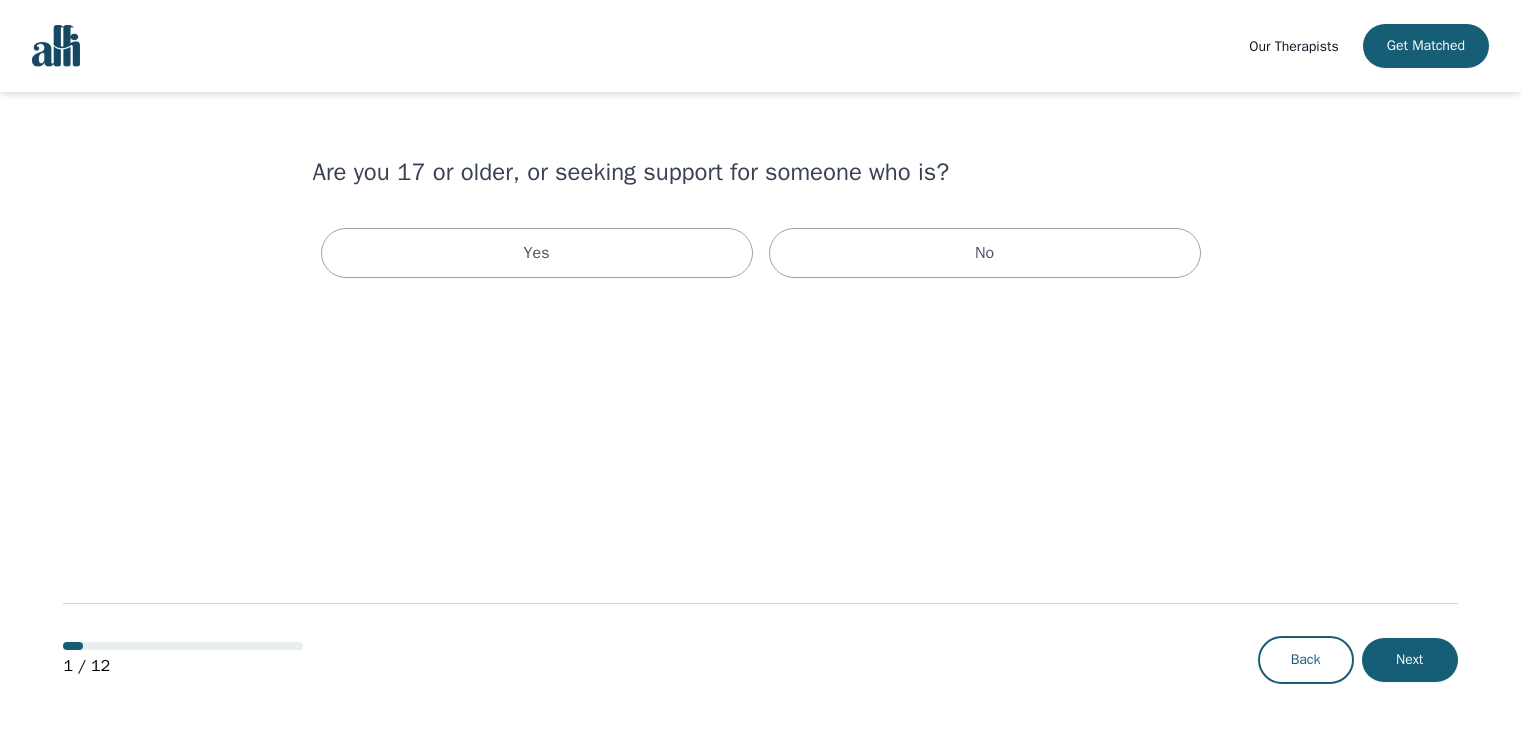 scroll, scrollTop: 0, scrollLeft: 0, axis: both 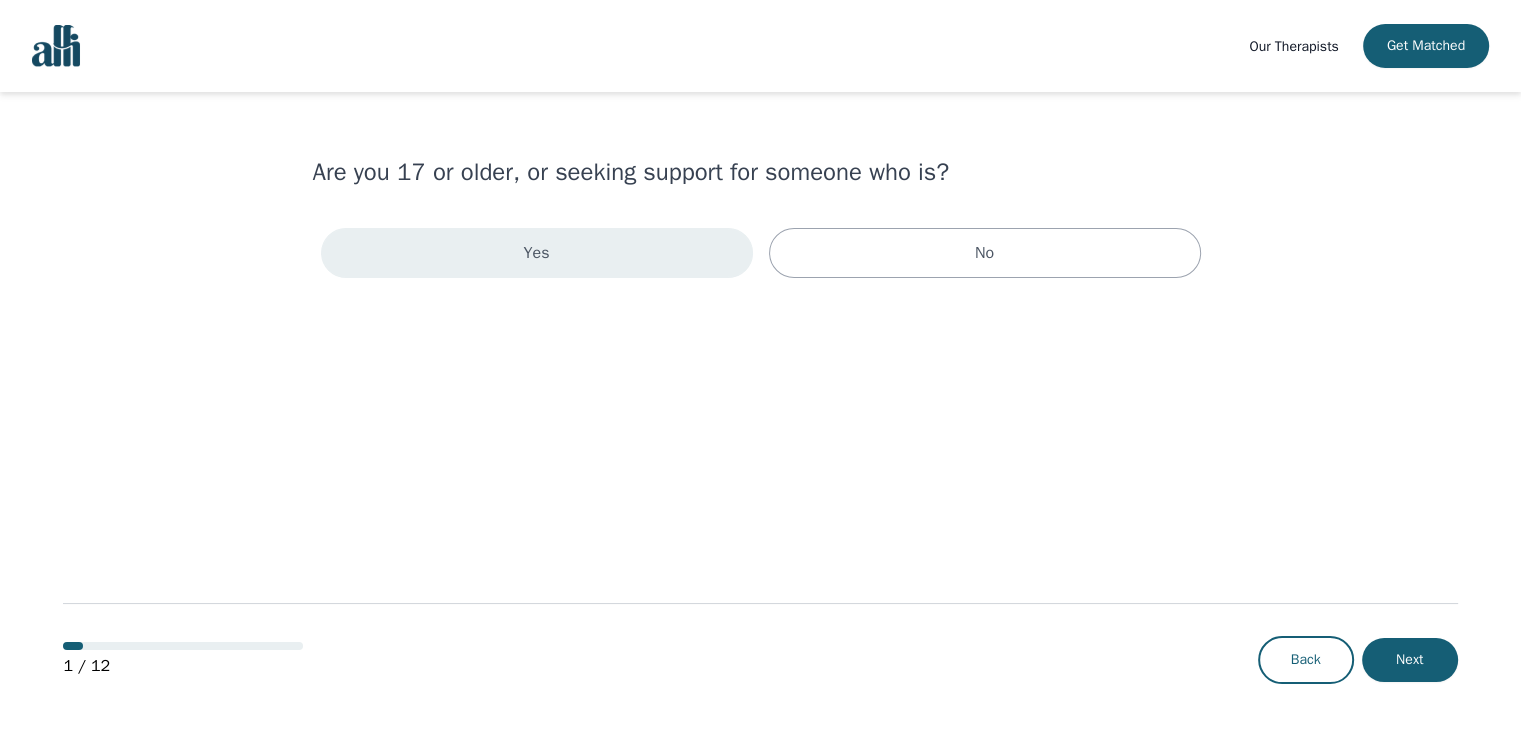 click on "Yes" at bounding box center [537, 253] 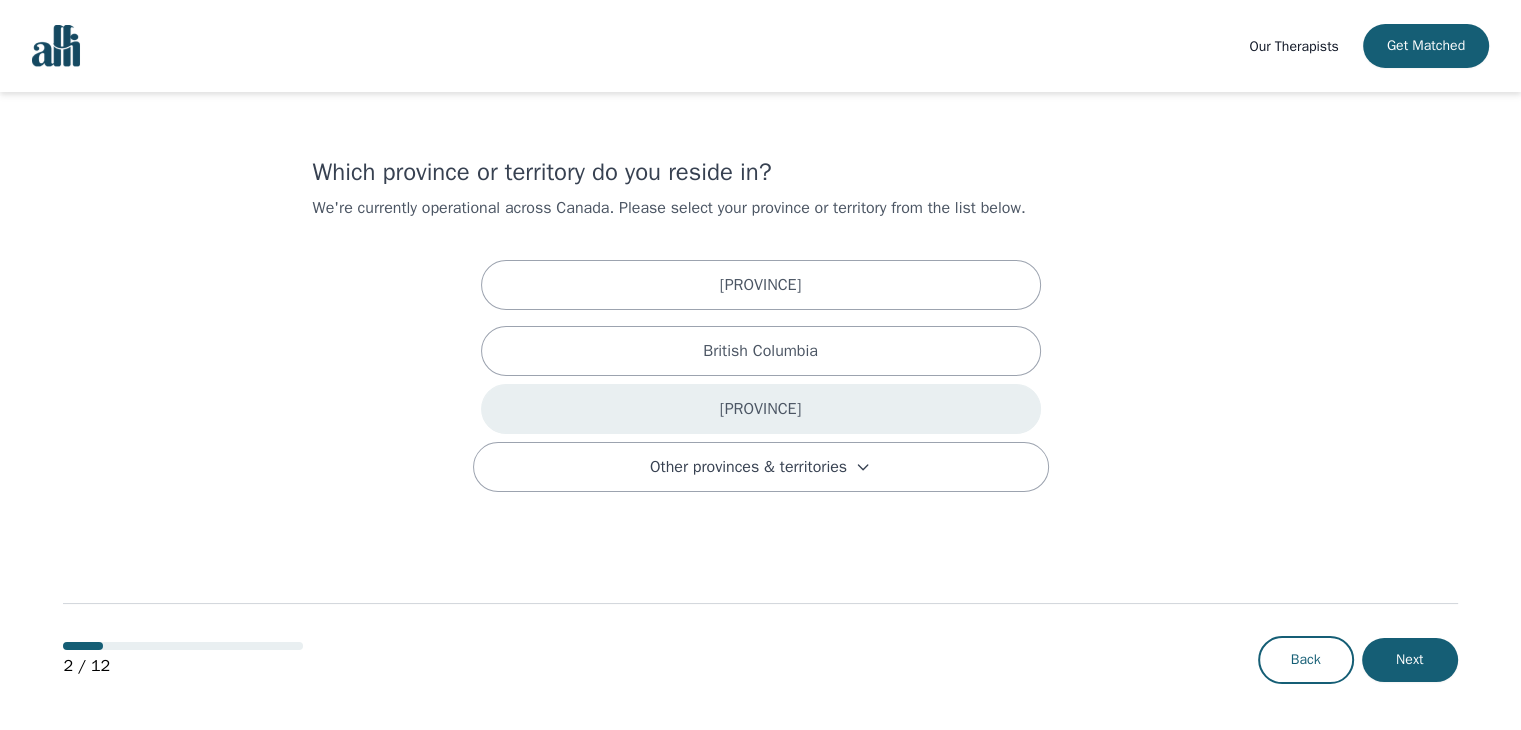 click on "[PROVINCE]" at bounding box center (761, 409) 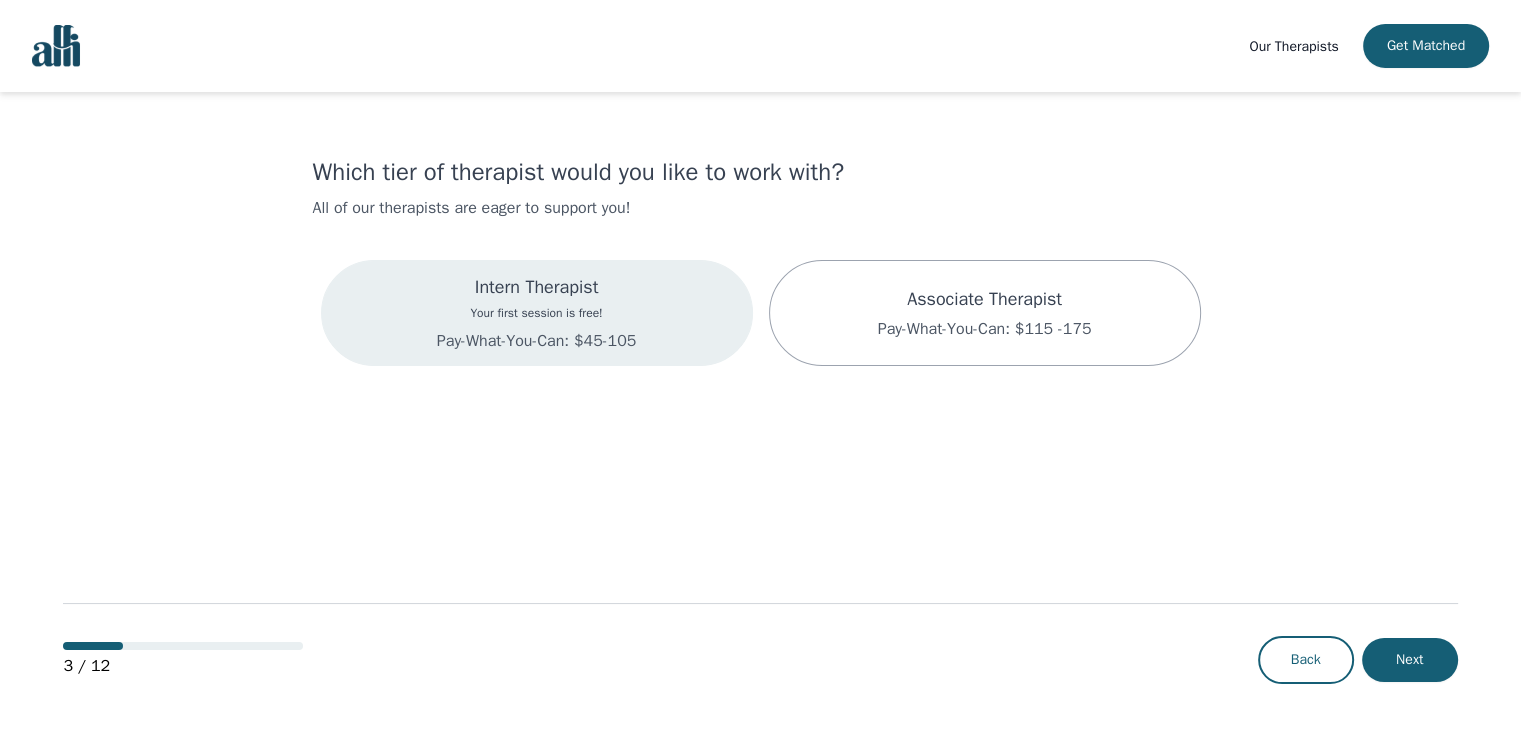click on "Pay-What-You-Can: $45-105" at bounding box center [536, 341] 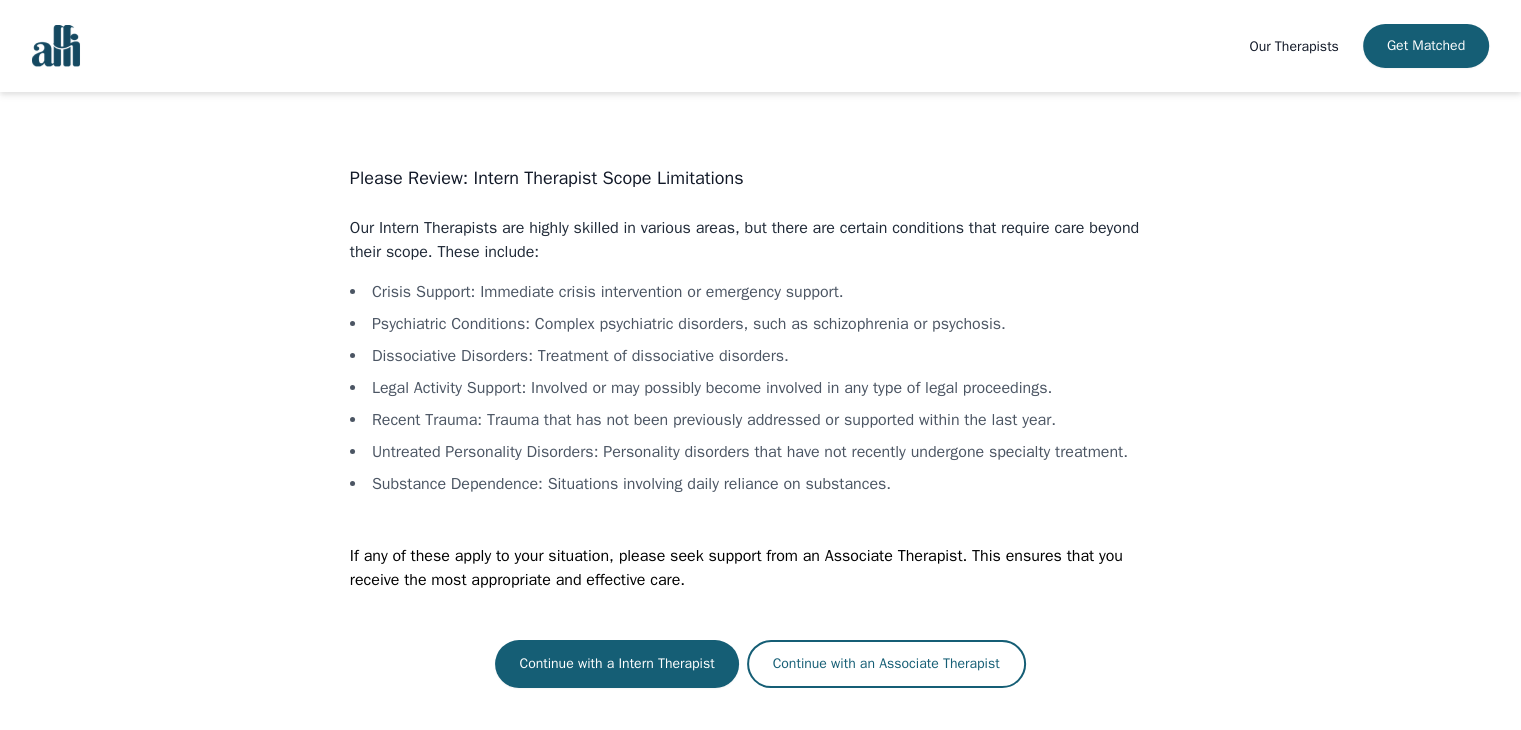 scroll, scrollTop: 2, scrollLeft: 0, axis: vertical 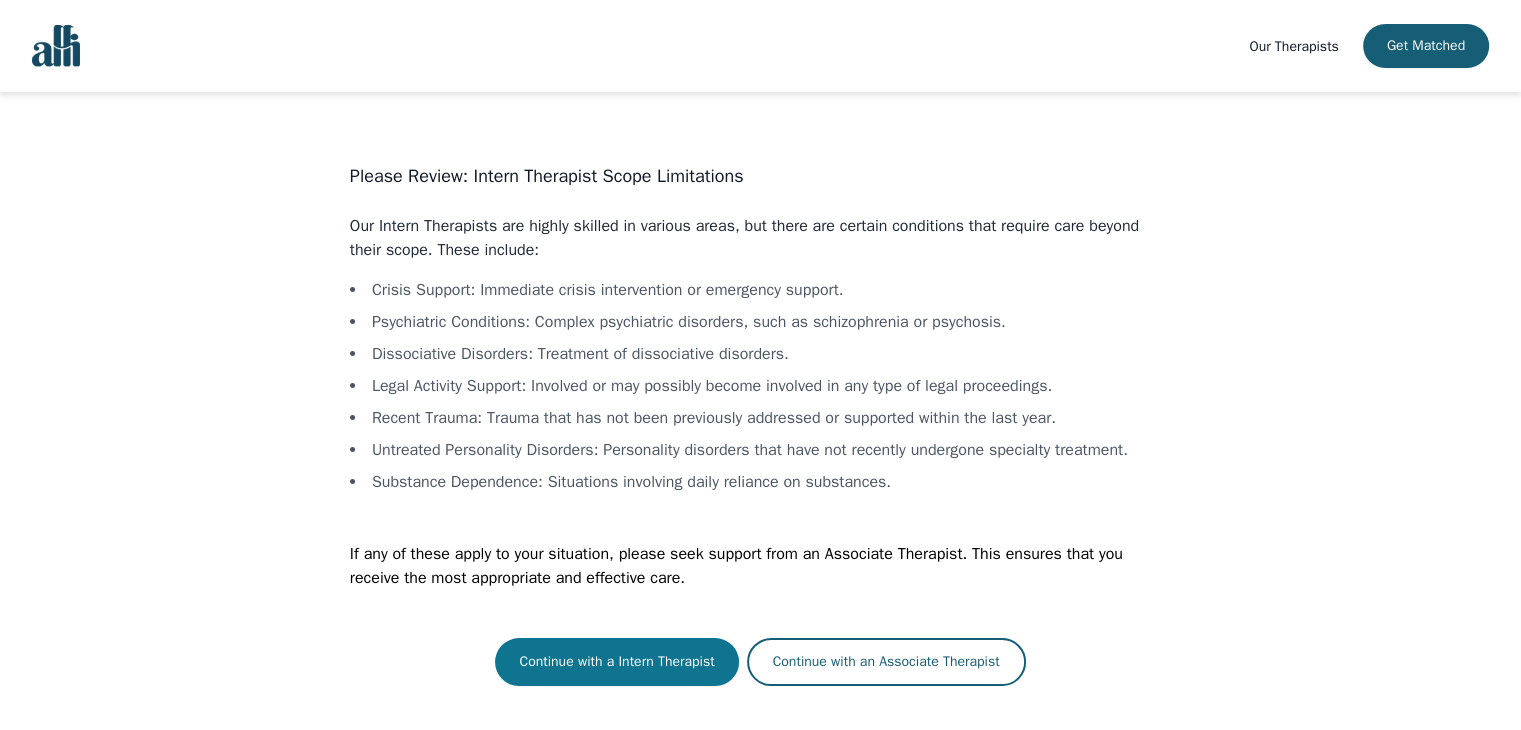 click on "Continue with a Intern Therapist" at bounding box center [616, 662] 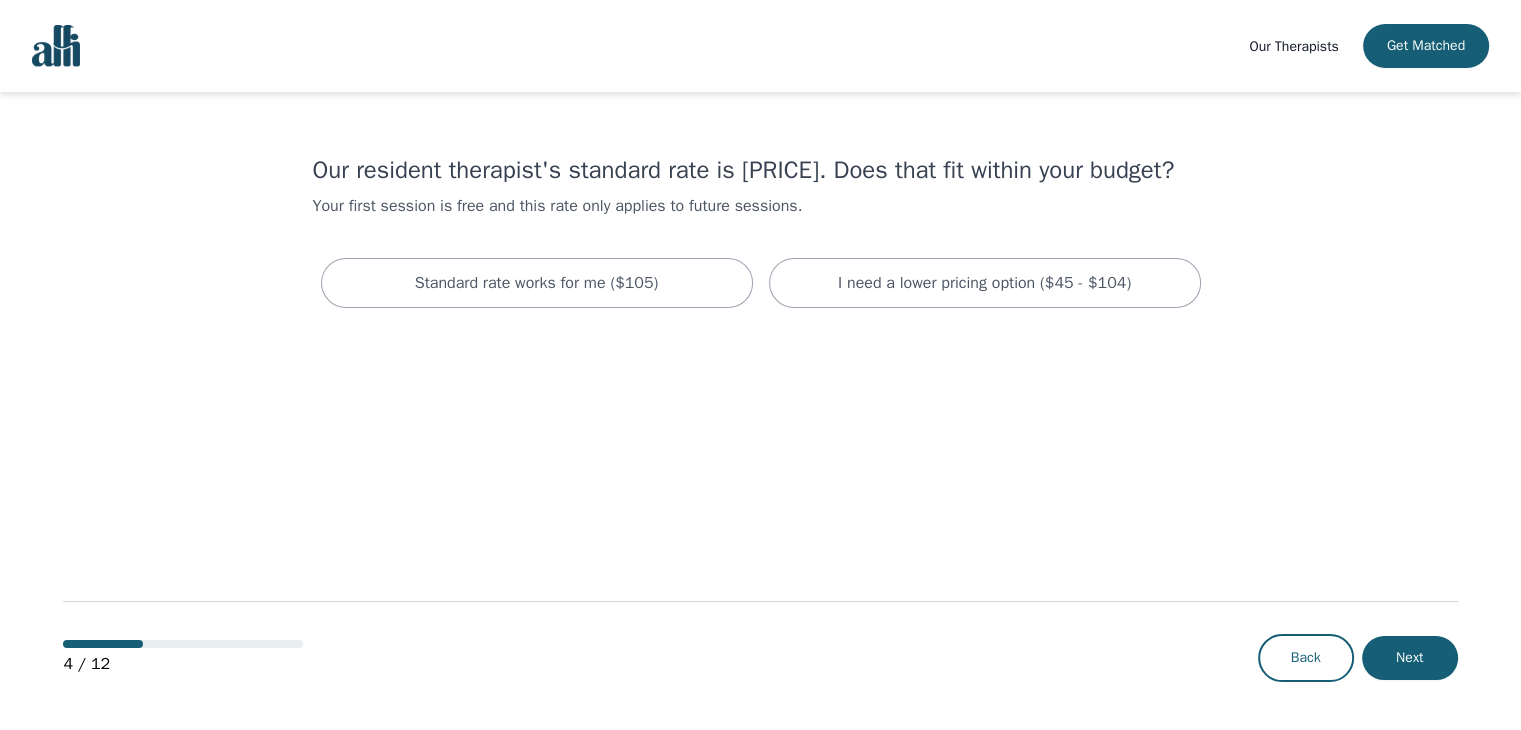 scroll, scrollTop: 0, scrollLeft: 0, axis: both 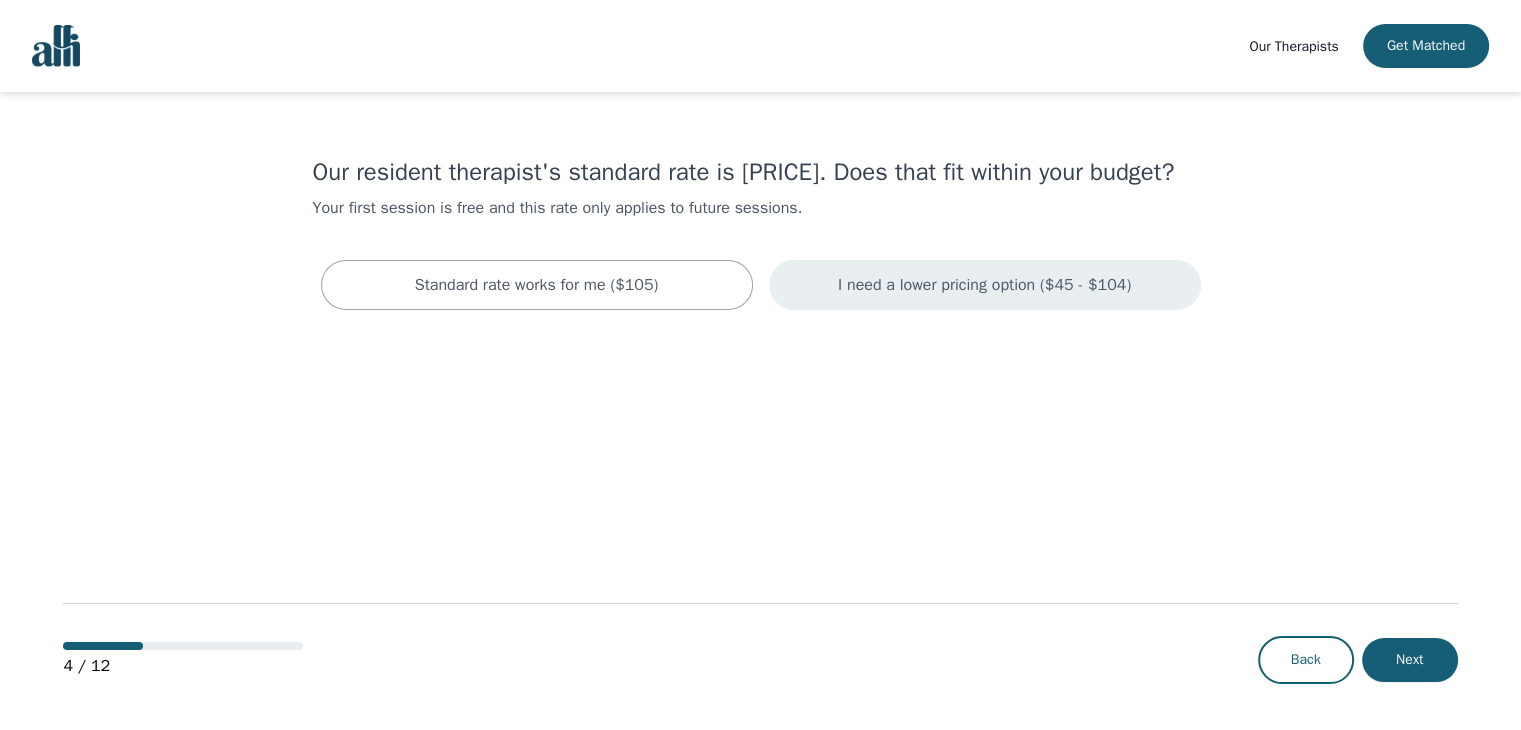 click on "I need a lower pricing option ($45 - $104)" at bounding box center (984, 285) 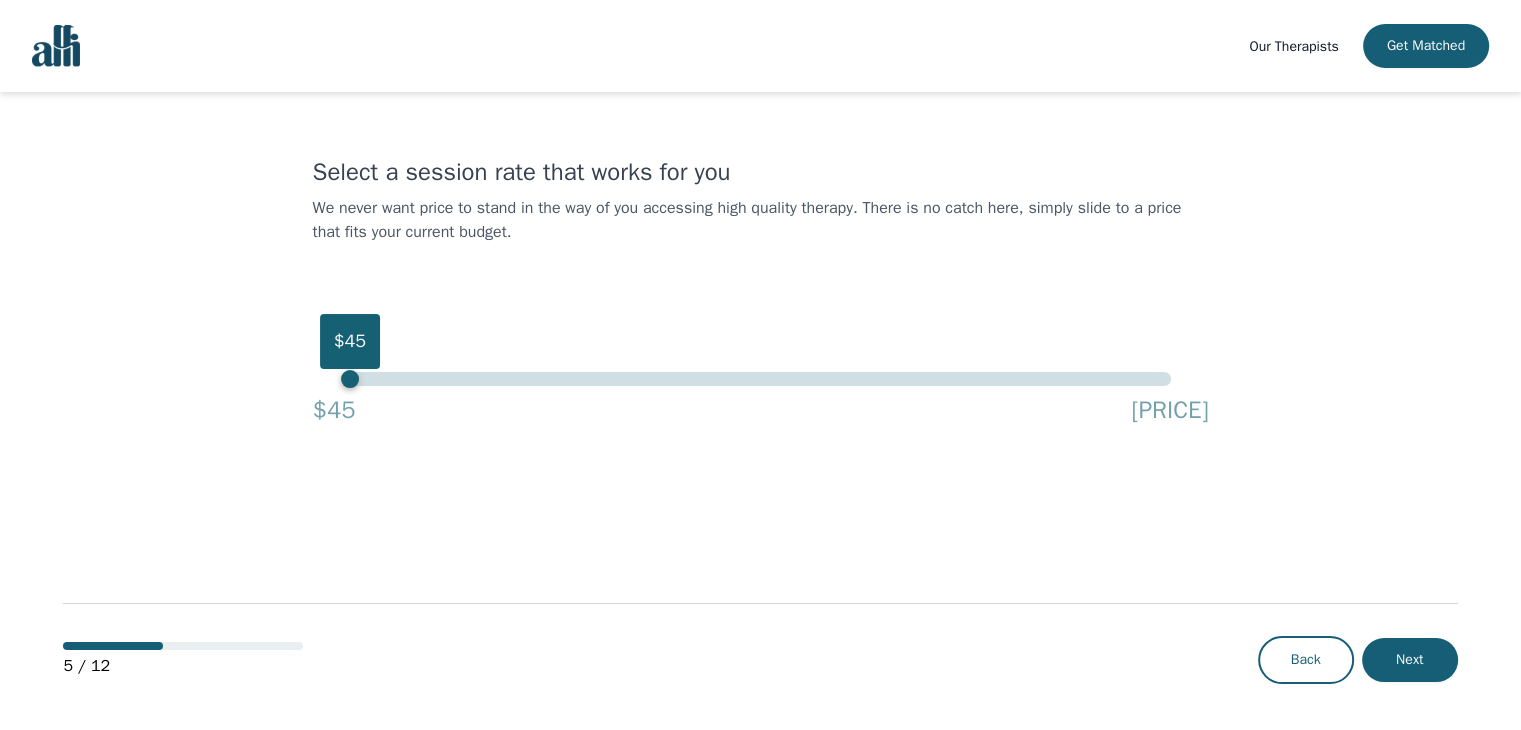 click on "$45" at bounding box center [760, 379] 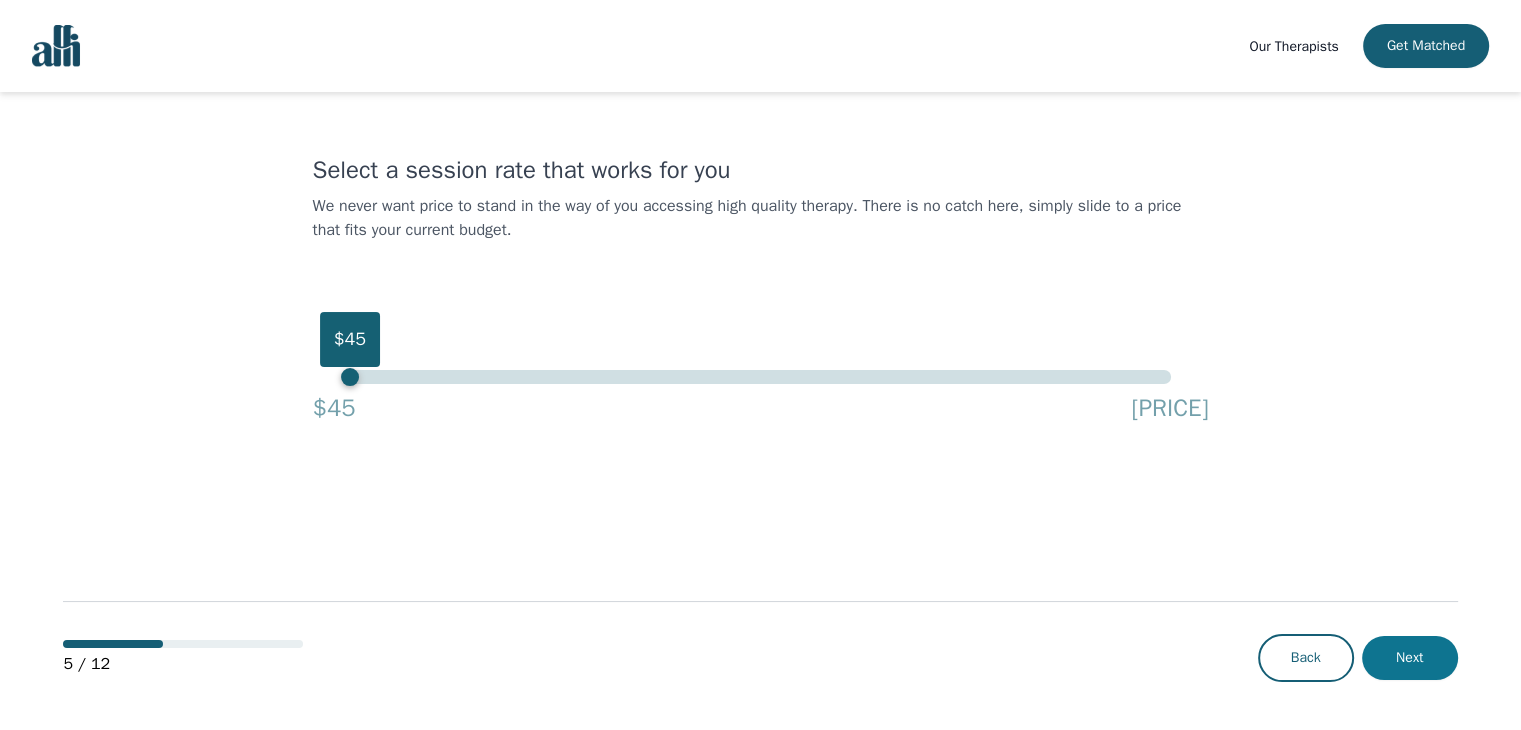 click on "Next" at bounding box center [1410, 658] 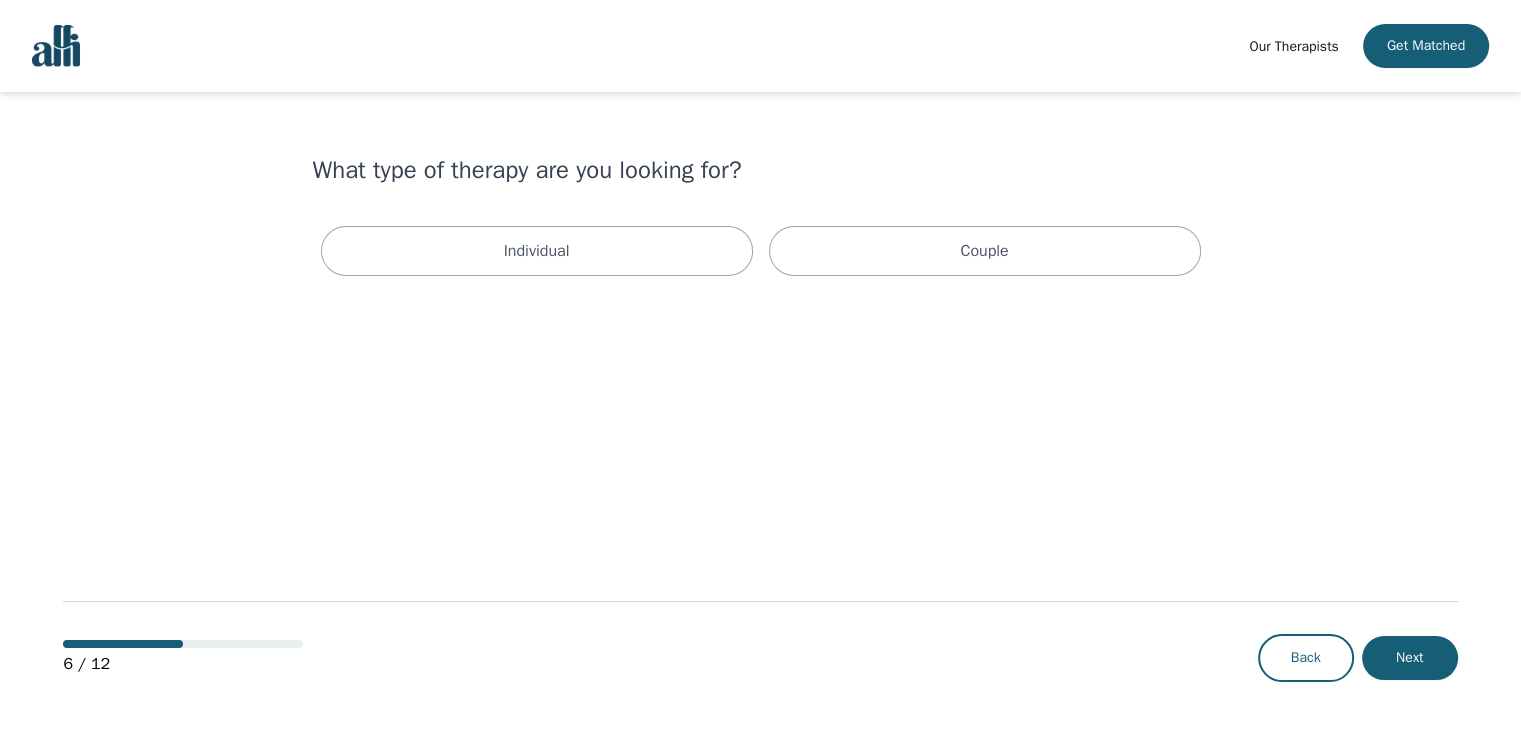 scroll, scrollTop: 0, scrollLeft: 0, axis: both 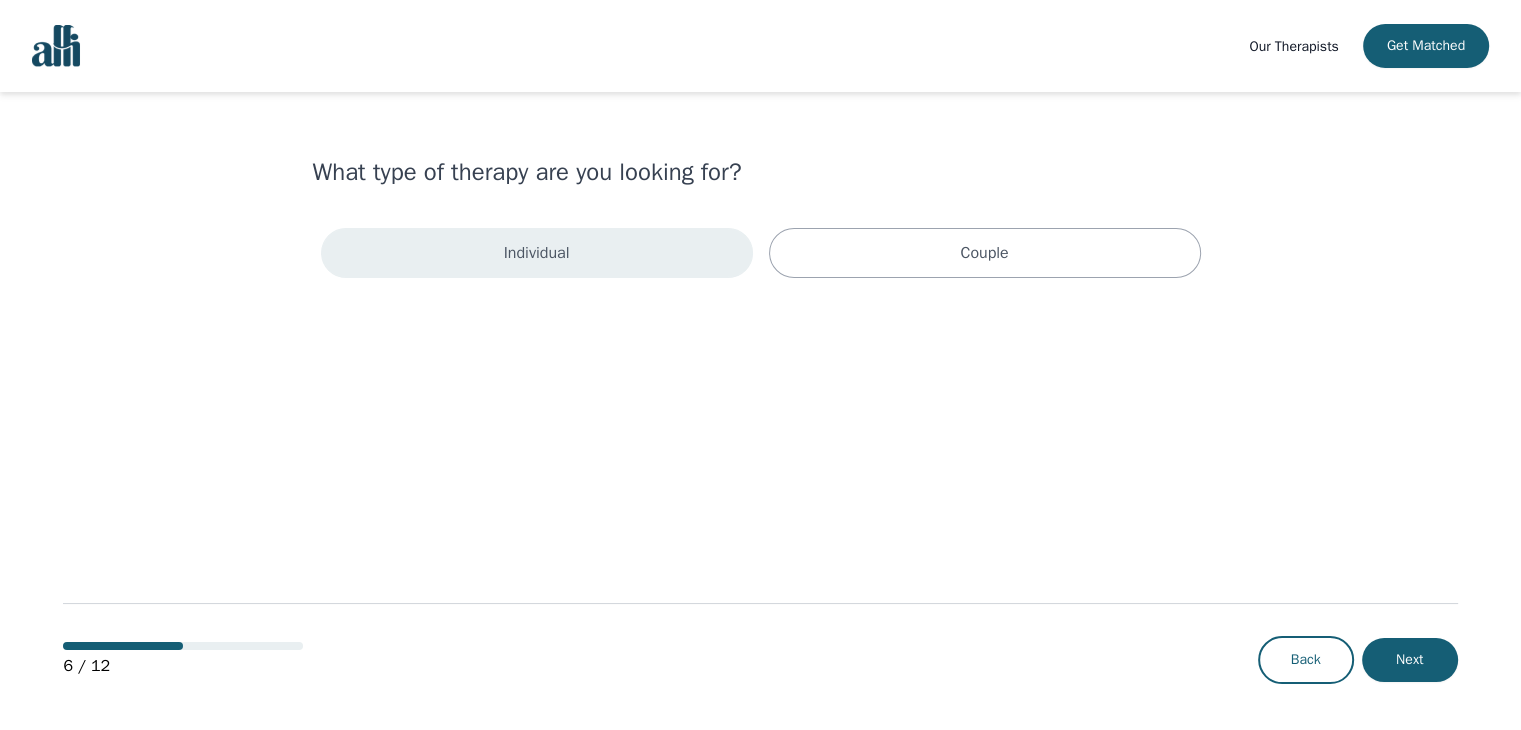 click on "Individual" at bounding box center [537, 253] 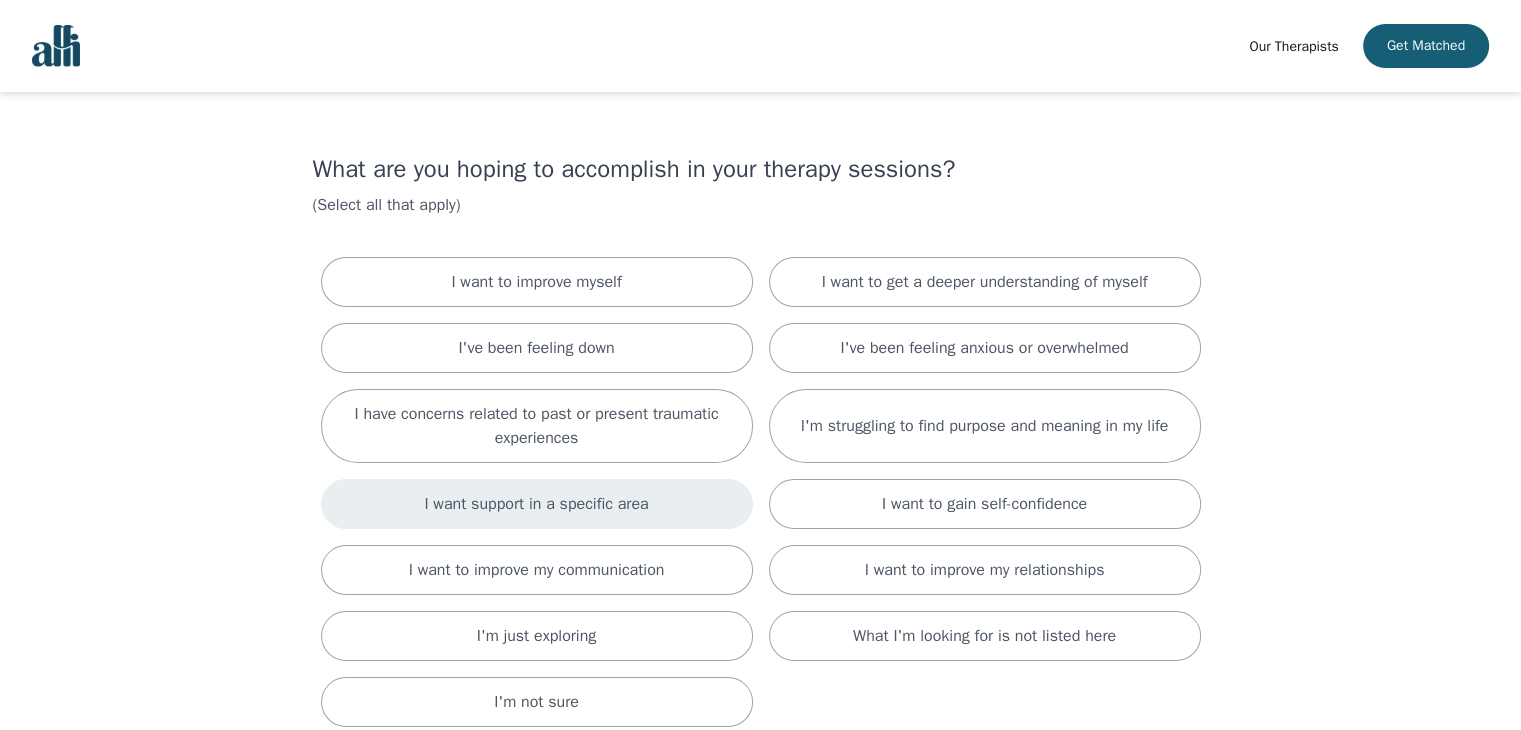 scroll, scrollTop: 2, scrollLeft: 0, axis: vertical 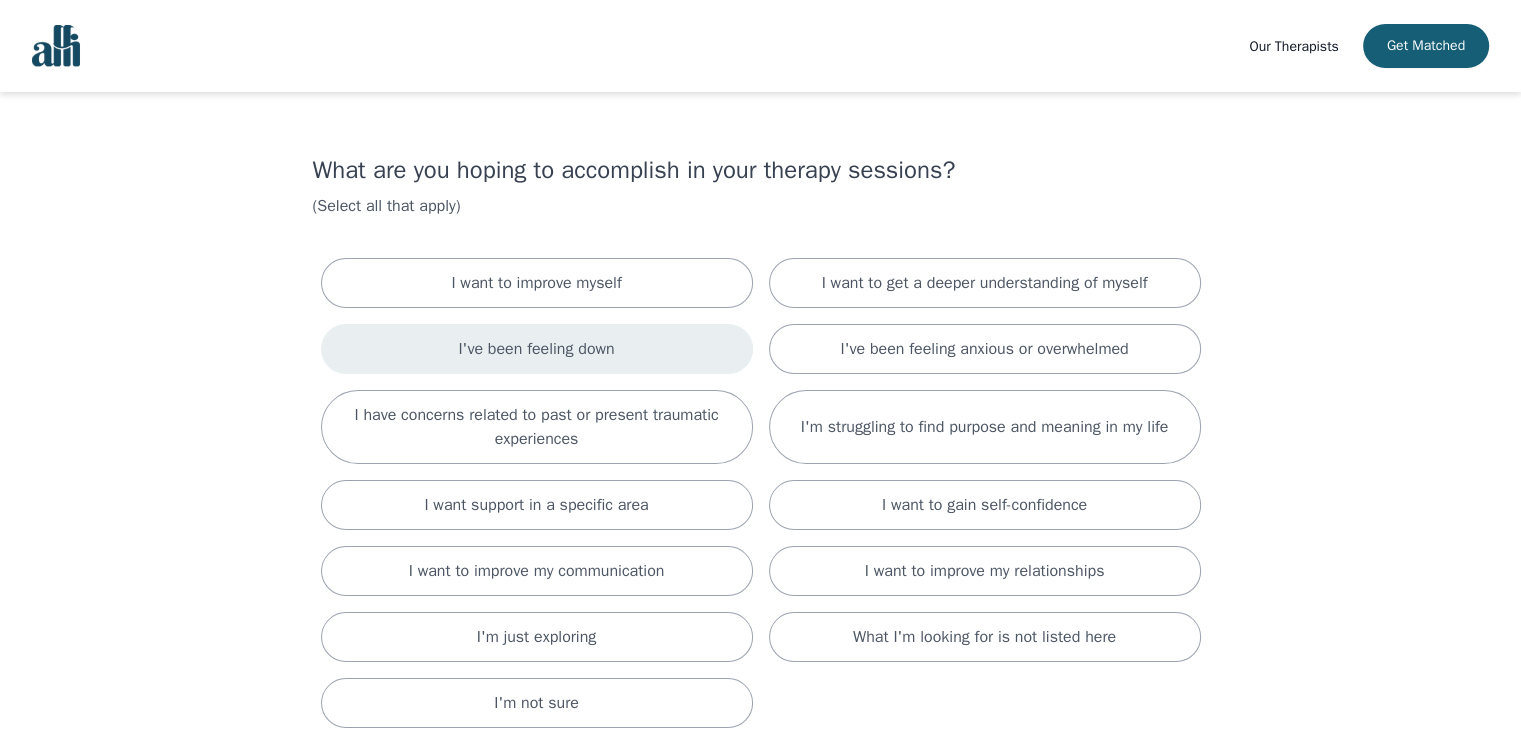 click on "I've been feeling down" at bounding box center [536, 349] 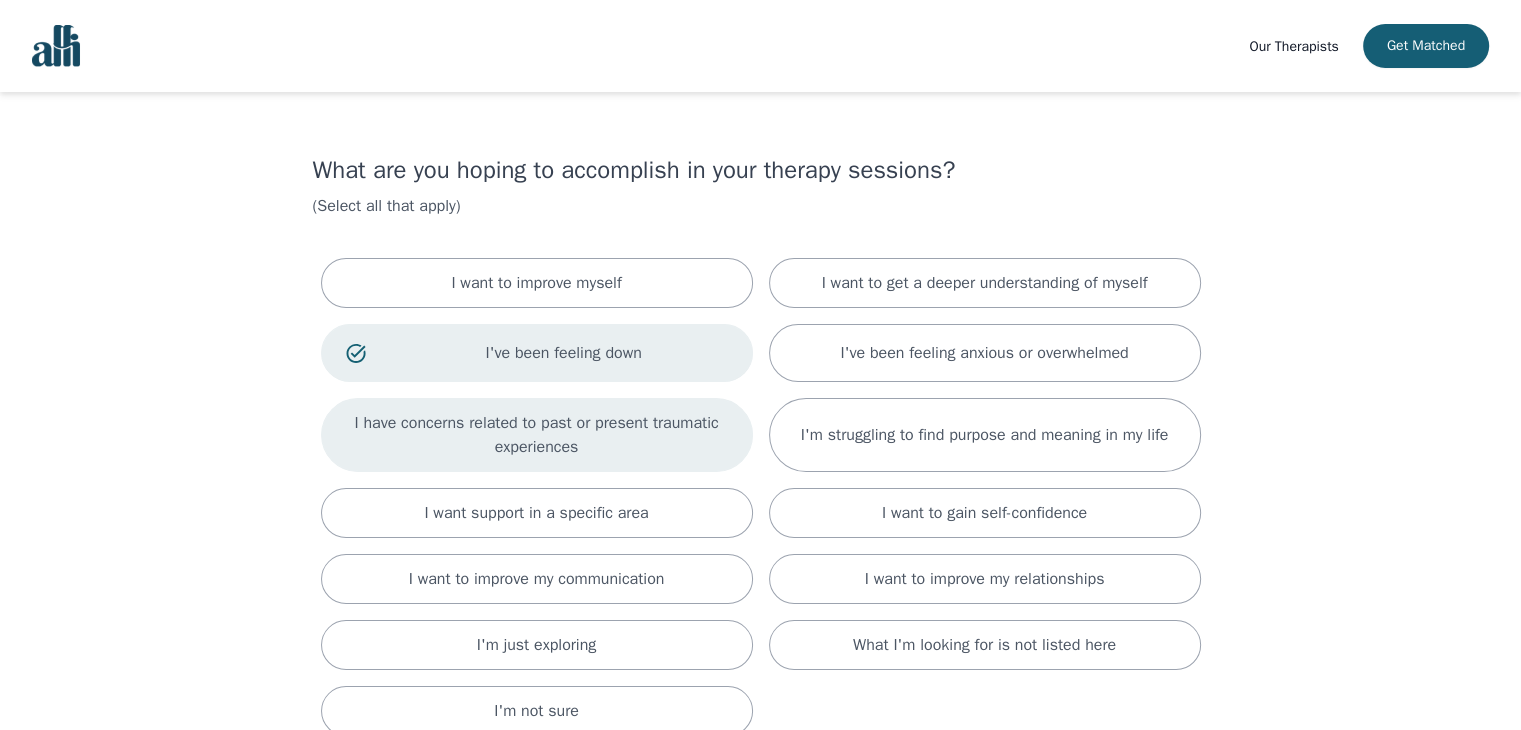 click on "I have concerns related to past or present traumatic experiences" at bounding box center (537, 435) 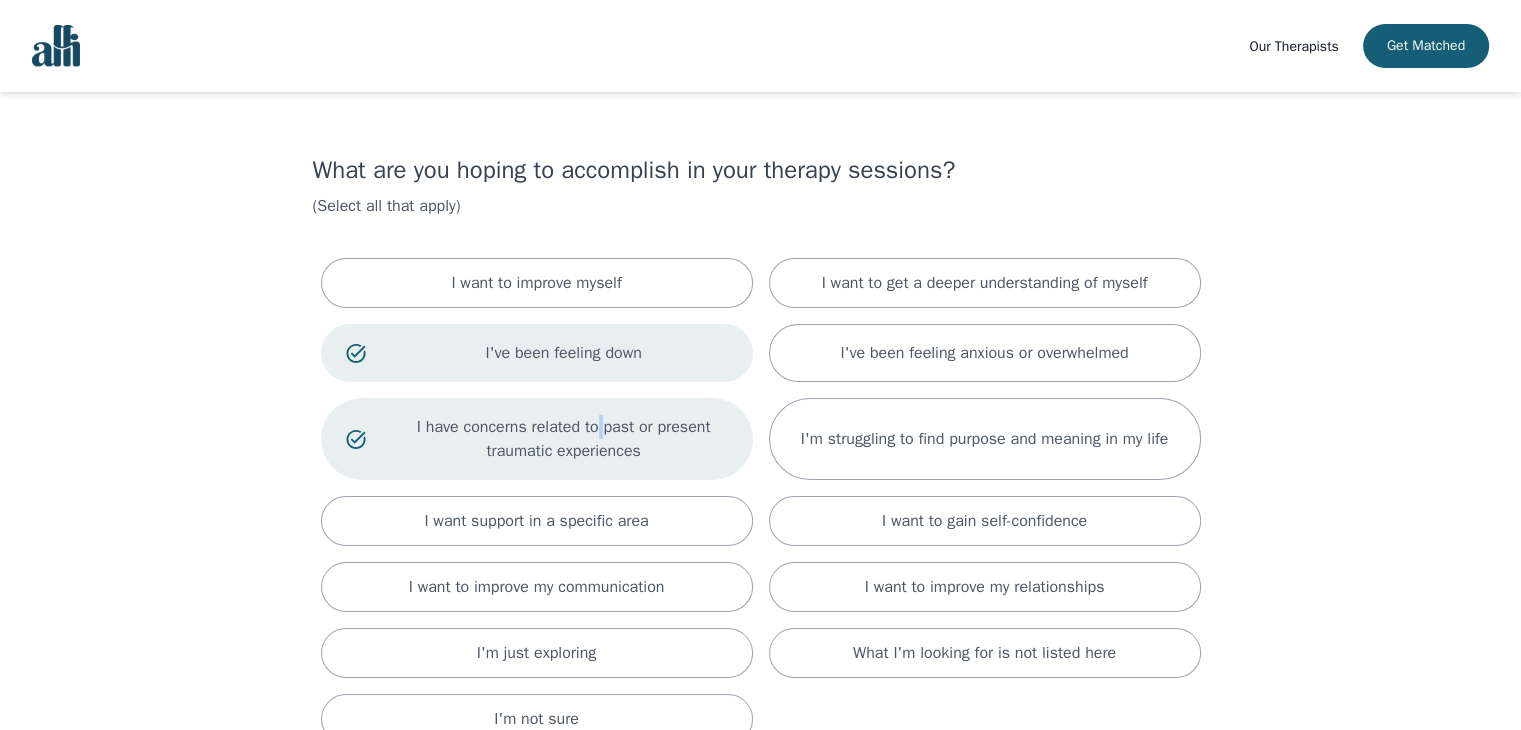 click on "I have concerns related to past or present traumatic experiences" at bounding box center (564, 439) 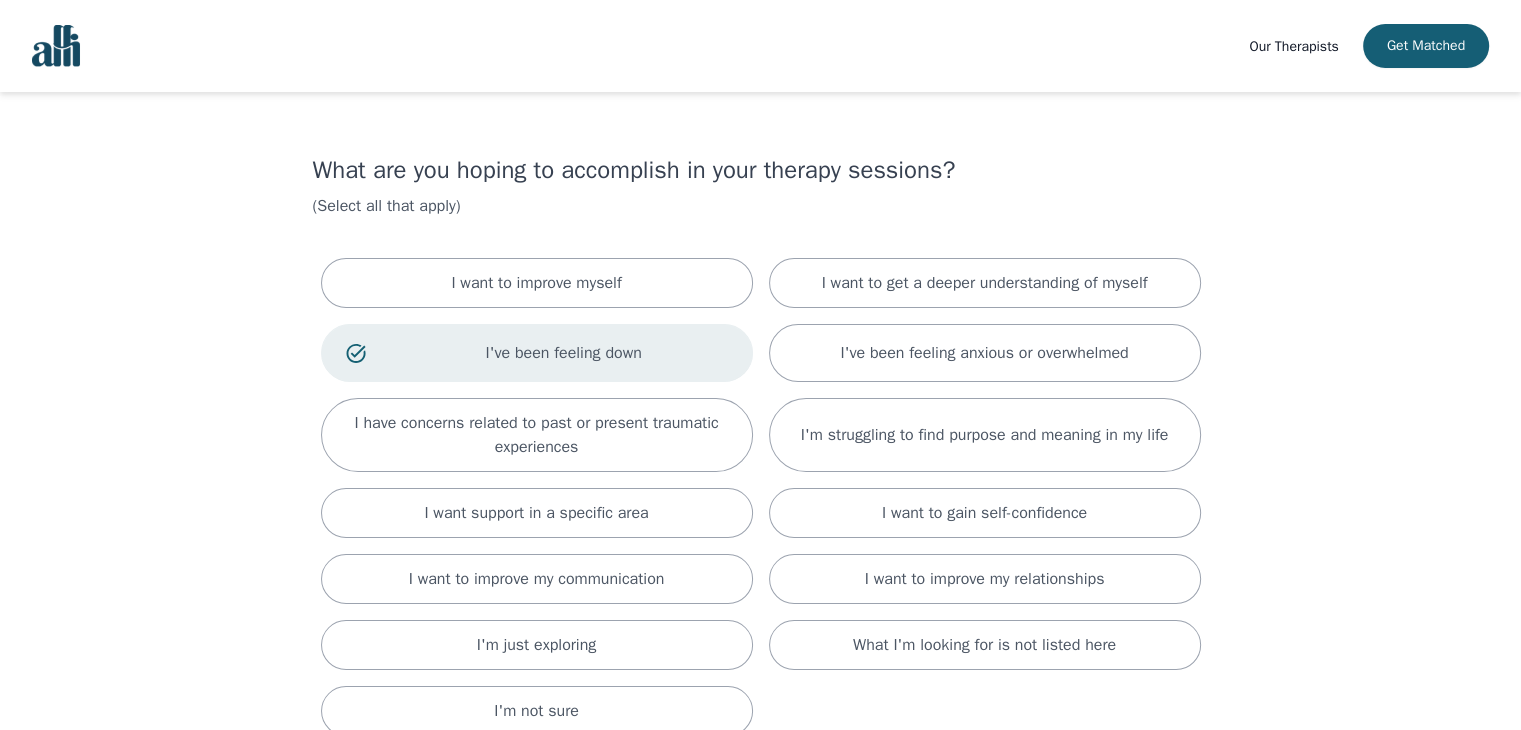 click on "What are you hoping to accomplish in your therapy sessions? (Select all that apply) I want to improve myself I want to get a deeper understanding of myself I've been feeling down I've been feeling anxious or overwhelmed I have concerns related to past or present traumatic experiences I'm struggling to find purpose and meaning in my life I want support in a specific area I want to gain self-confidence I want to improve my communication I want to improve my relationships I'm just exploring What I'm looking for is not listed here I'm not sure 7 / 12 Back Next" at bounding box center [760, 521] 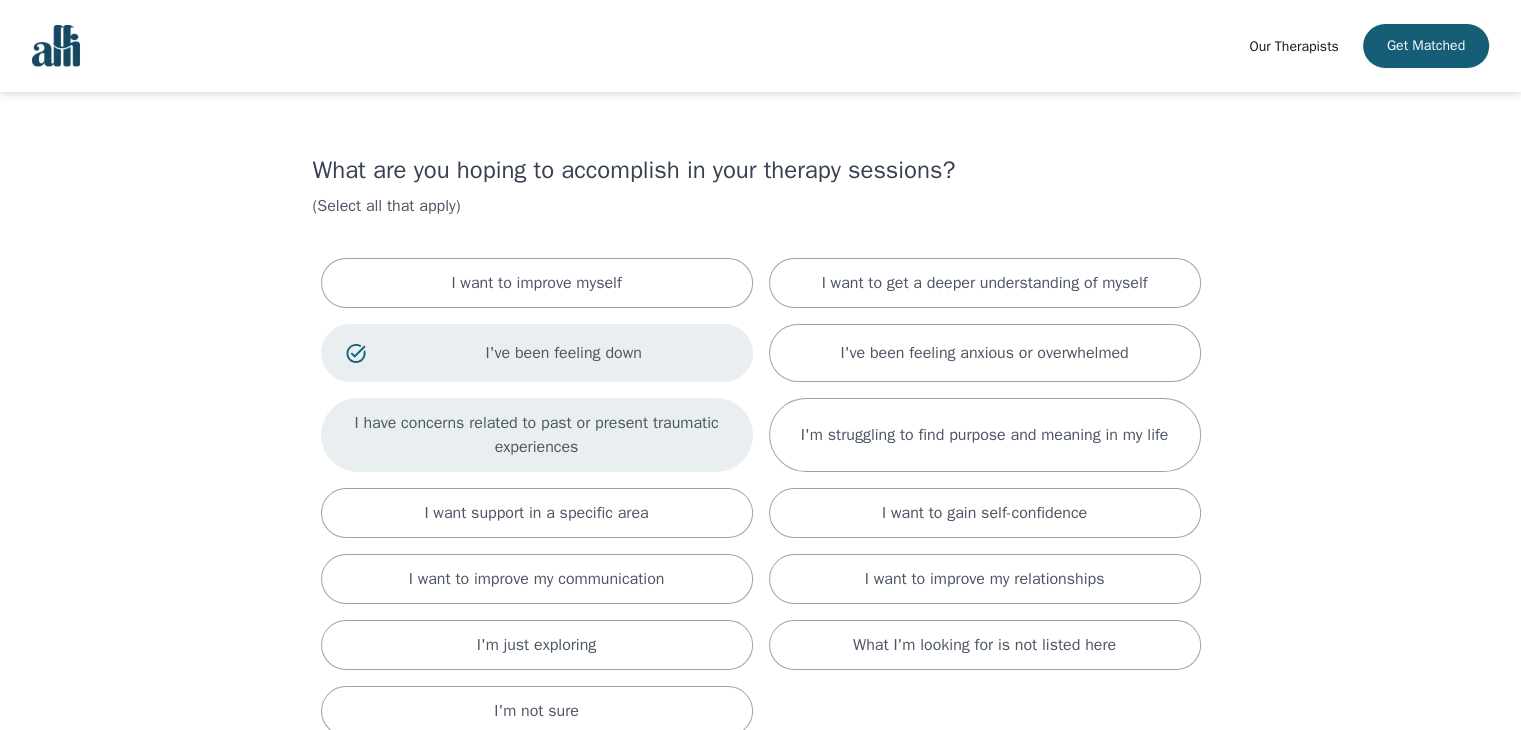 click on "I have concerns related to past or present traumatic experiences" at bounding box center [537, 435] 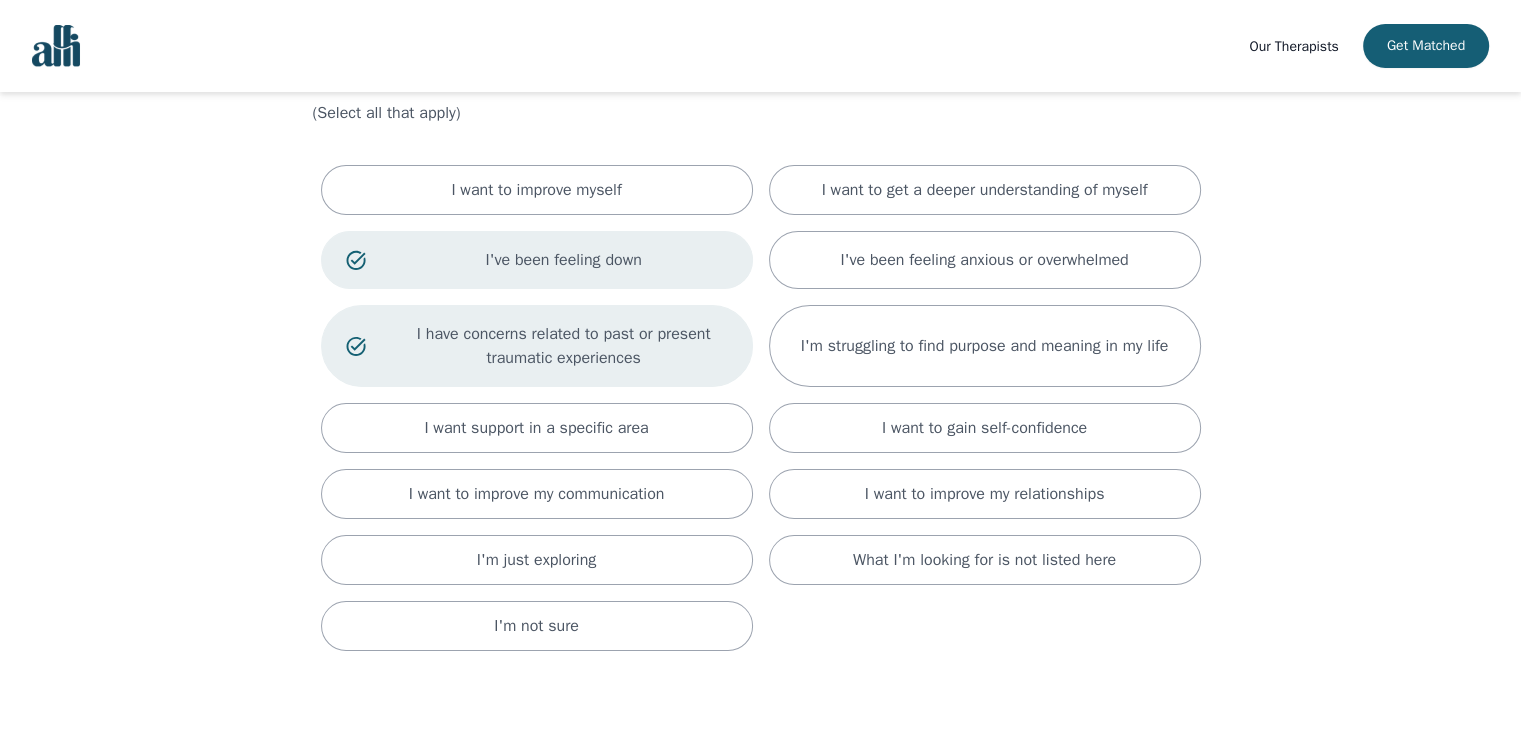 scroll, scrollTop: 112, scrollLeft: 0, axis: vertical 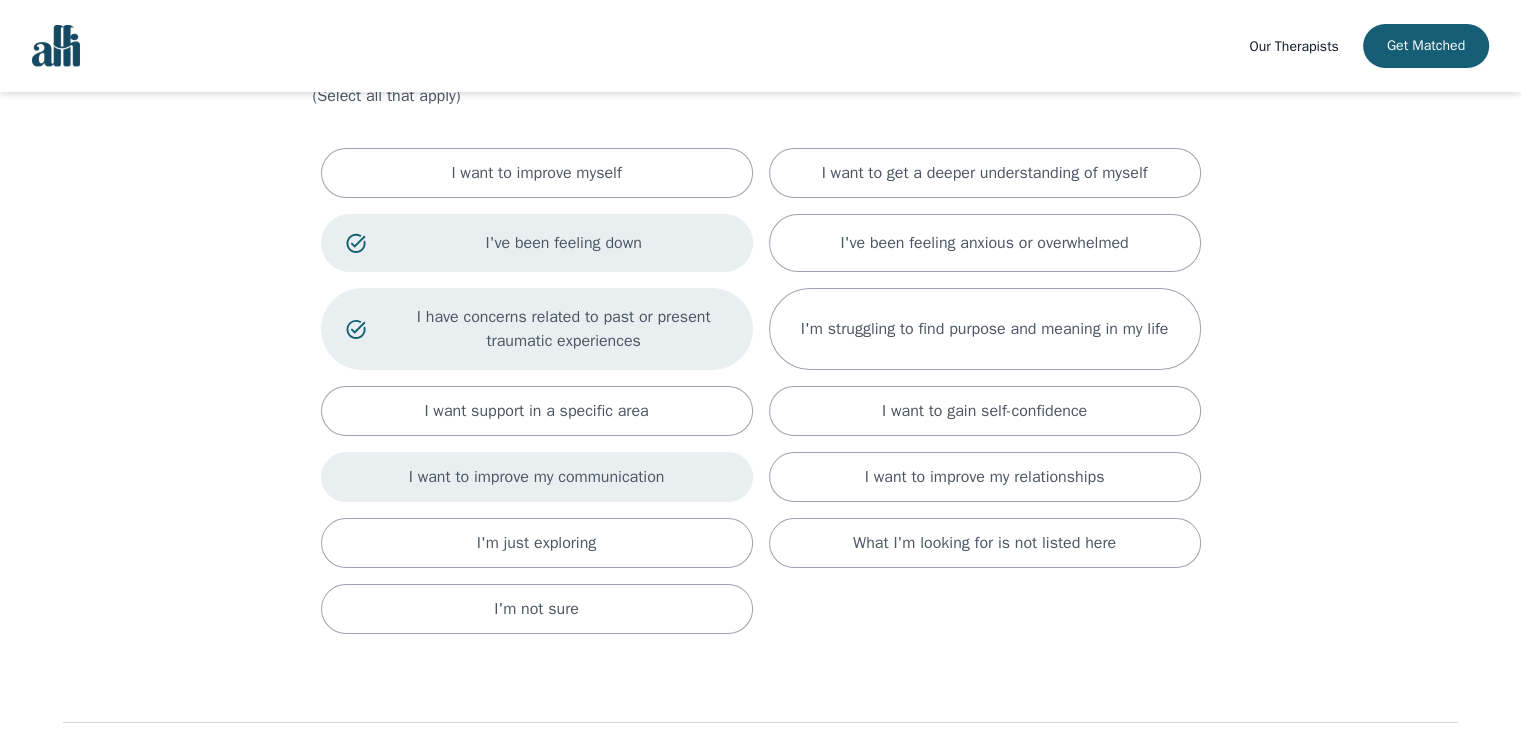 click on "I want to improve my communication" at bounding box center [537, 477] 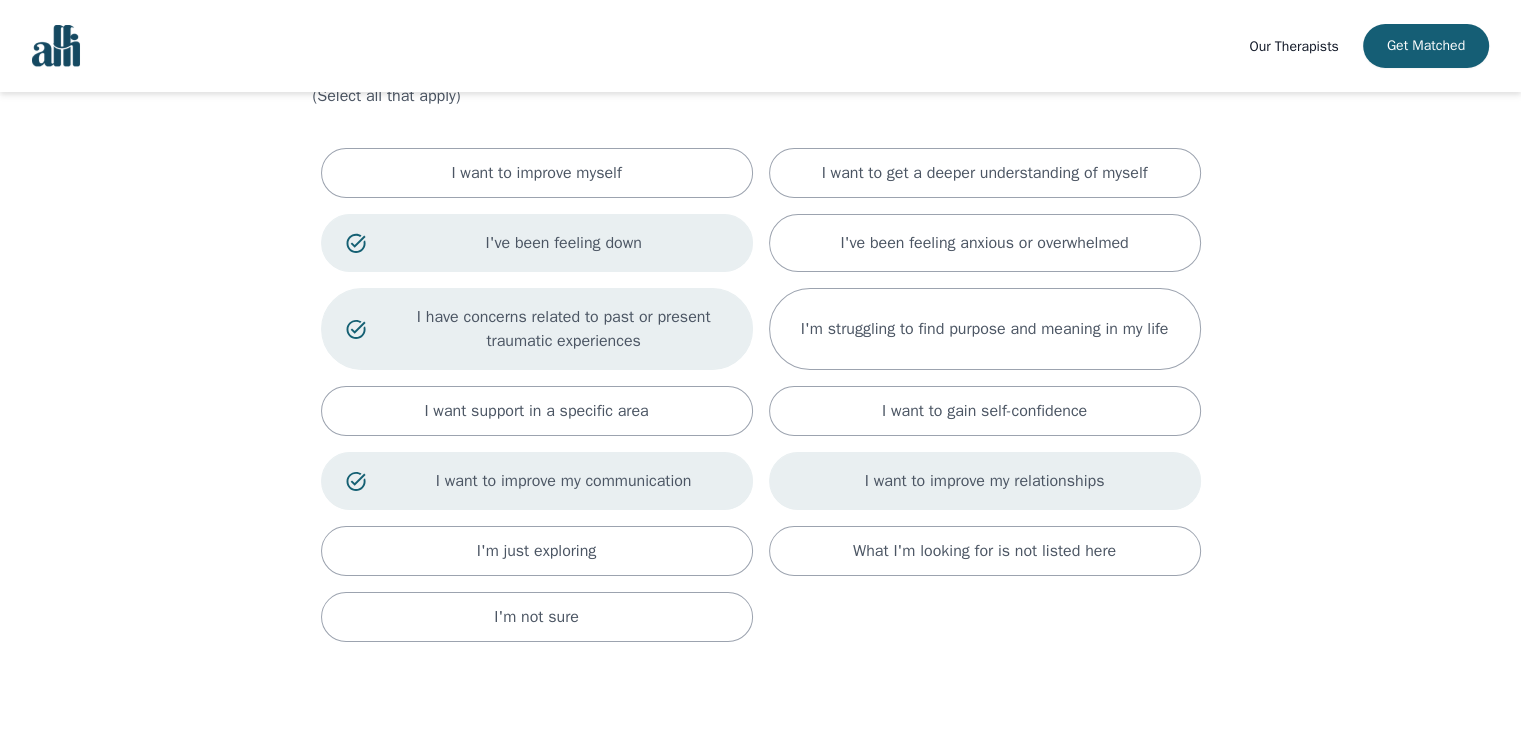 click on "I want to improve my relationships" at bounding box center [985, 481] 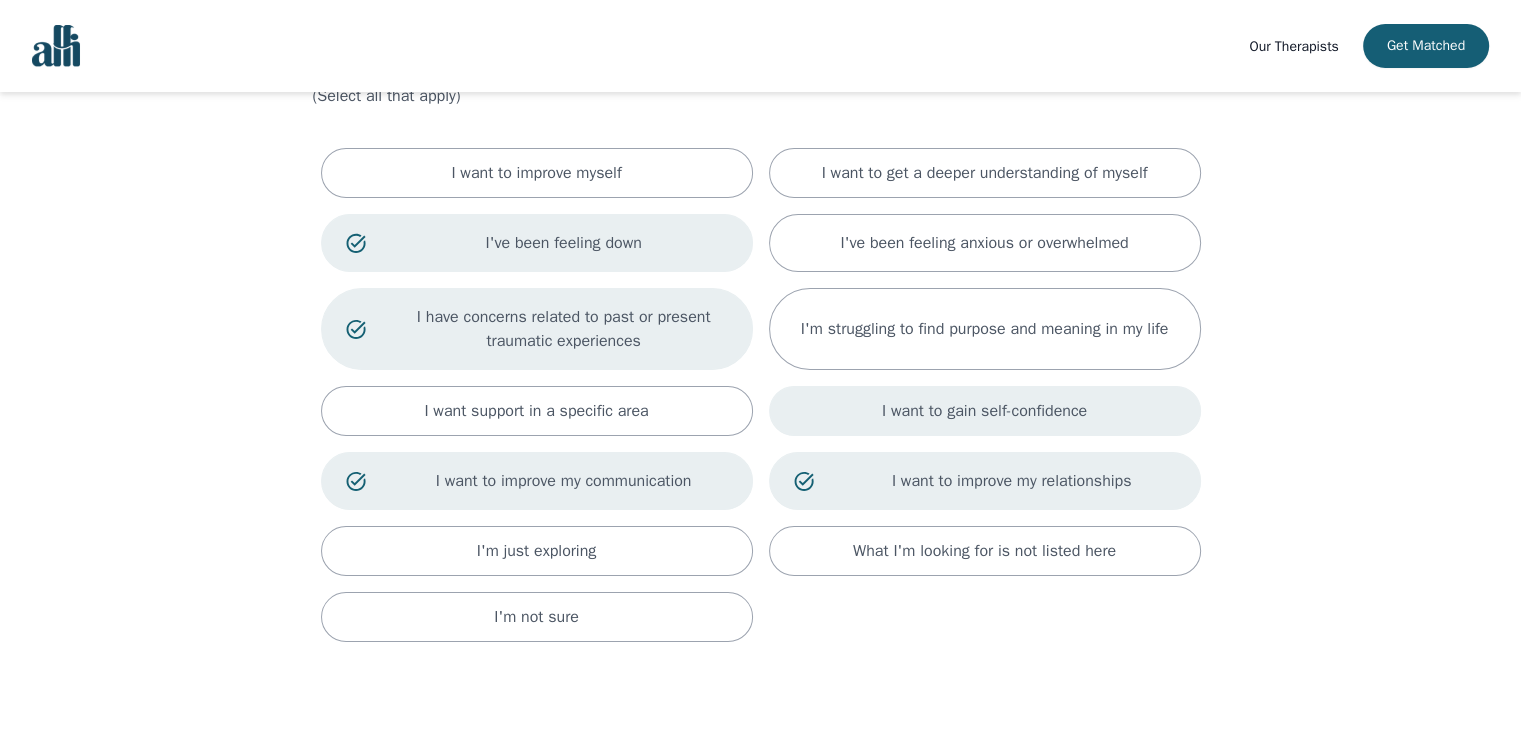 click on "I want to gain self-confidence" at bounding box center [985, 411] 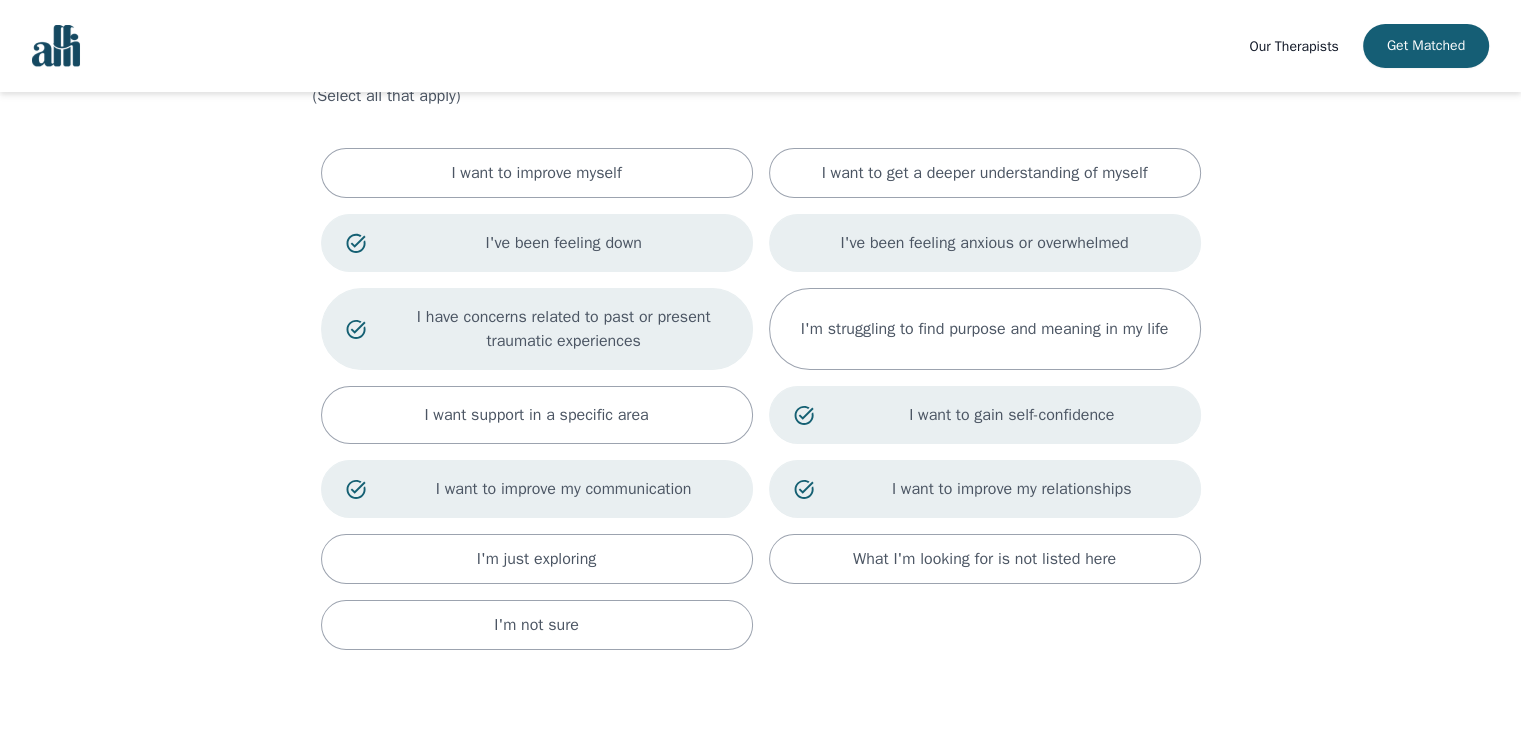 click on "I've been feeling anxious or overwhelmed" at bounding box center [985, 243] 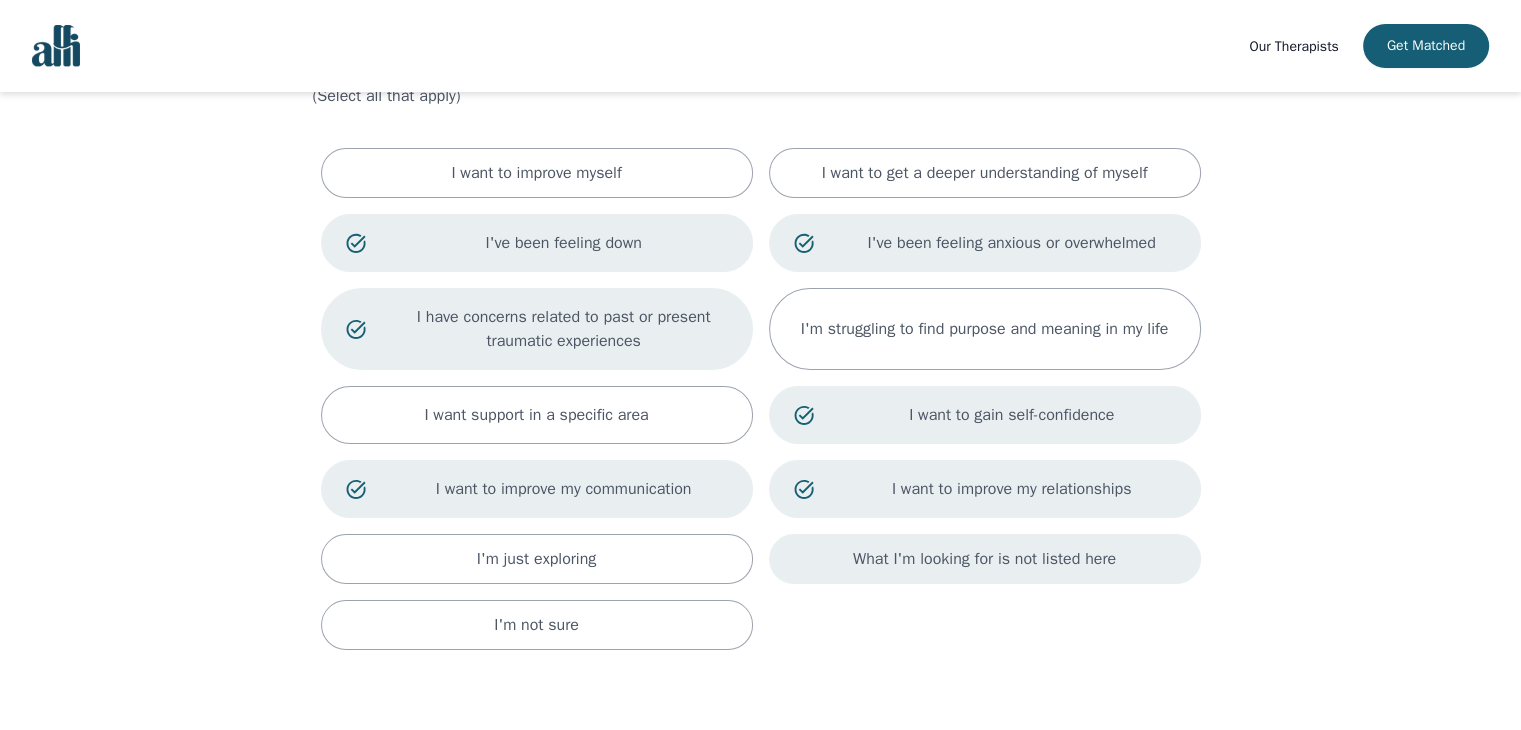 drag, startPoint x: 816, startPoint y: 572, endPoint x: 848, endPoint y: 551, distance: 38.27532 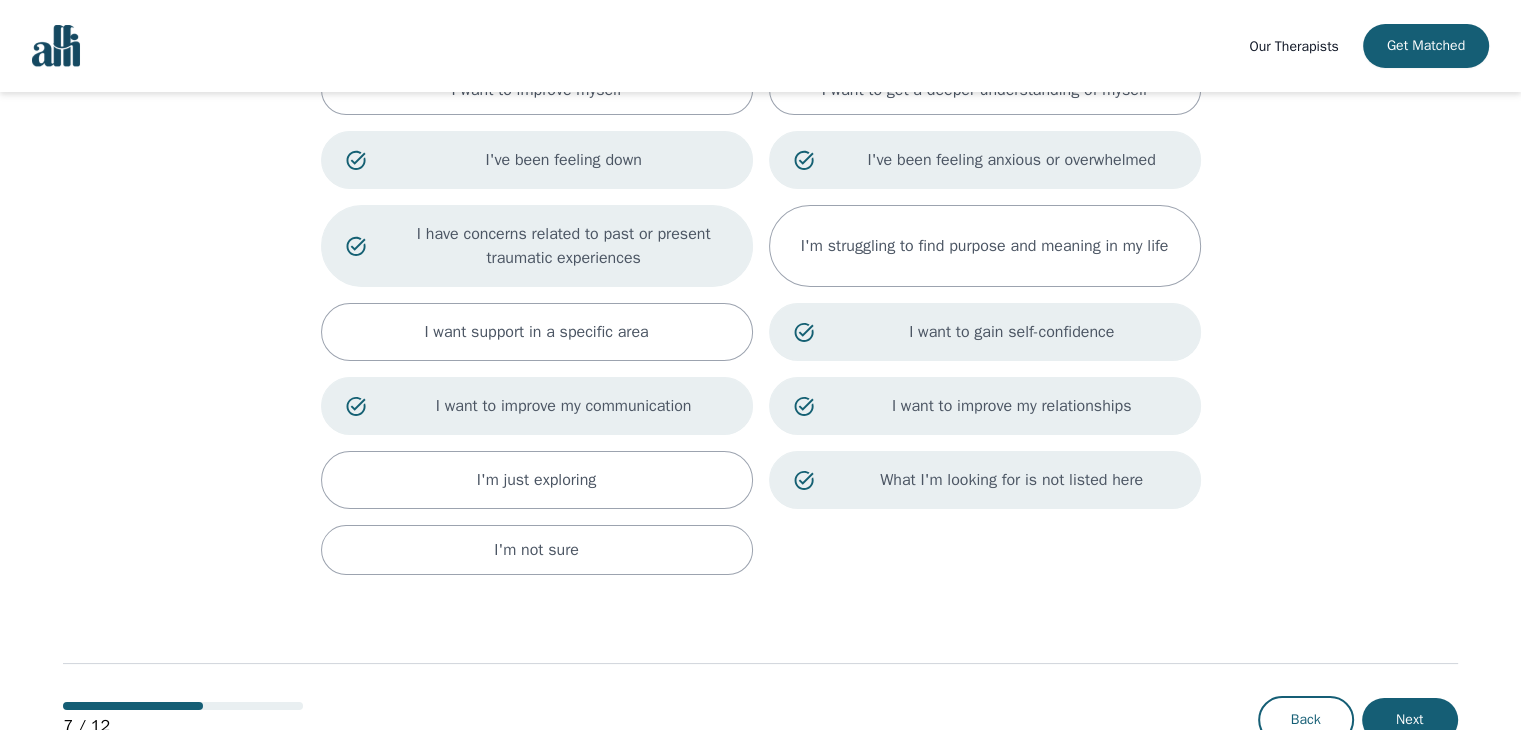 scroll, scrollTop: 196, scrollLeft: 0, axis: vertical 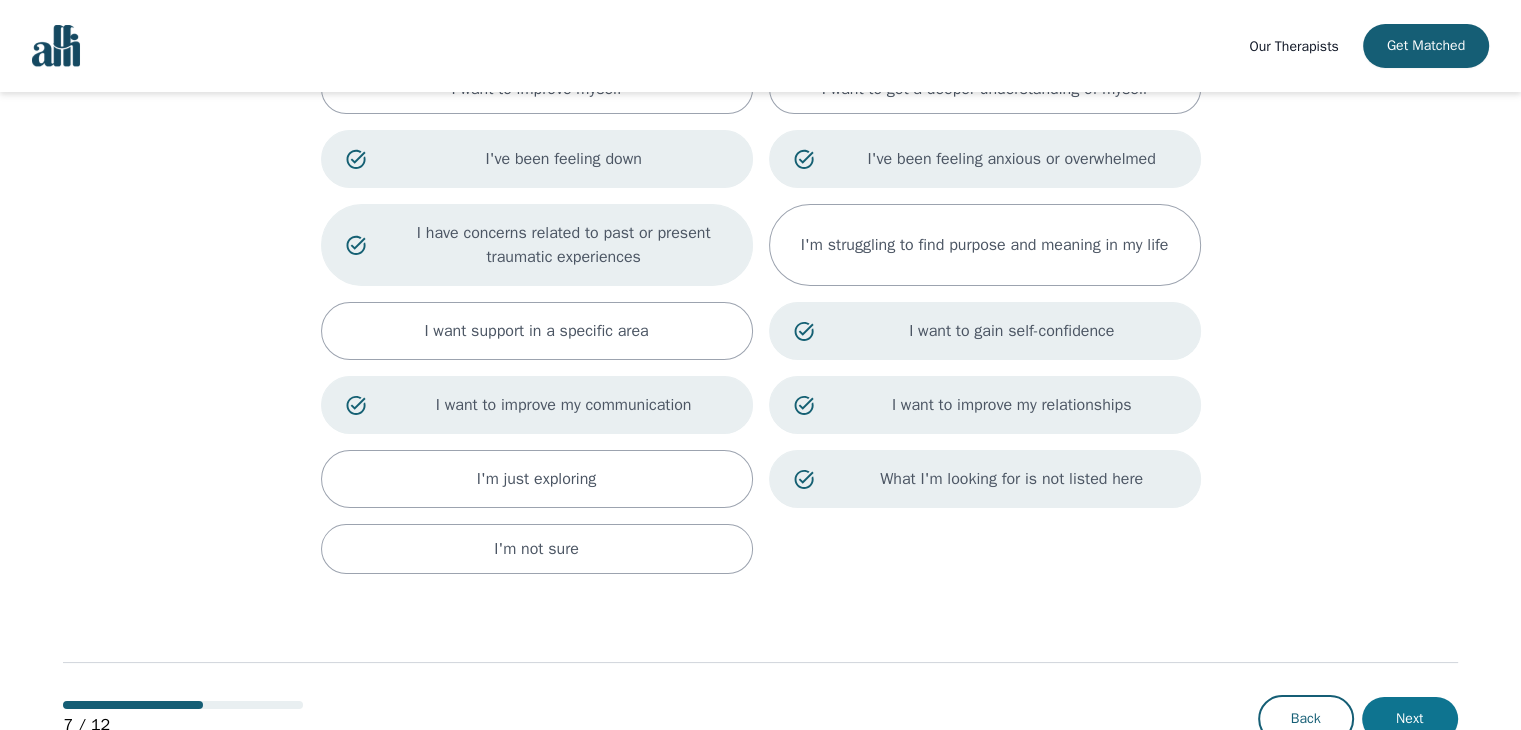 click on "Next" at bounding box center [1410, 719] 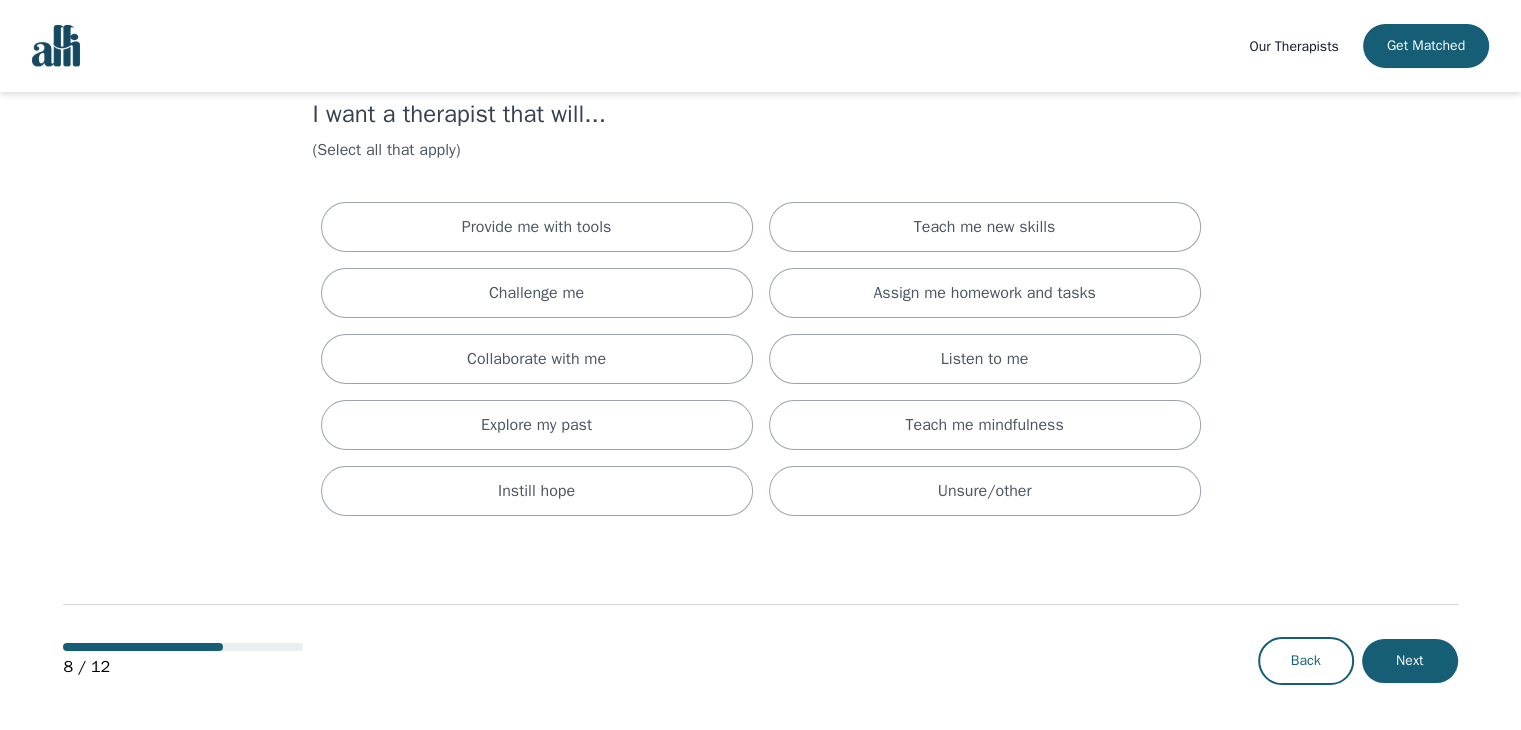 scroll, scrollTop: 0, scrollLeft: 0, axis: both 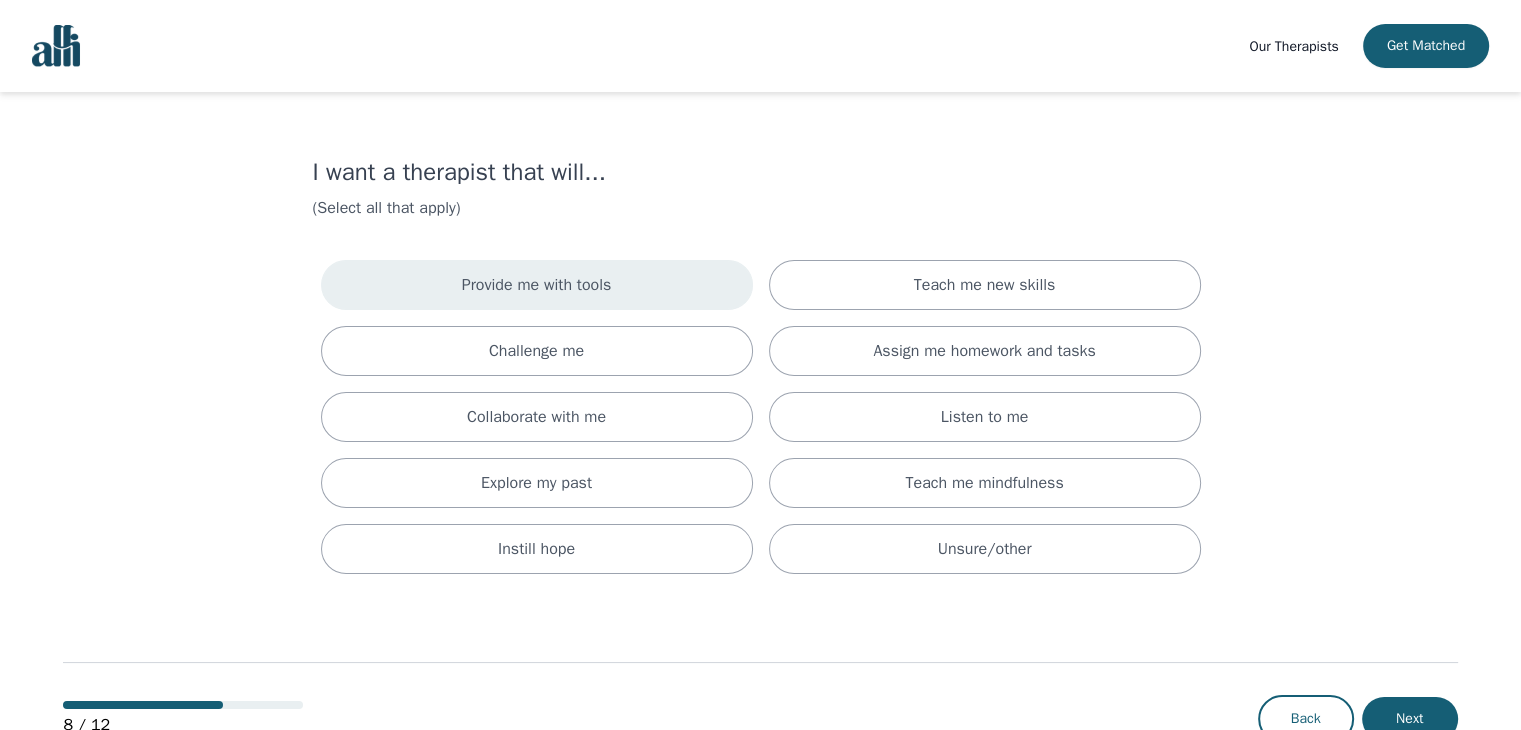 click on "Provide me with tools" at bounding box center [537, 285] 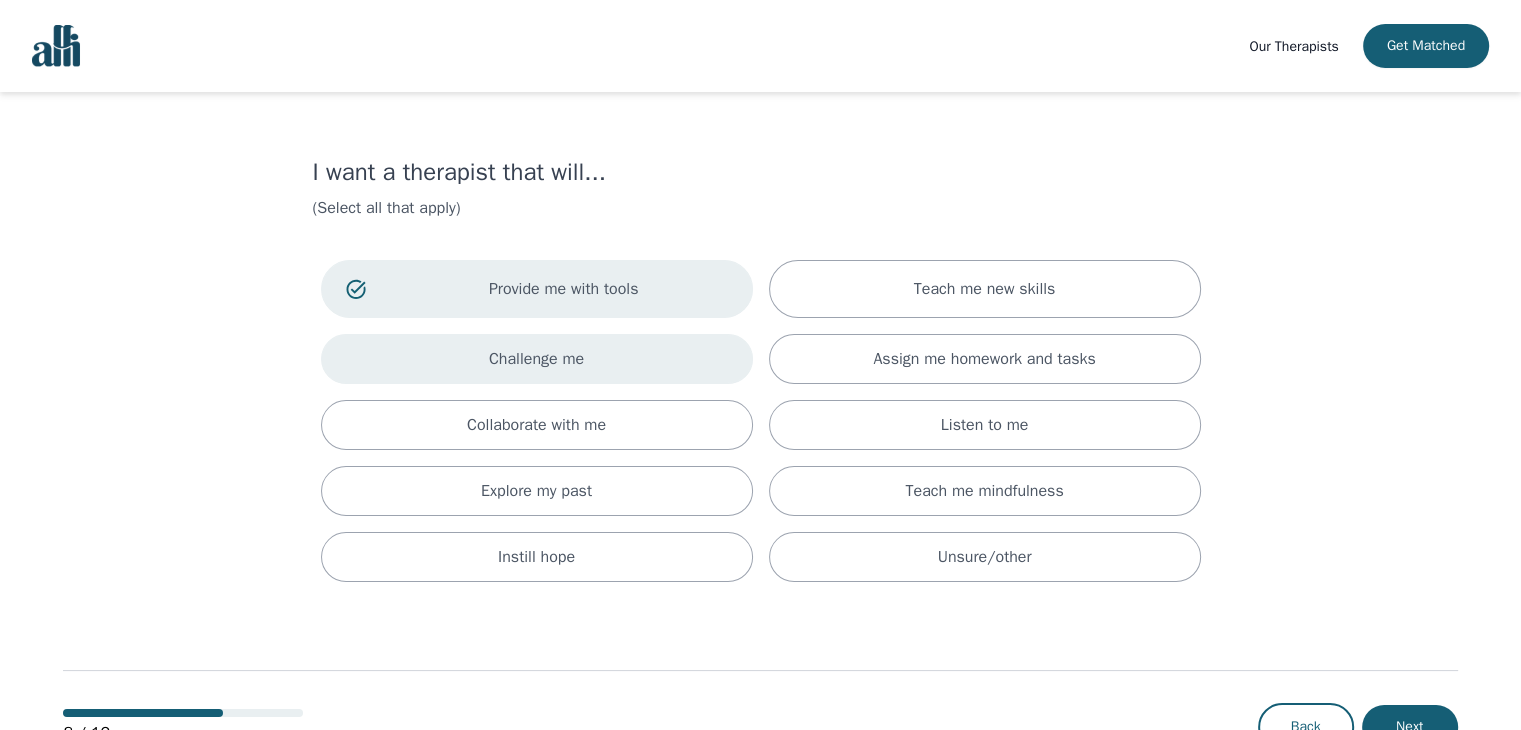 click on "Challenge me" at bounding box center [537, 359] 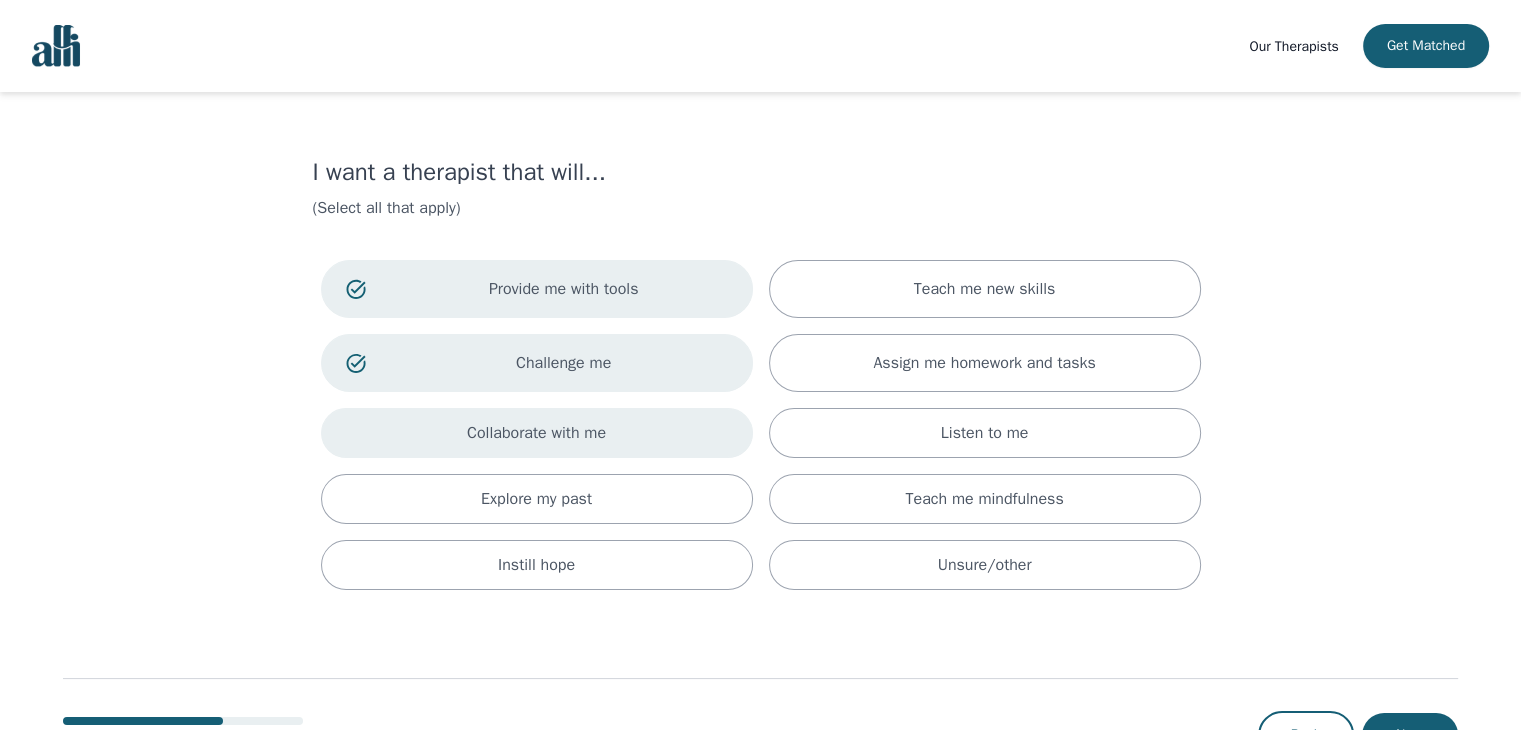 click on "Collaborate with me" at bounding box center (537, 433) 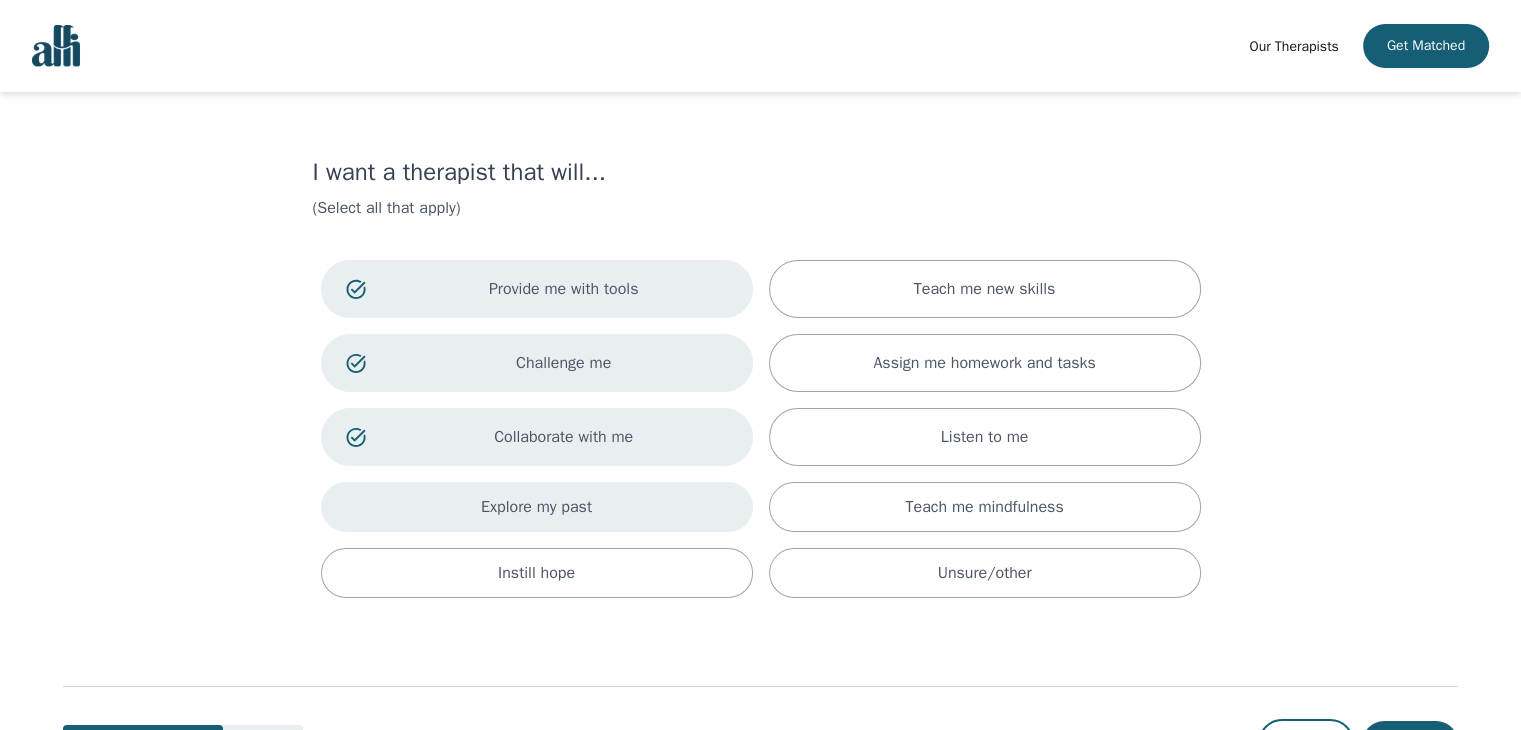 click on "Explore my past" at bounding box center [537, 507] 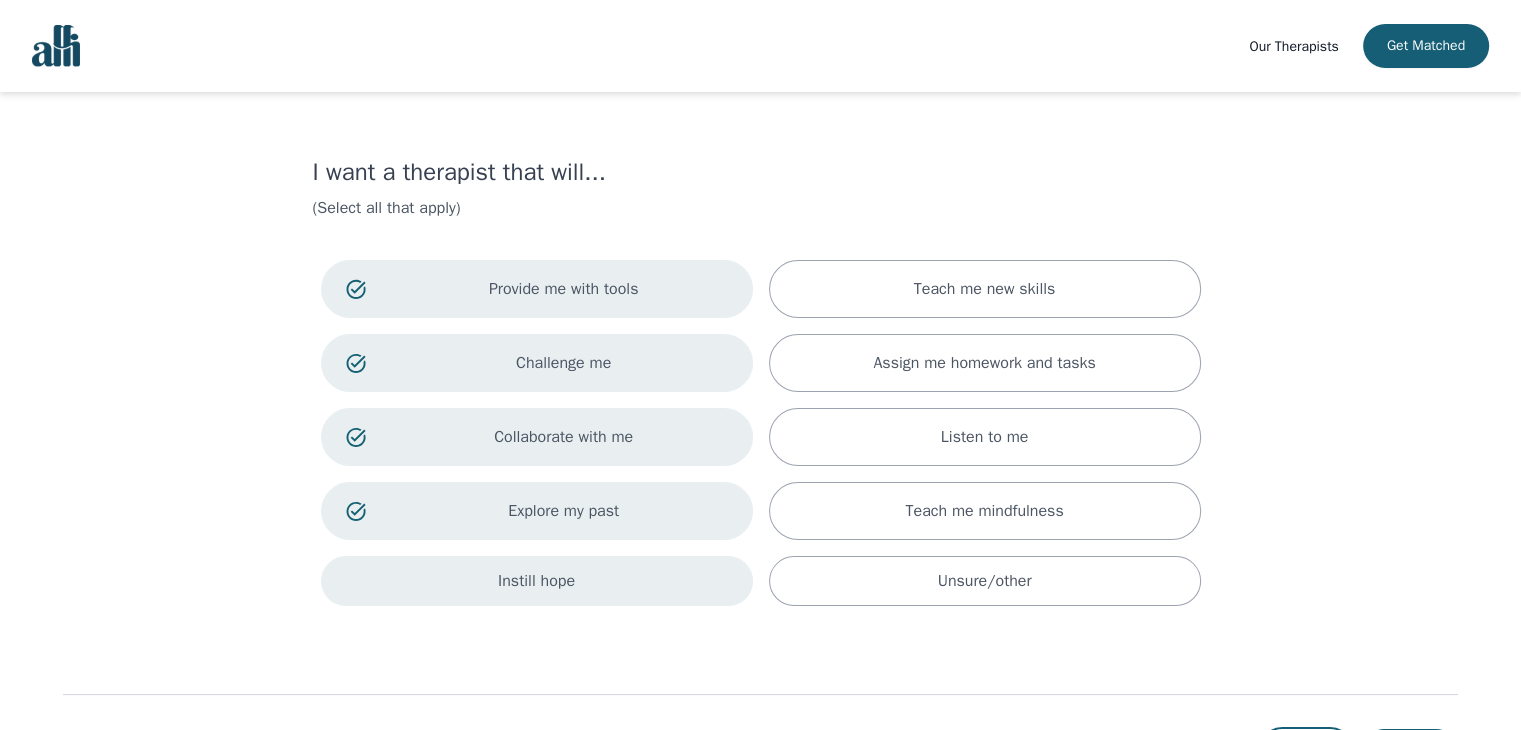 click on "Instill hope" at bounding box center [537, 581] 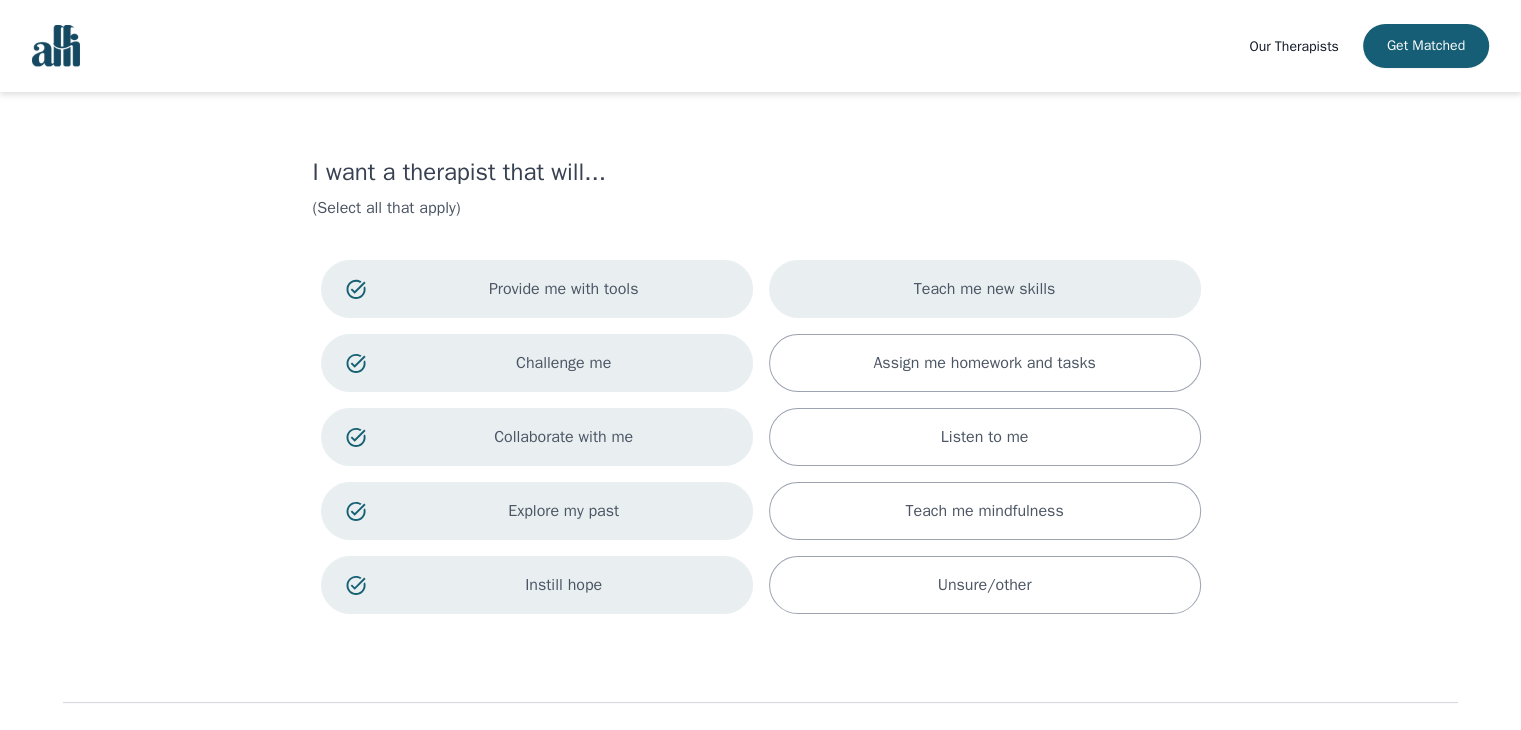 click on "Teach me new skills" at bounding box center [985, 289] 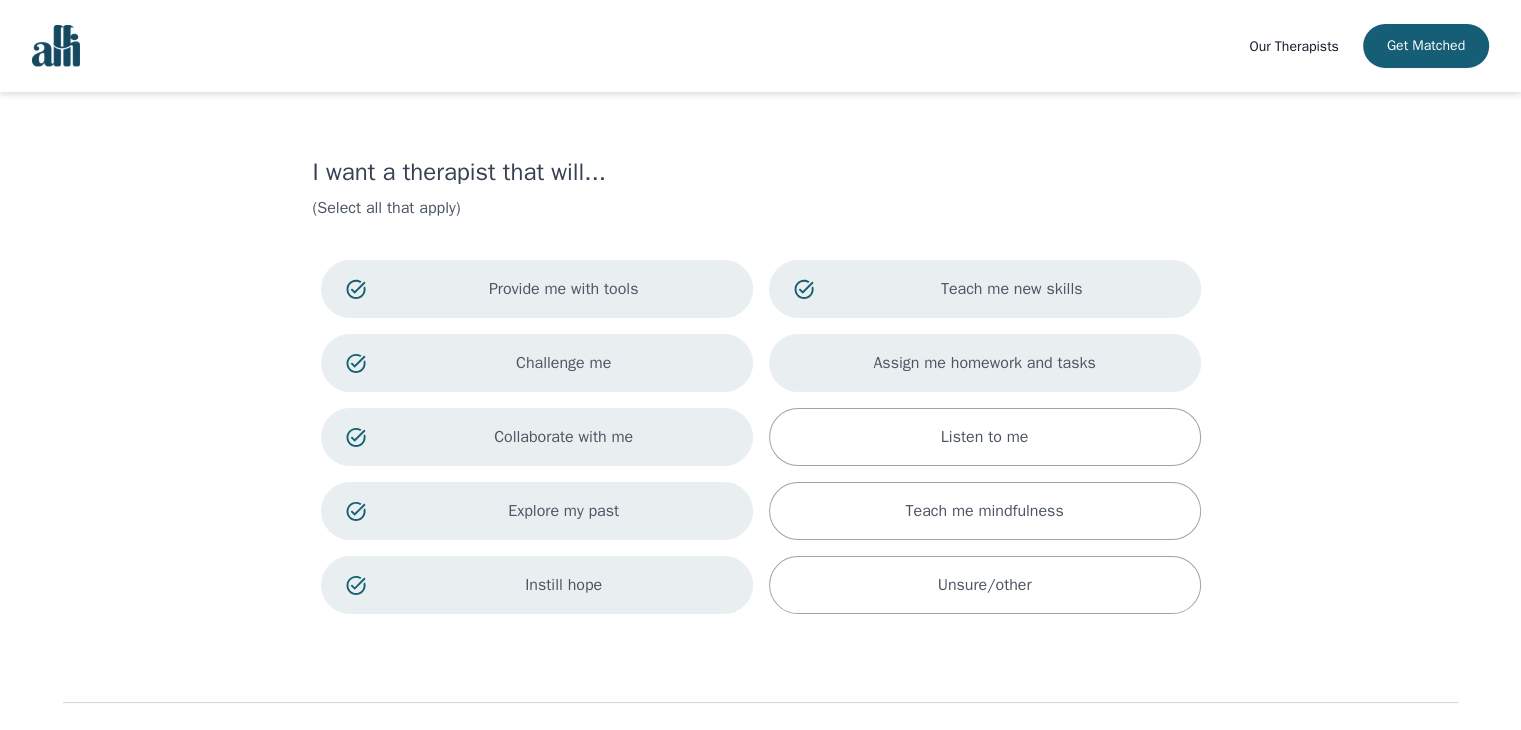 click on "Assign me homework and tasks" at bounding box center [985, 363] 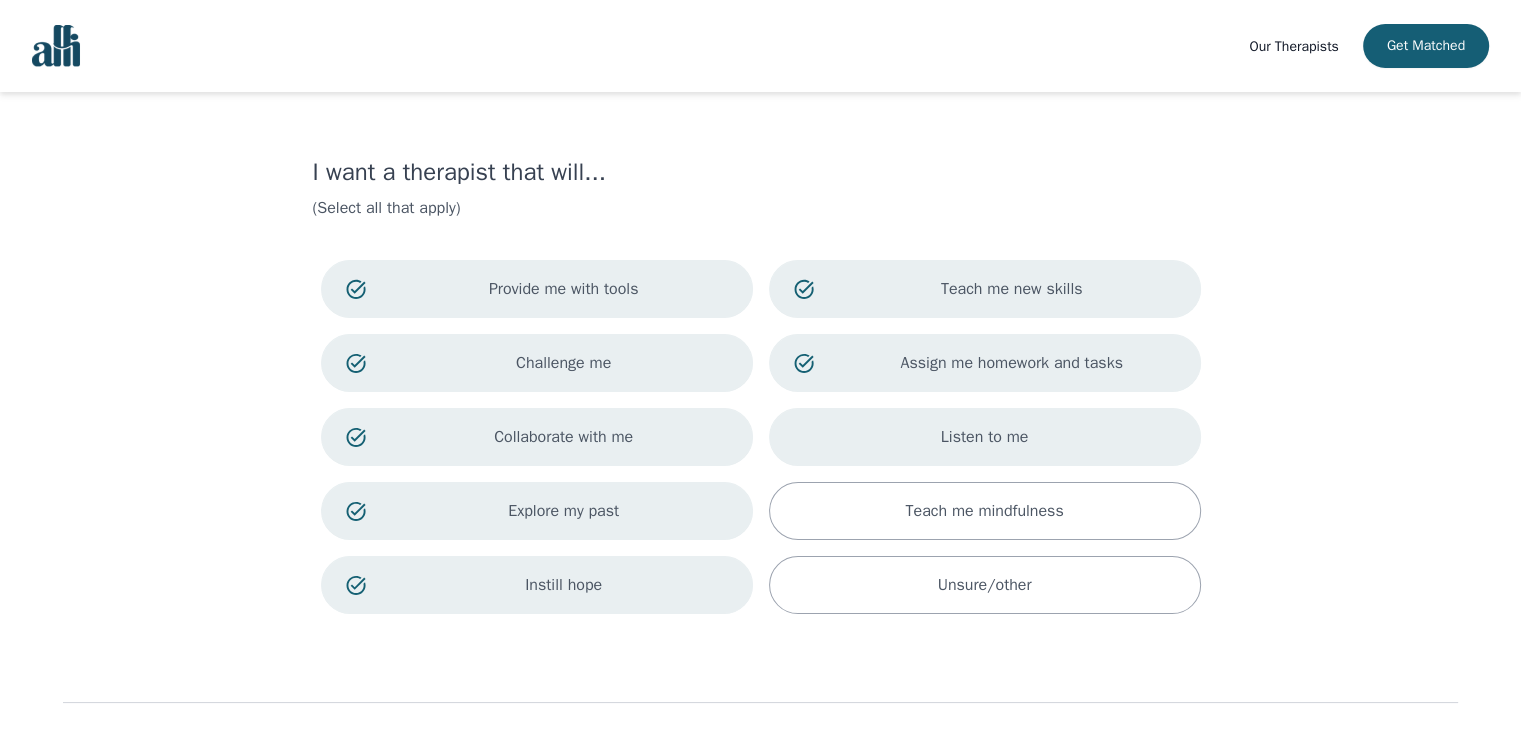 click on "Listen to me" at bounding box center [985, 437] 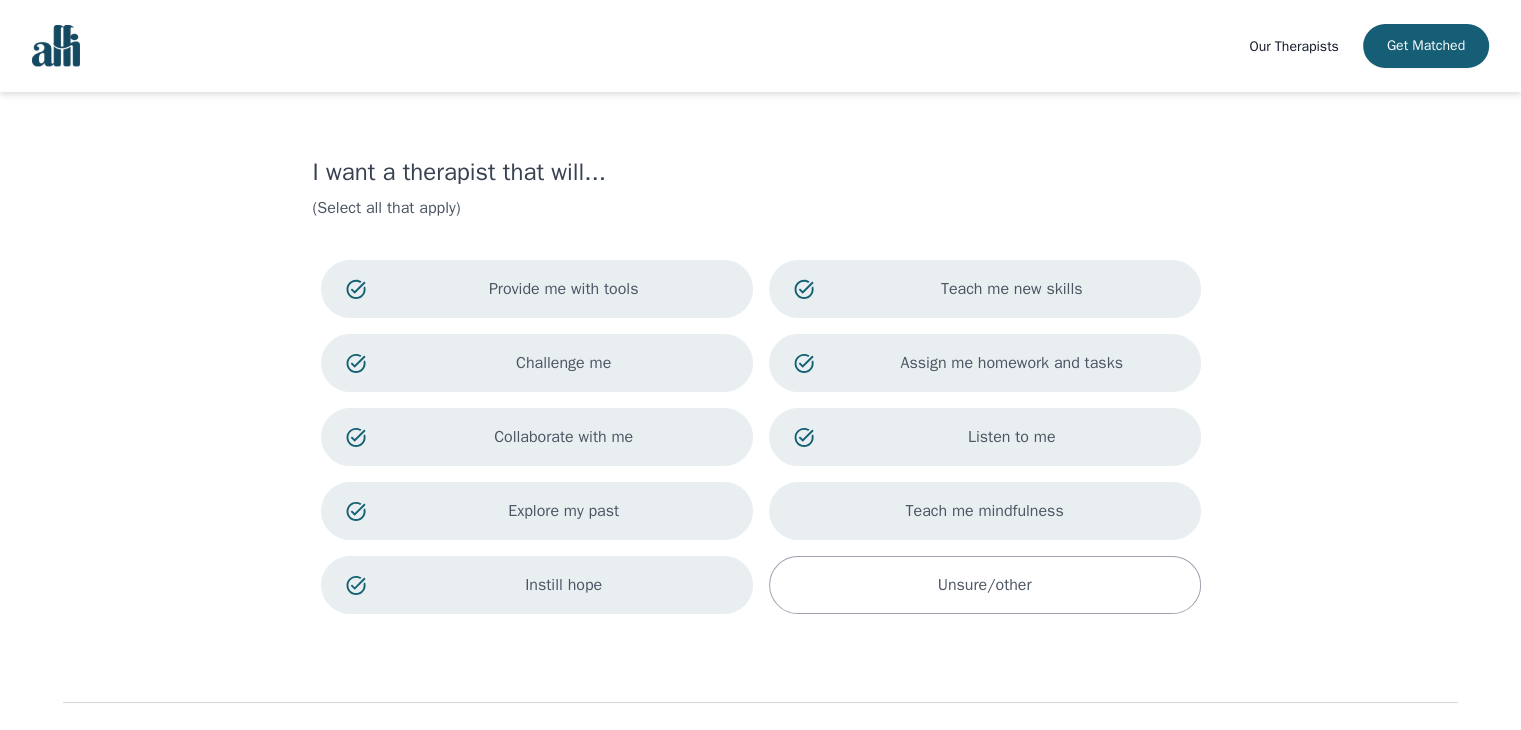 click on "Teach me mindfulness" at bounding box center (985, 511) 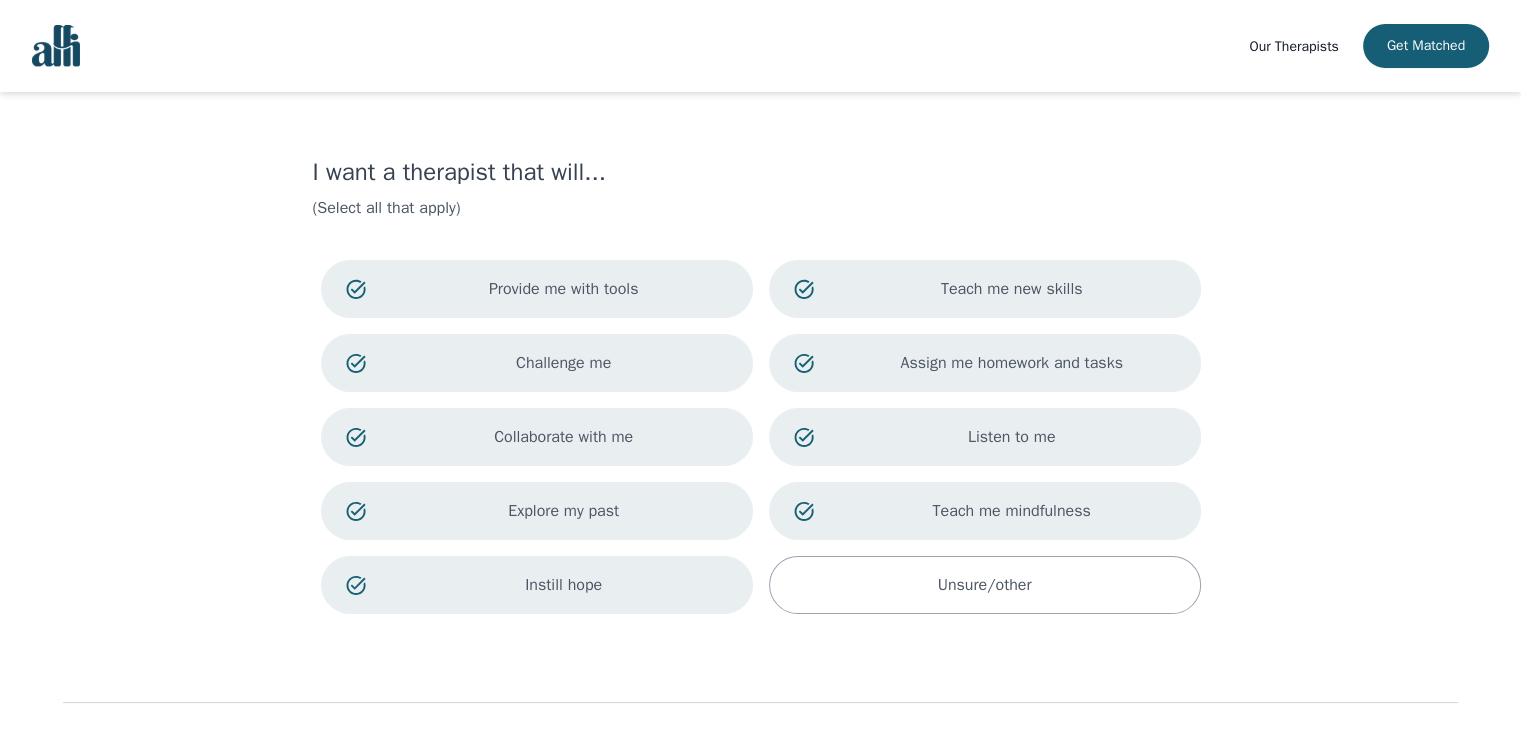 scroll, scrollTop: 98, scrollLeft: 0, axis: vertical 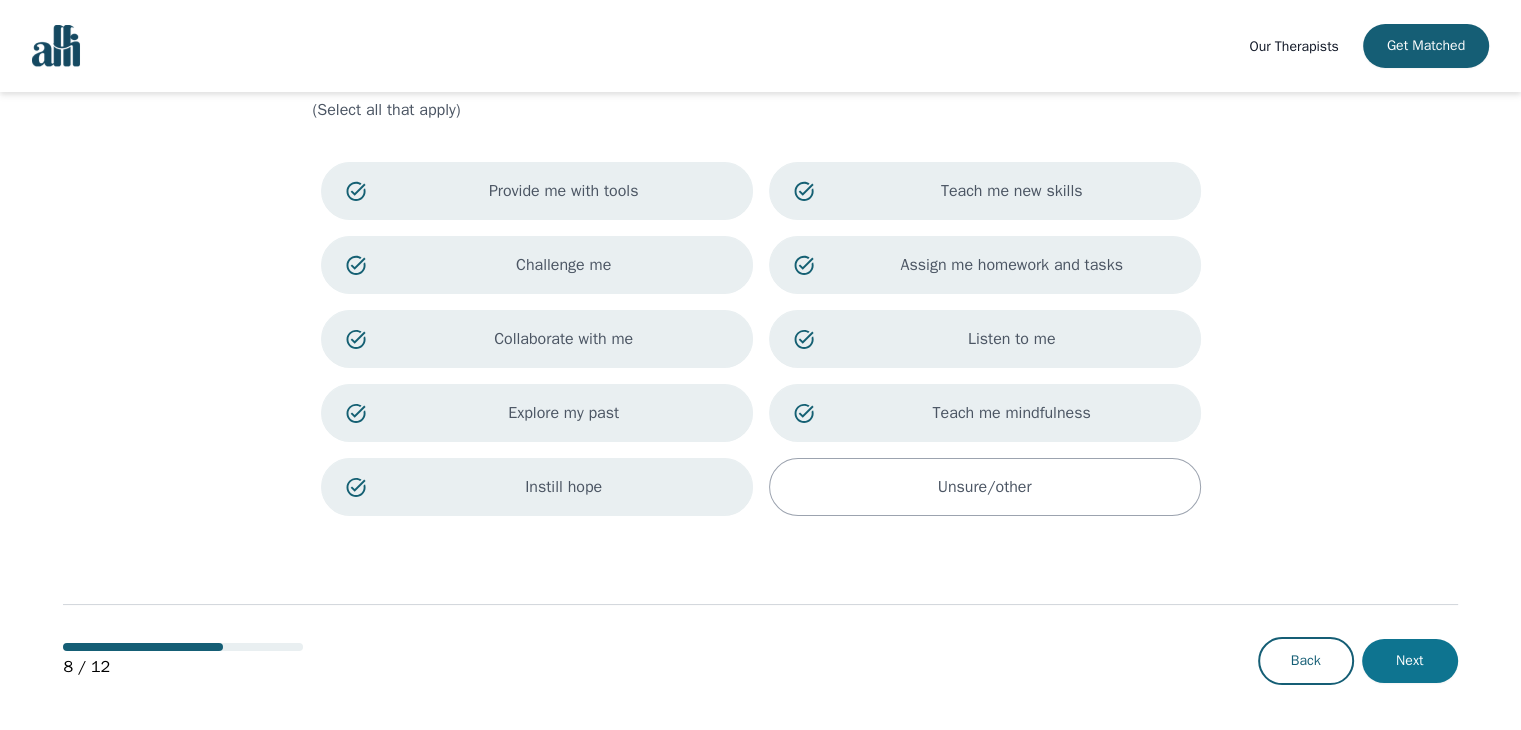 click on "Next" at bounding box center [1410, 661] 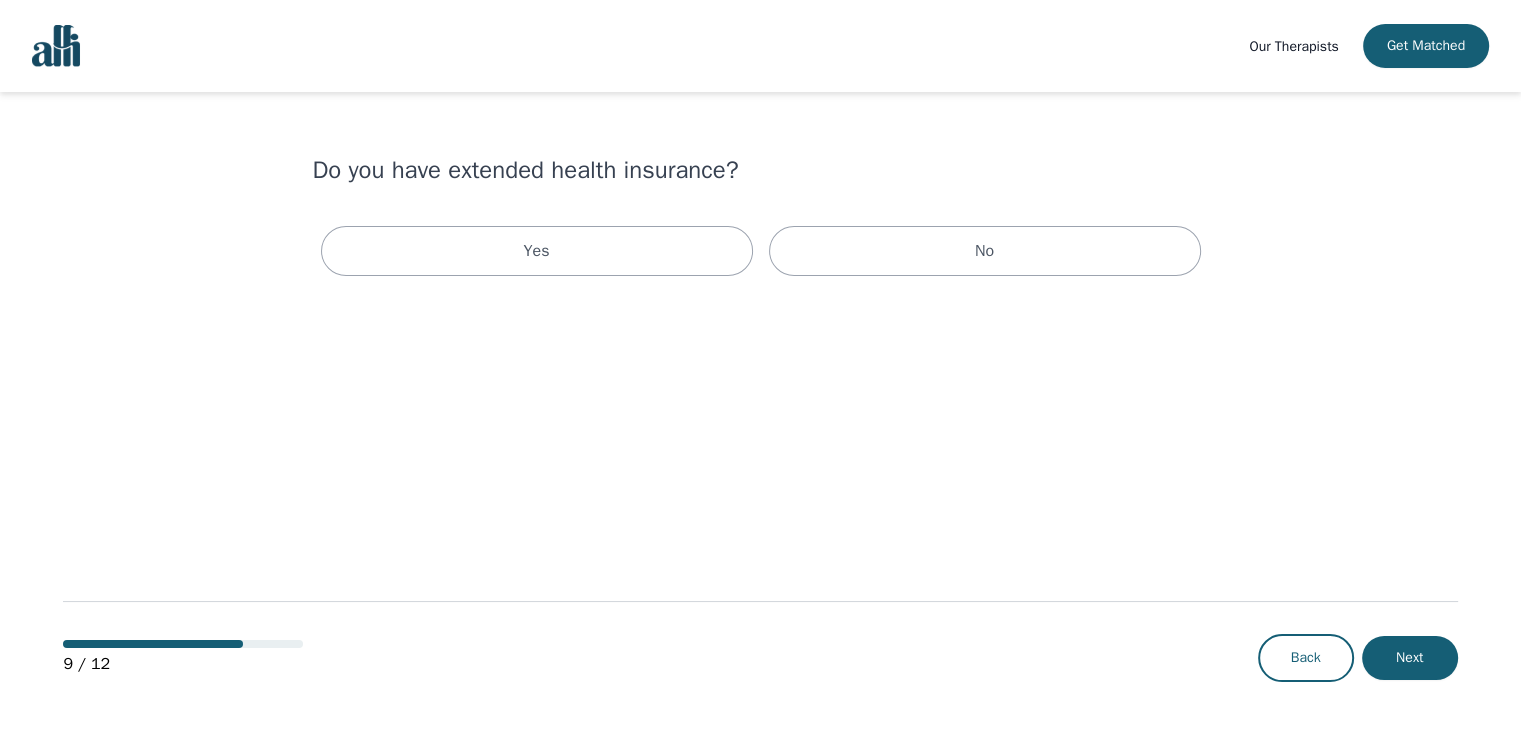 scroll, scrollTop: 0, scrollLeft: 0, axis: both 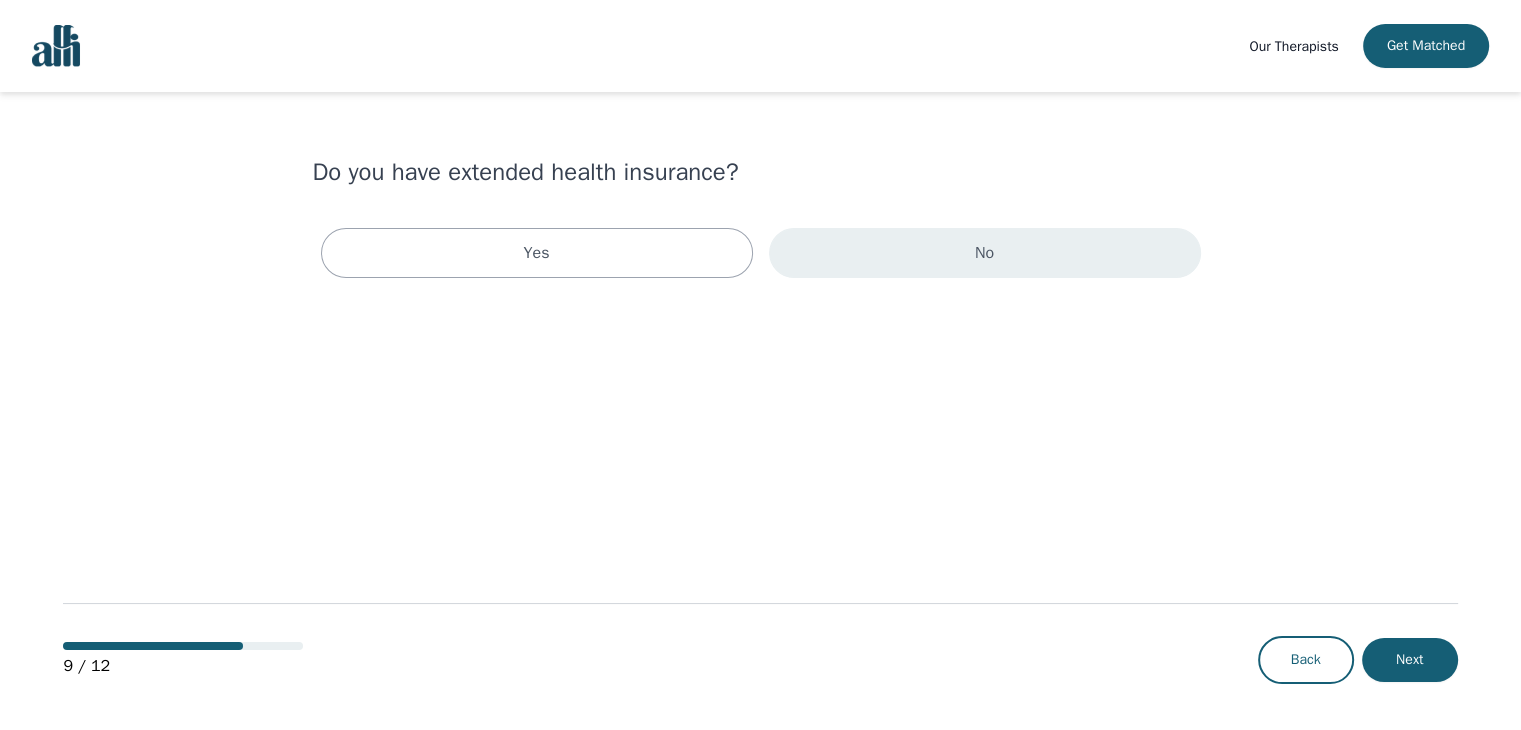 click on "No" at bounding box center [985, 253] 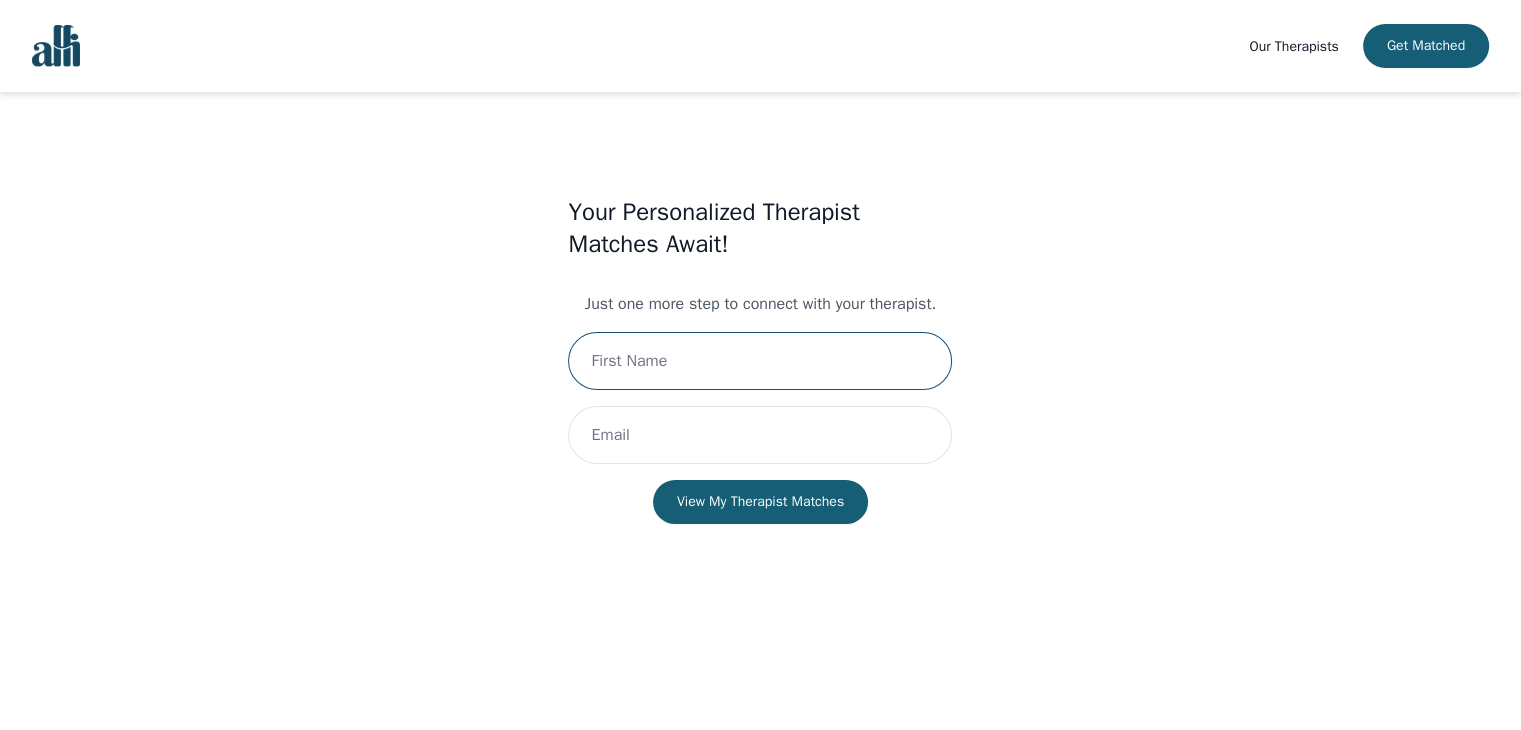 click at bounding box center (760, 361) 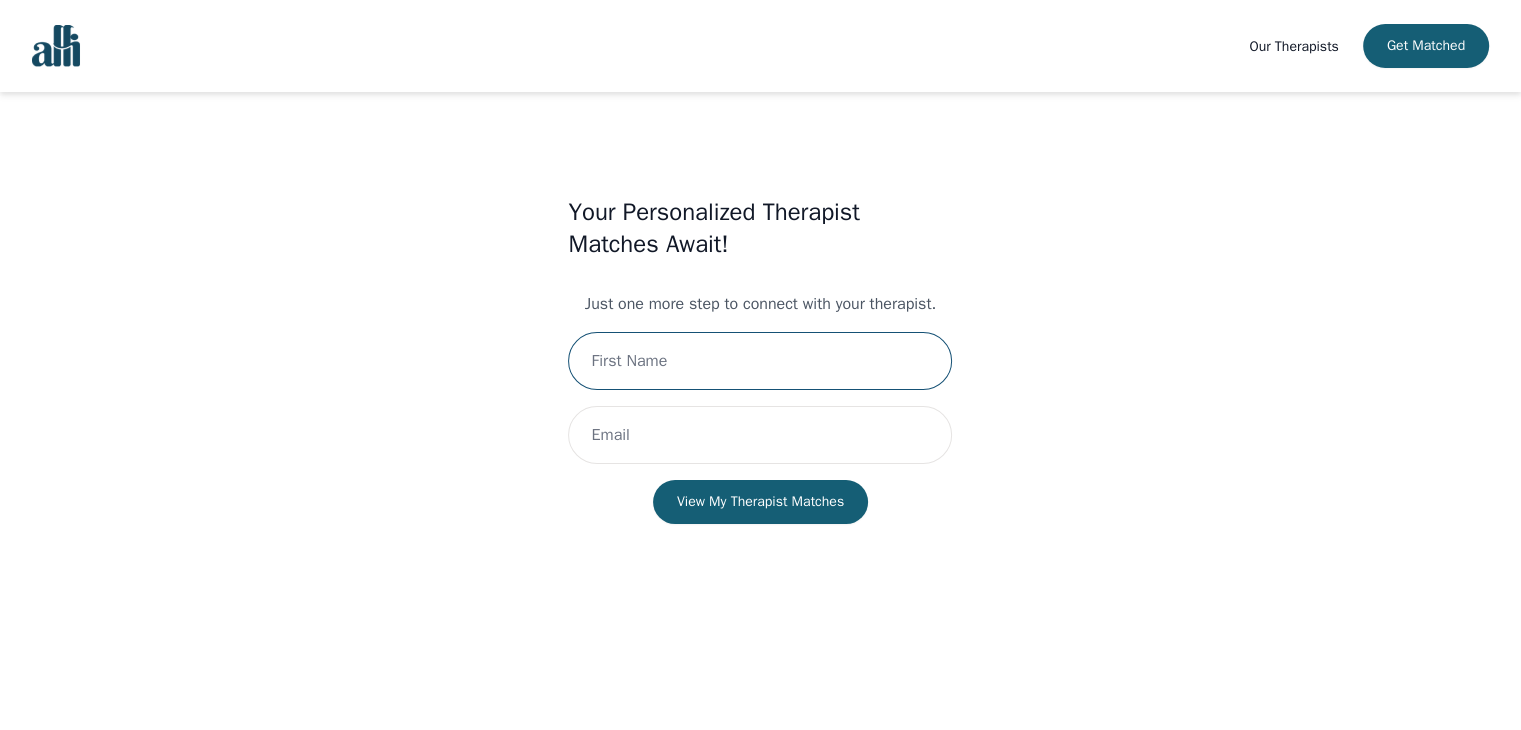type on "[FIRST]" 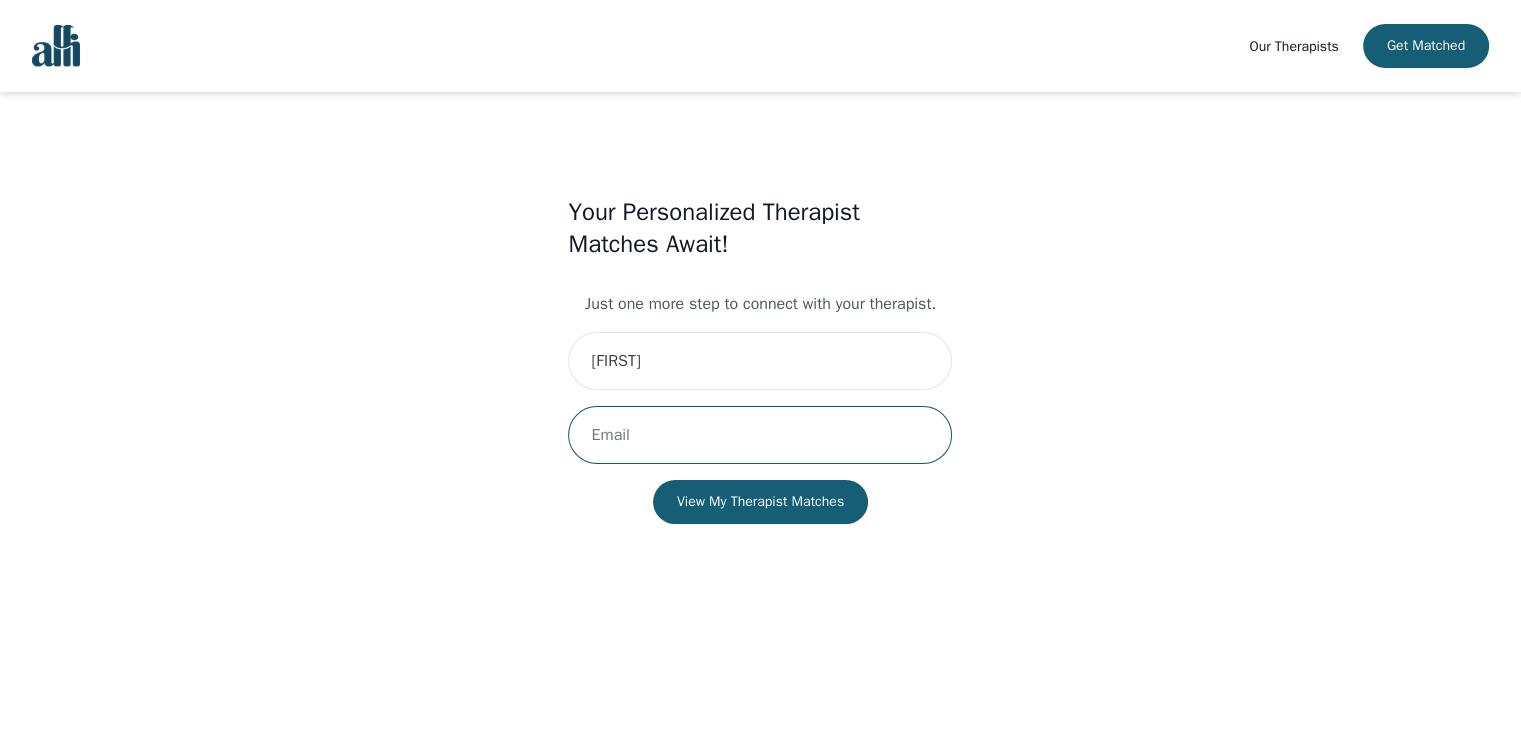 click at bounding box center (760, 435) 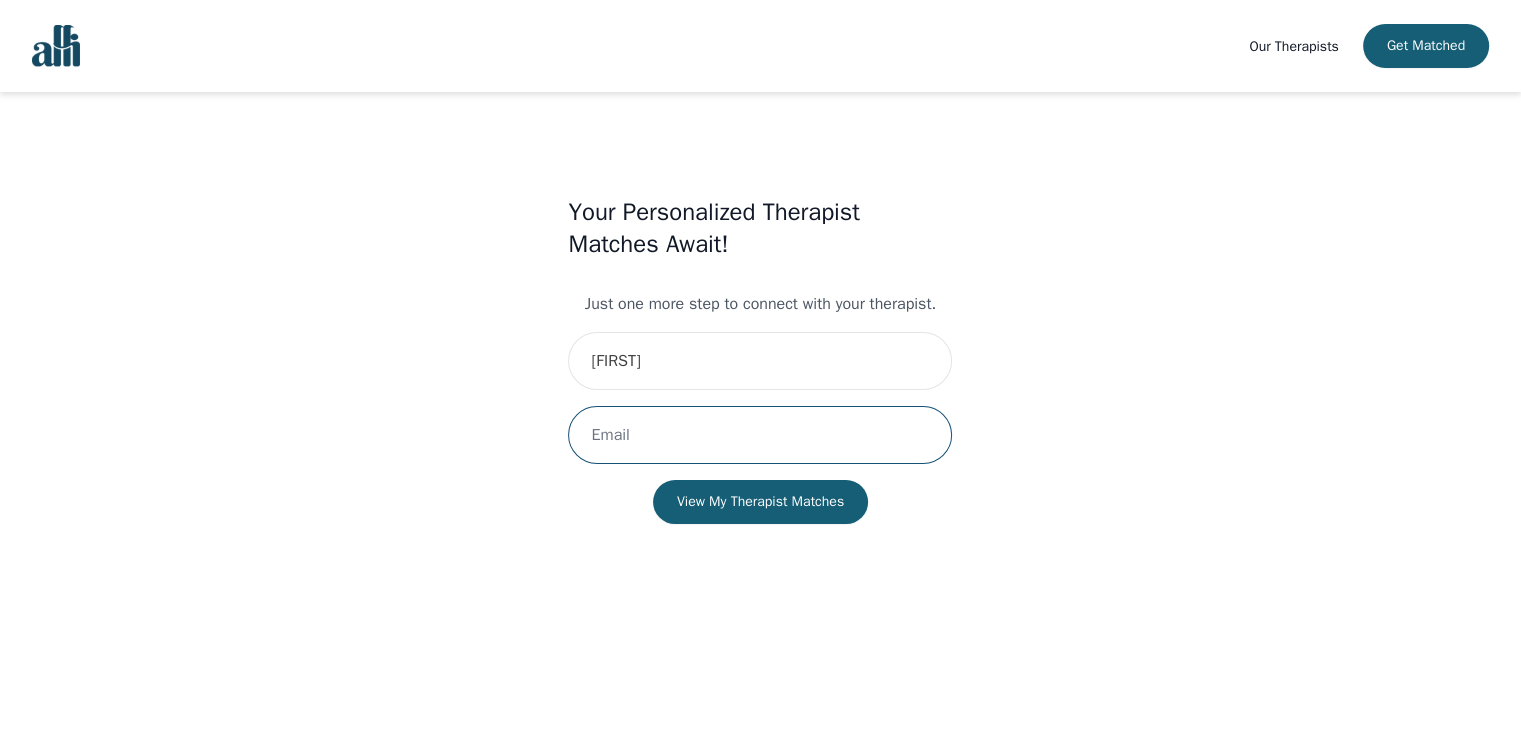 type on "[EMAIL]" 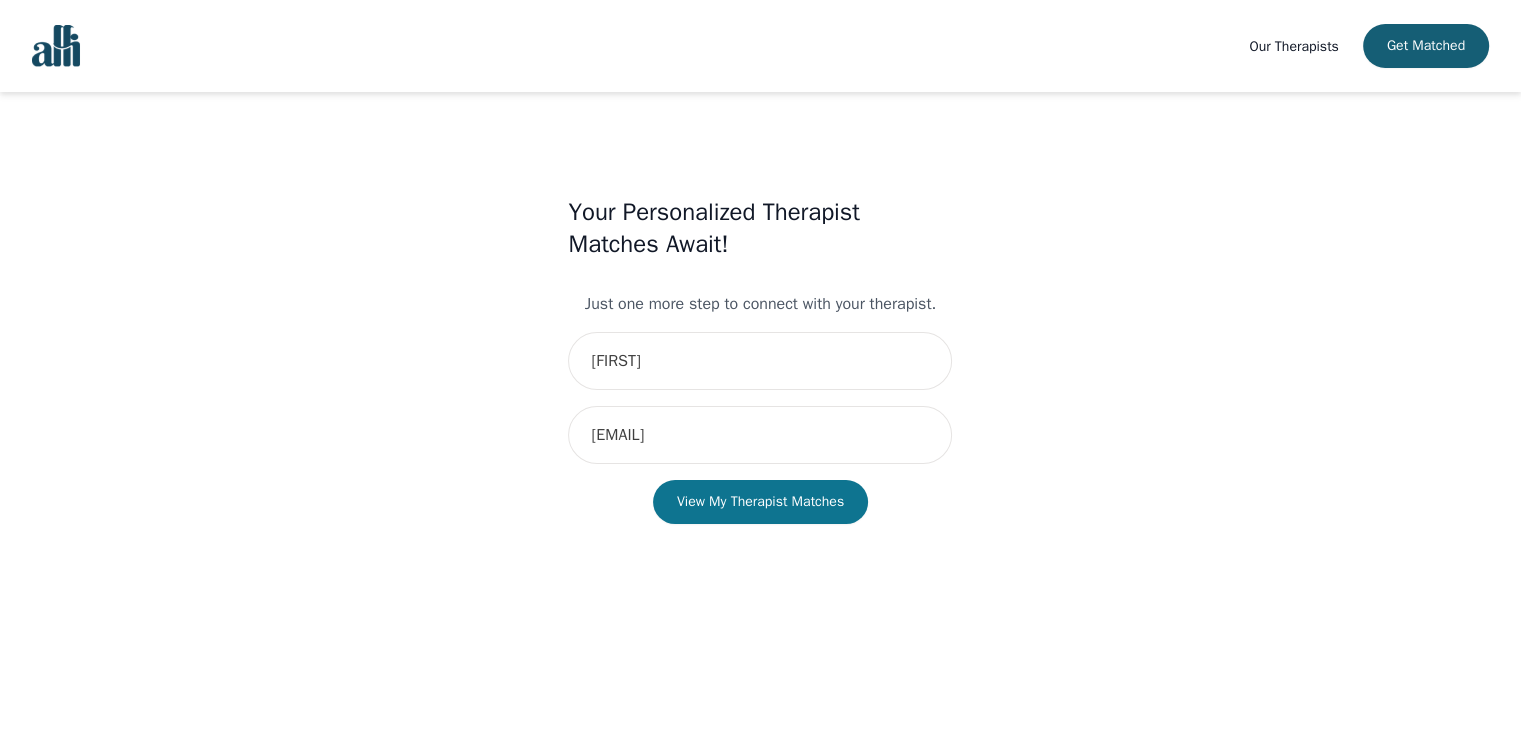 click on "View My Therapist Matches" at bounding box center (760, 502) 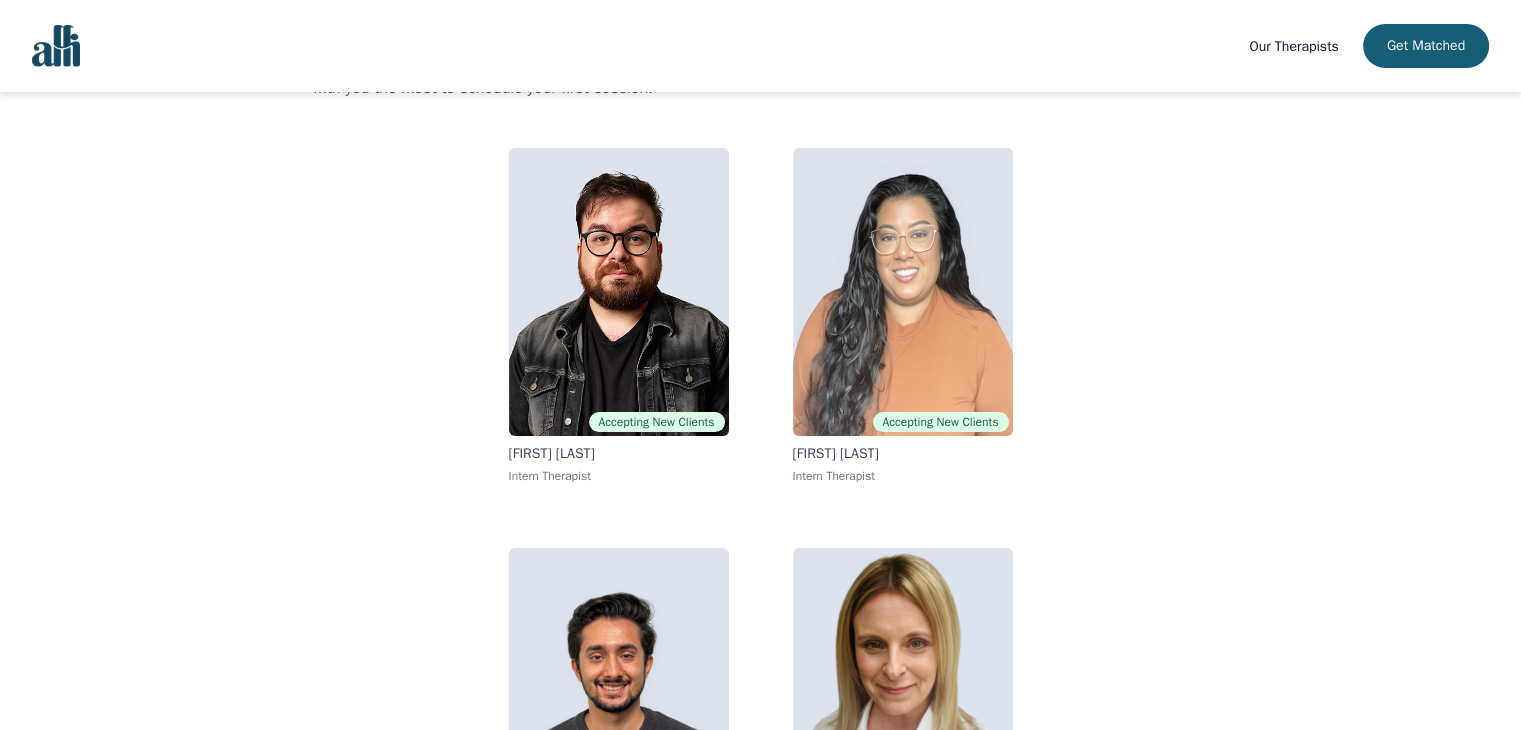 scroll, scrollTop: 314, scrollLeft: 0, axis: vertical 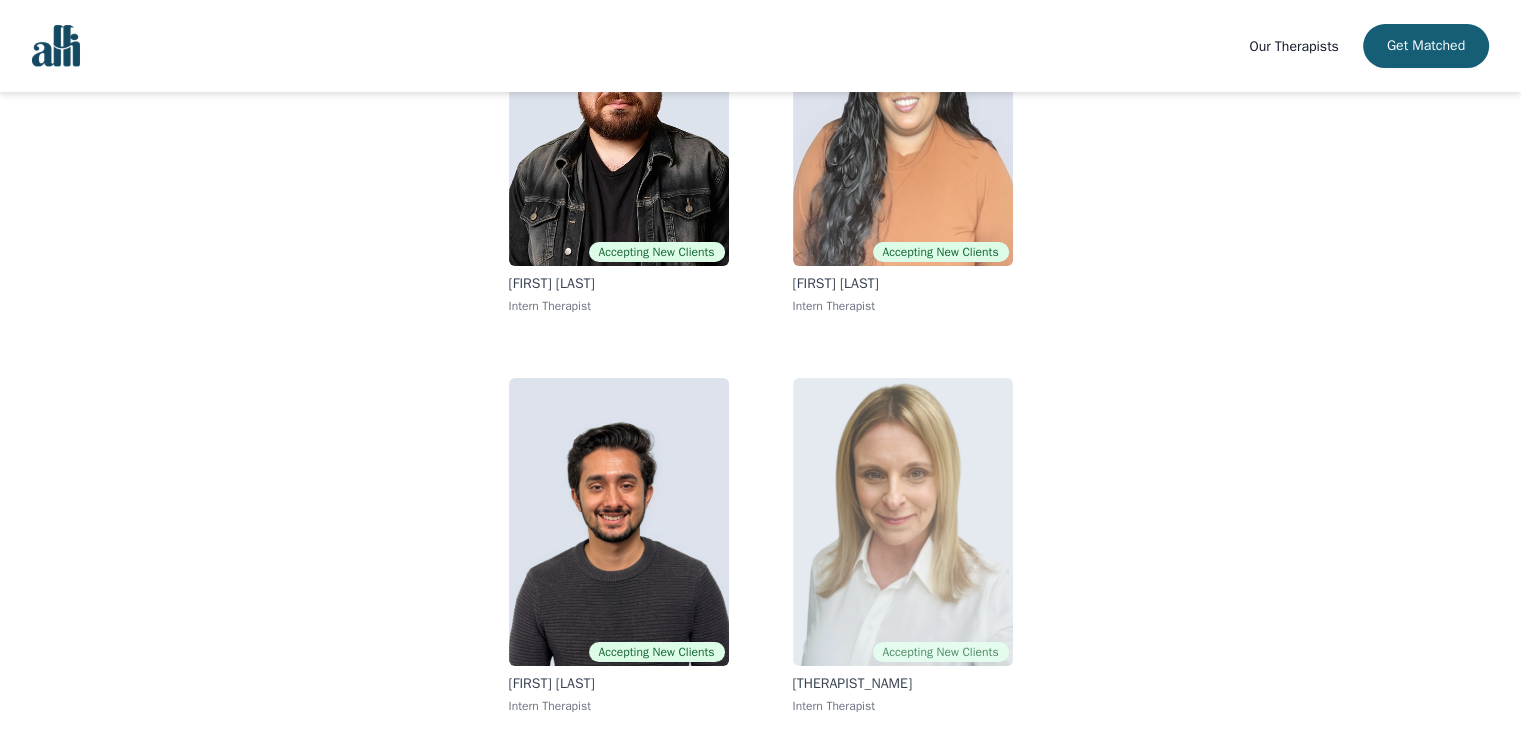 click at bounding box center (903, 522) 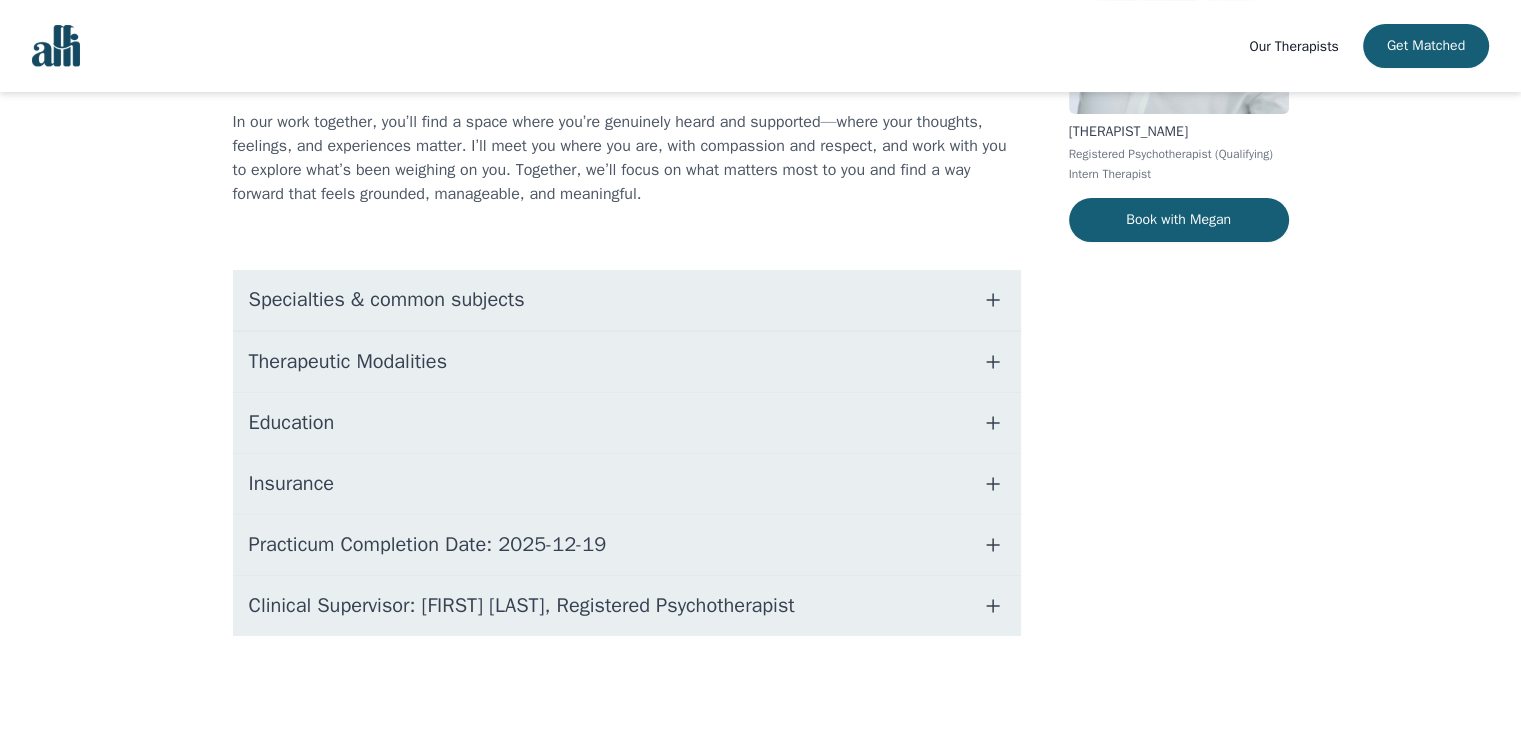 scroll, scrollTop: 0, scrollLeft: 0, axis: both 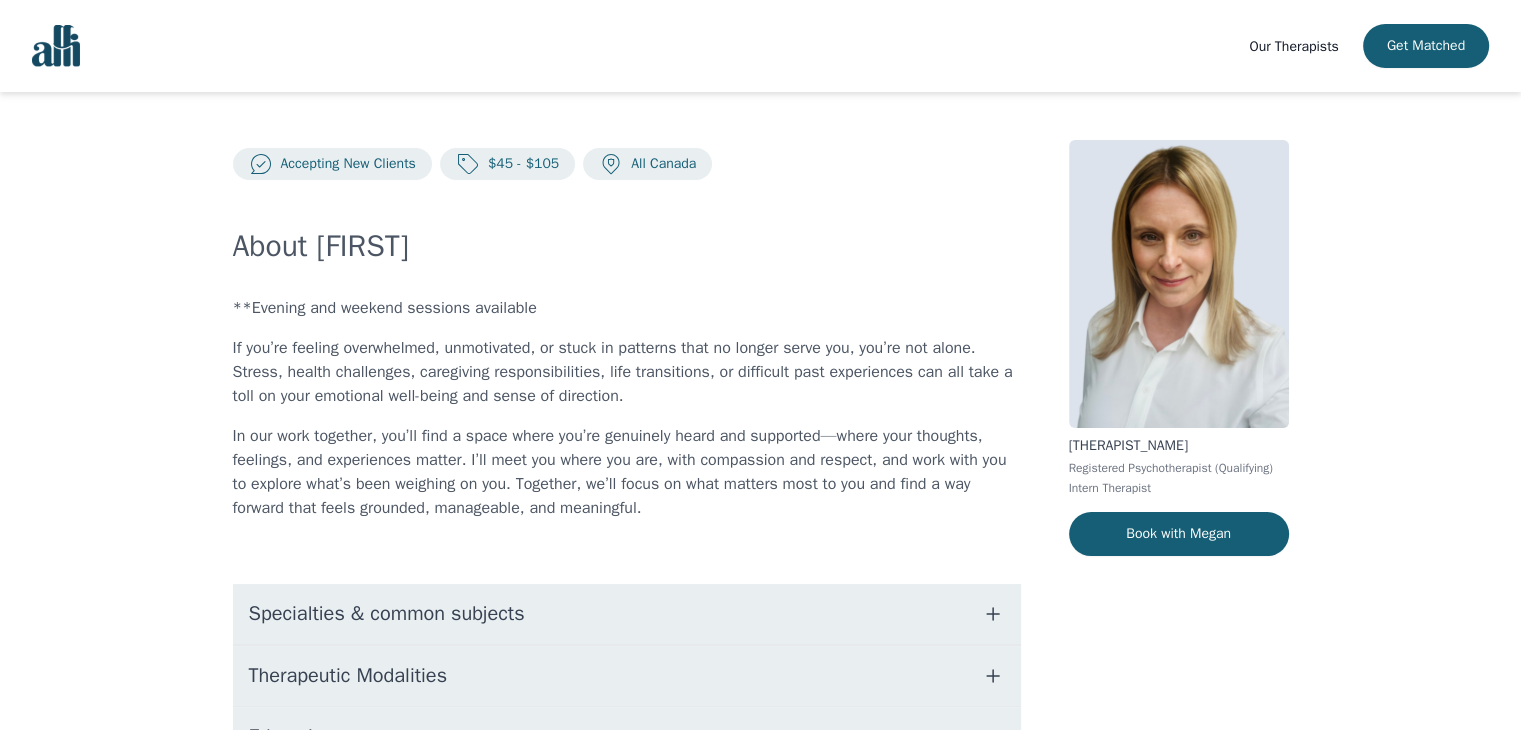 click on "About [FIRST] **Evening and weekend sessions available If you’re feeling overwhelmed, unmotivated, or stuck in patterns that no longer serve you, you’re not alone. Stress, health challenges, caregiving responsibilities, life transitions, or difficult past experiences can all take a toll on your emotional well-being and sense of direction. In our work together, you’ll find a space where you’re genuinely heard and supported—where your thoughts, feelings, and experiences matter. I’ll meet you where you are, with compassion and respect, and work with you to explore what’s been weighing on you. Together, we’ll focus on what matters most to you and find a way forward that feels grounded, manageable, and meaningful. Specialties & common subjects Therapeutic Modalities Education Insurance Practicum Completion Date: 2025-12-19 Clinical Supervisor: [FIRST] [LAST], Registered Psychotherapist" at bounding box center (627, 589) 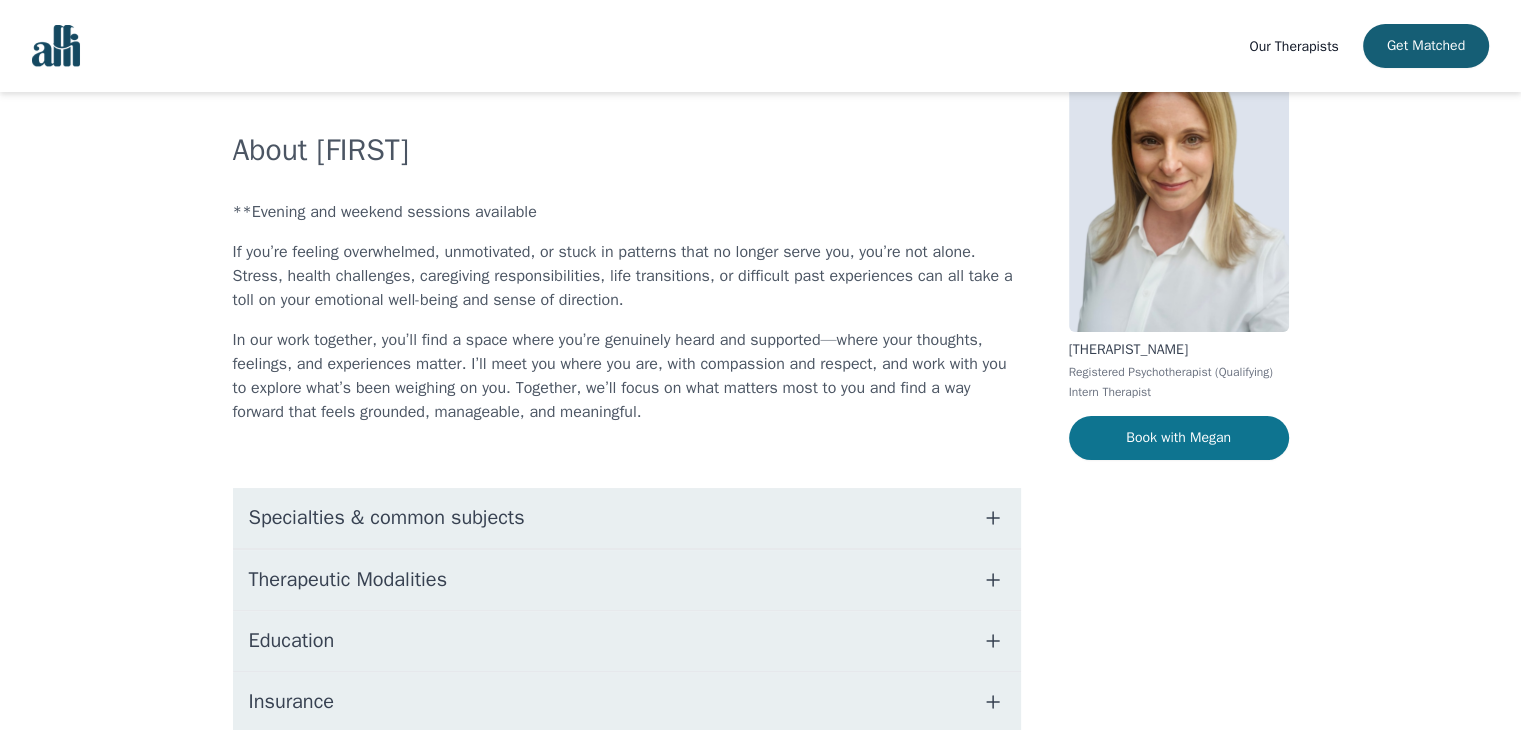 scroll, scrollTop: 0, scrollLeft: 0, axis: both 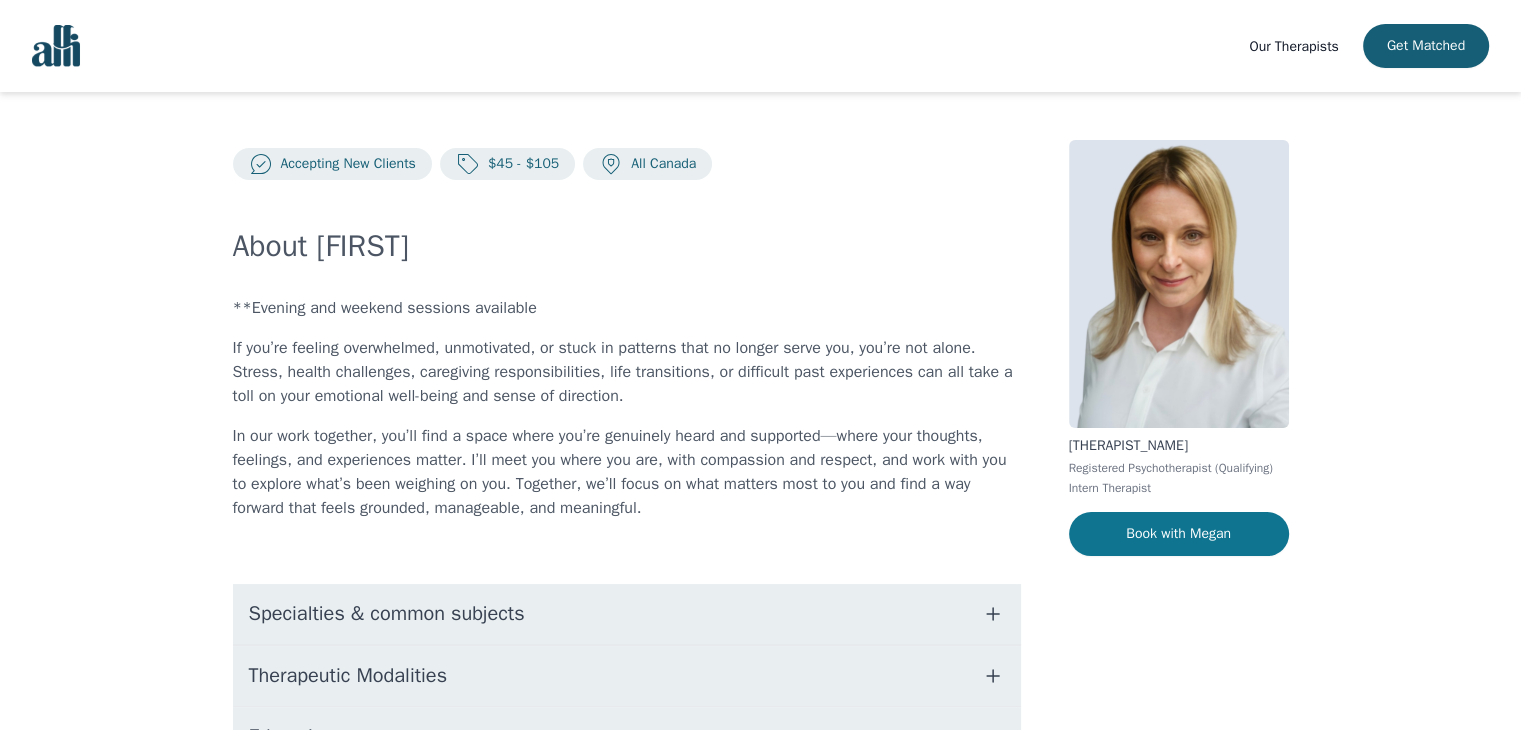 click on "Book with Megan" at bounding box center [1179, 534] 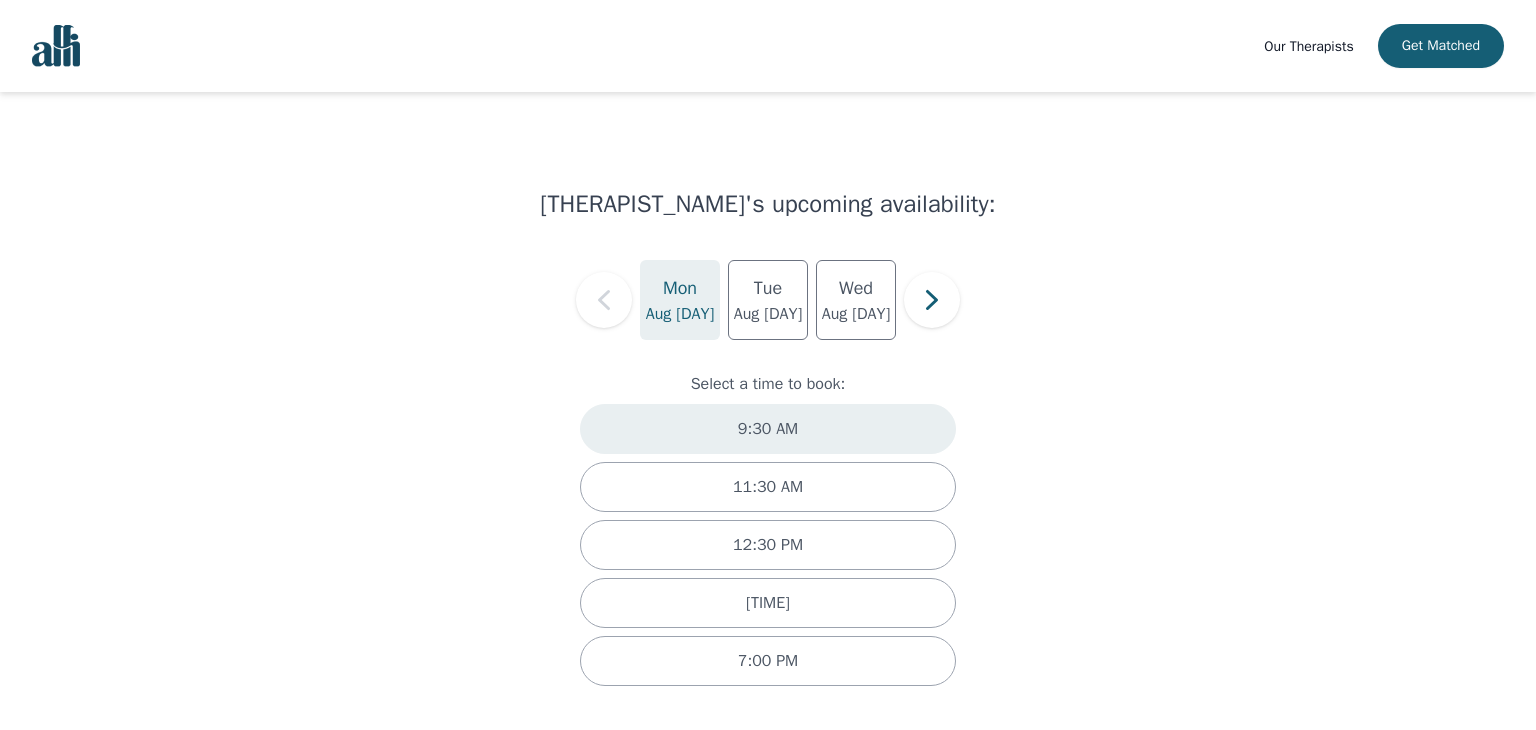click on "9:30 AM" at bounding box center [768, 429] 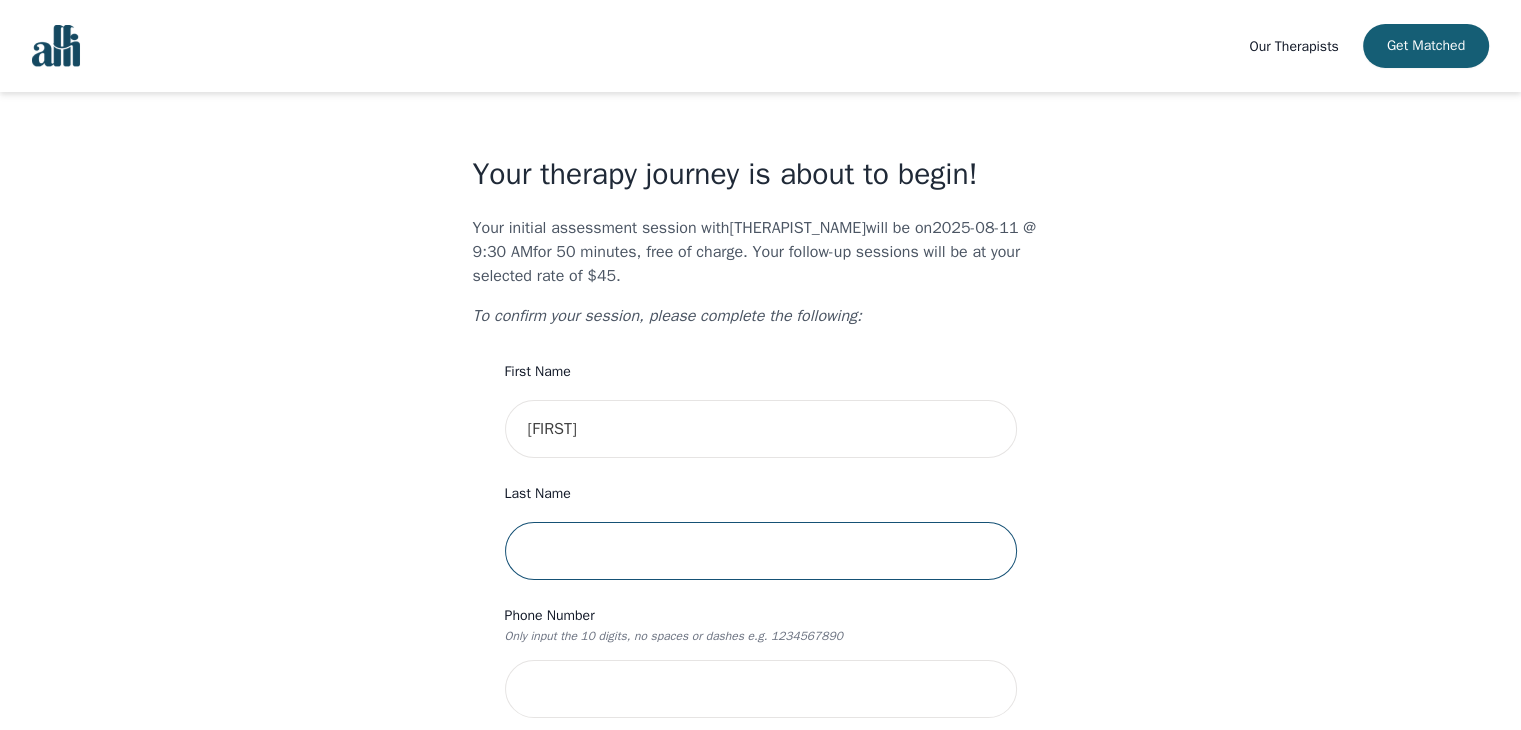 click at bounding box center [761, 551] 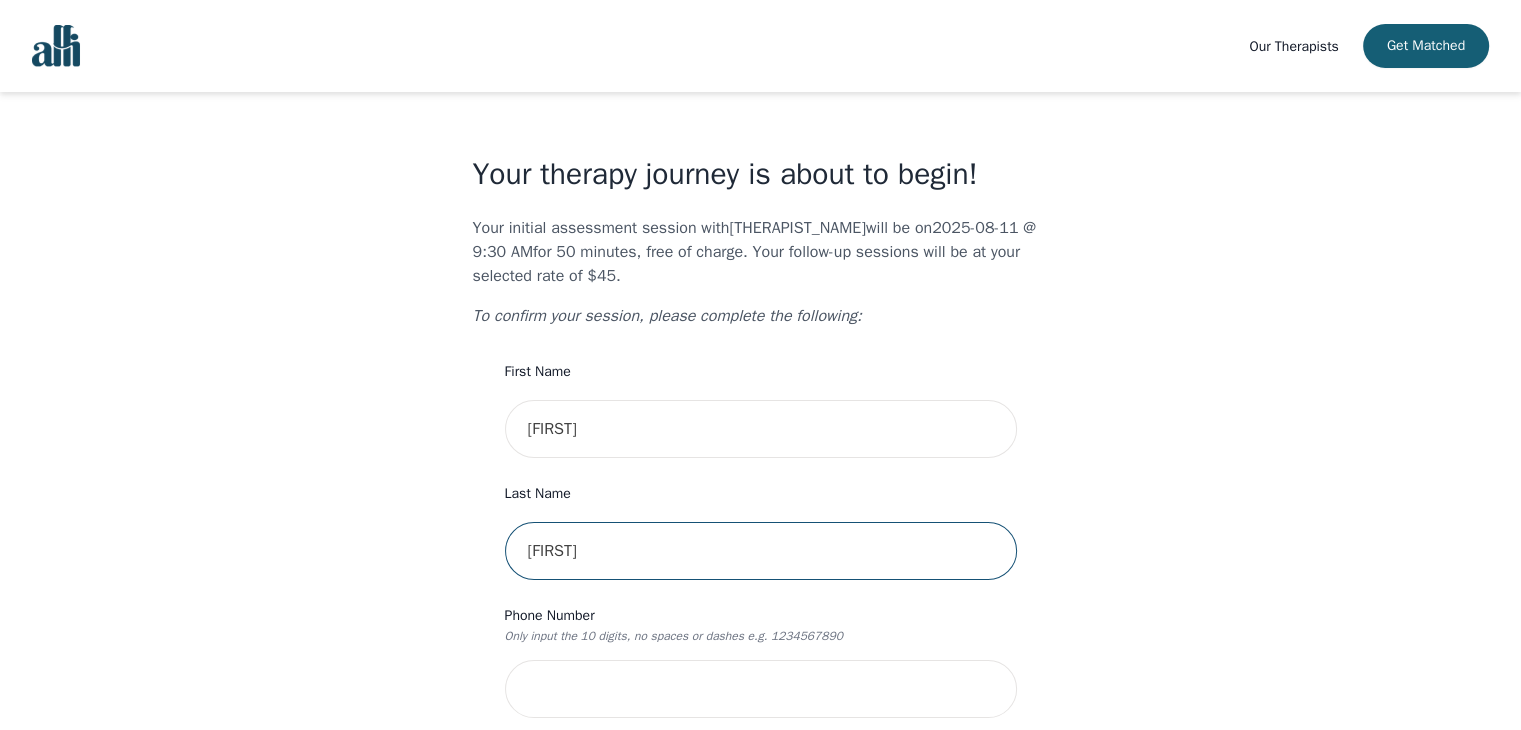 type on "b" 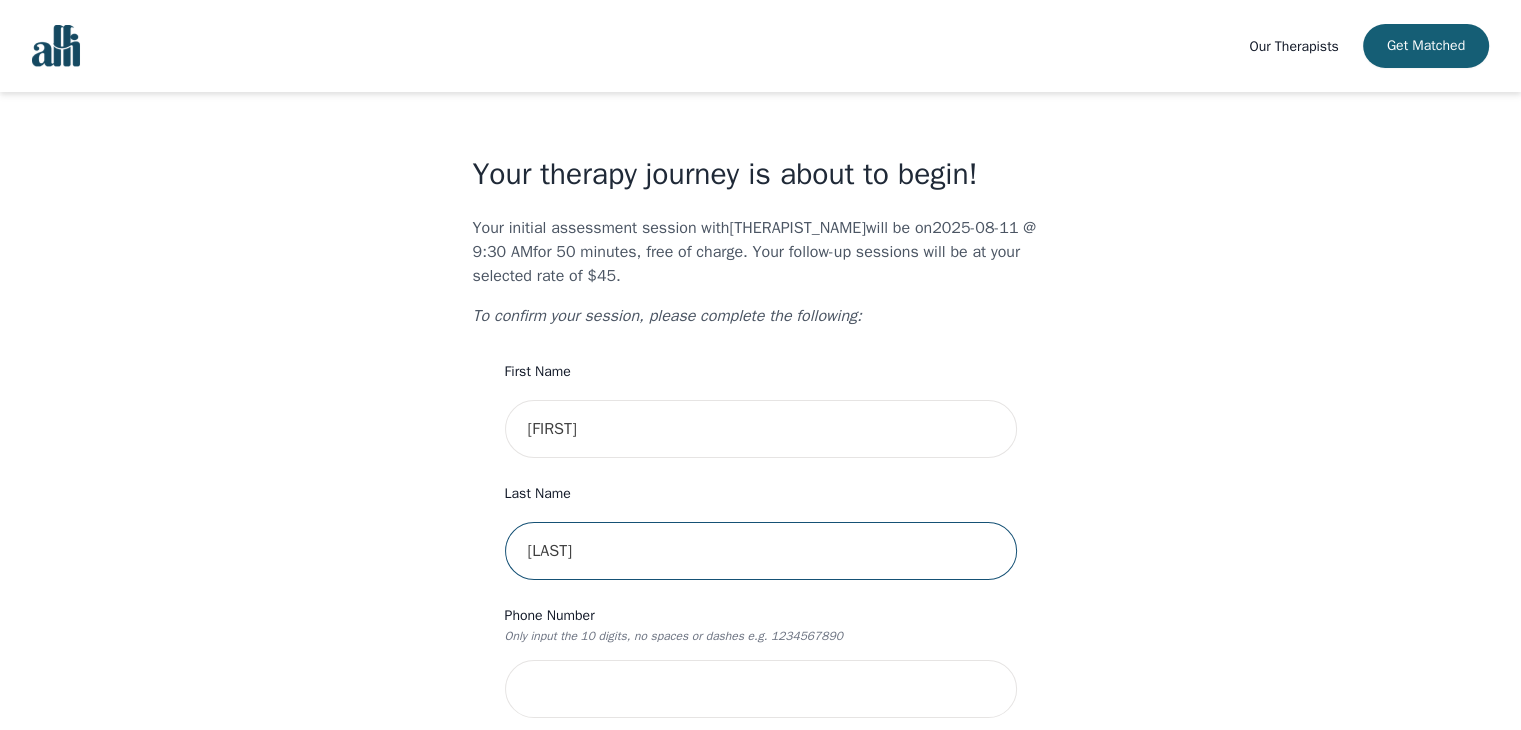 type on "[LAST]" 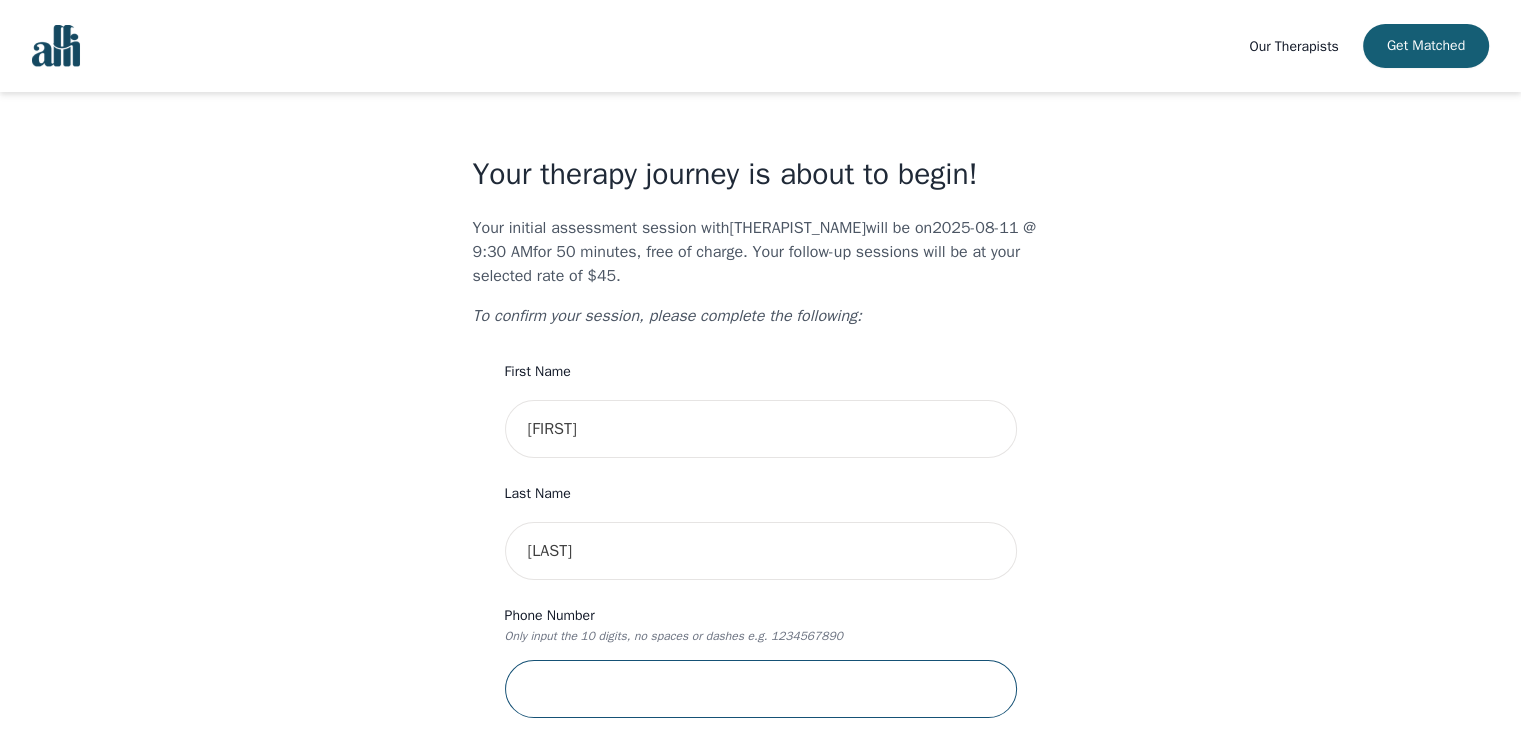 click at bounding box center [761, 689] 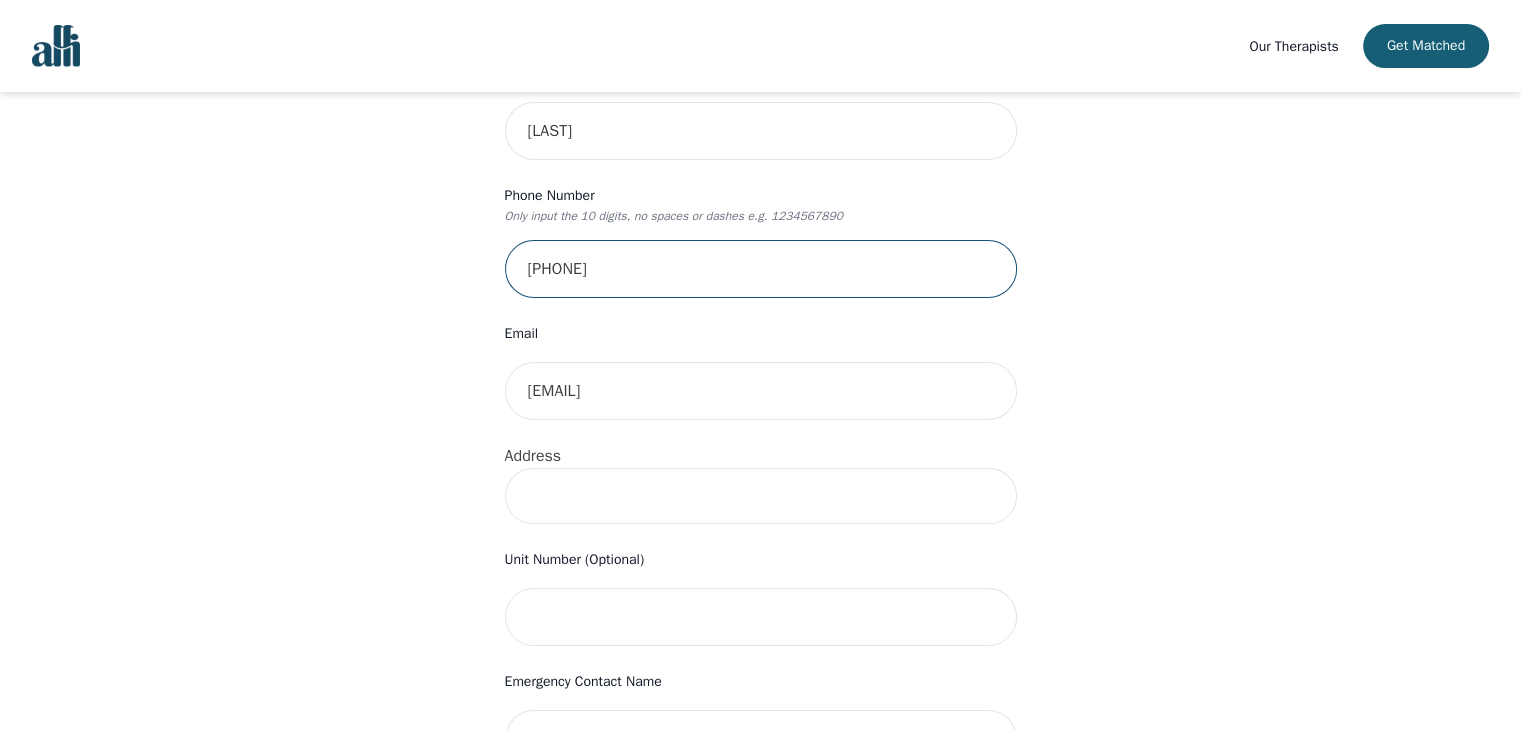 scroll, scrollTop: 436, scrollLeft: 0, axis: vertical 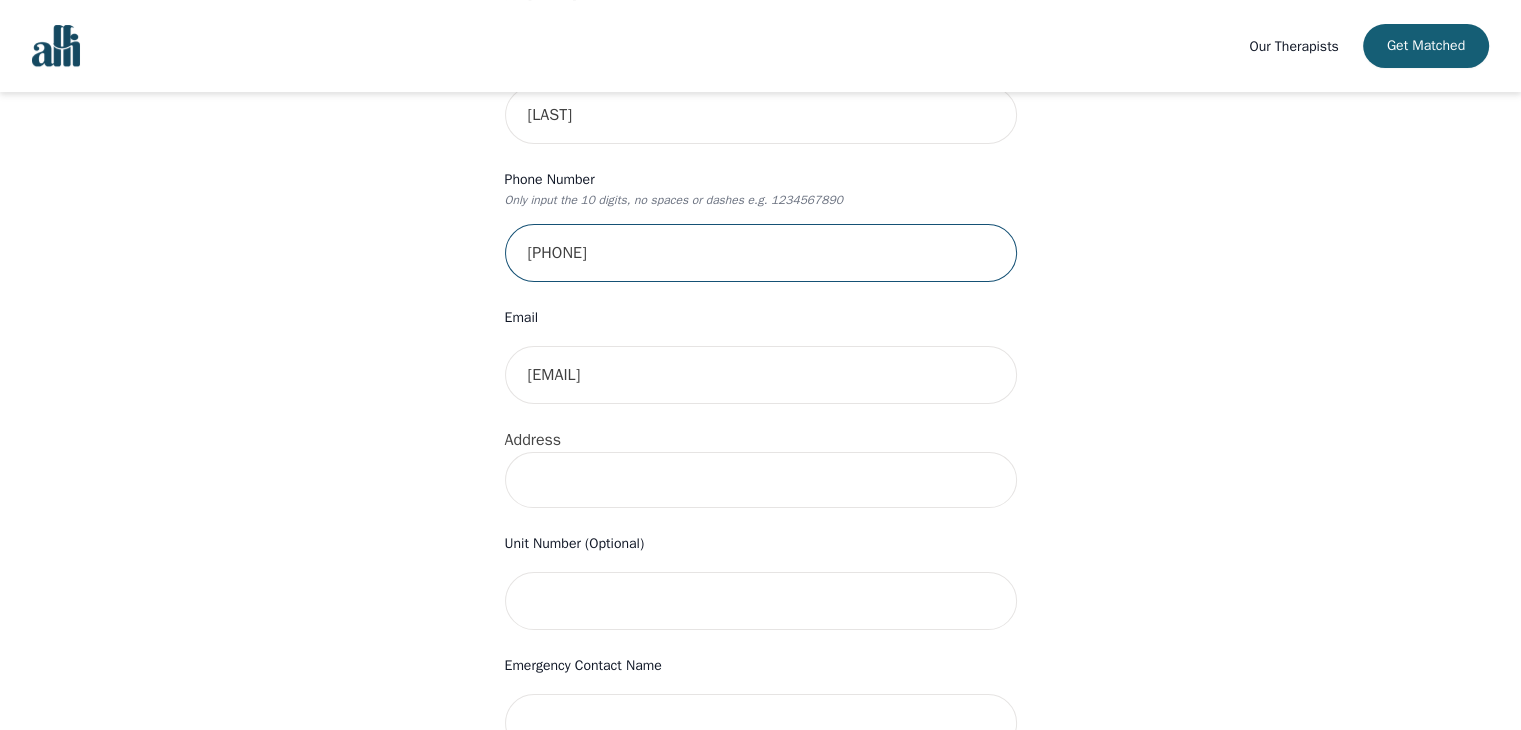 type on "[PHONE]" 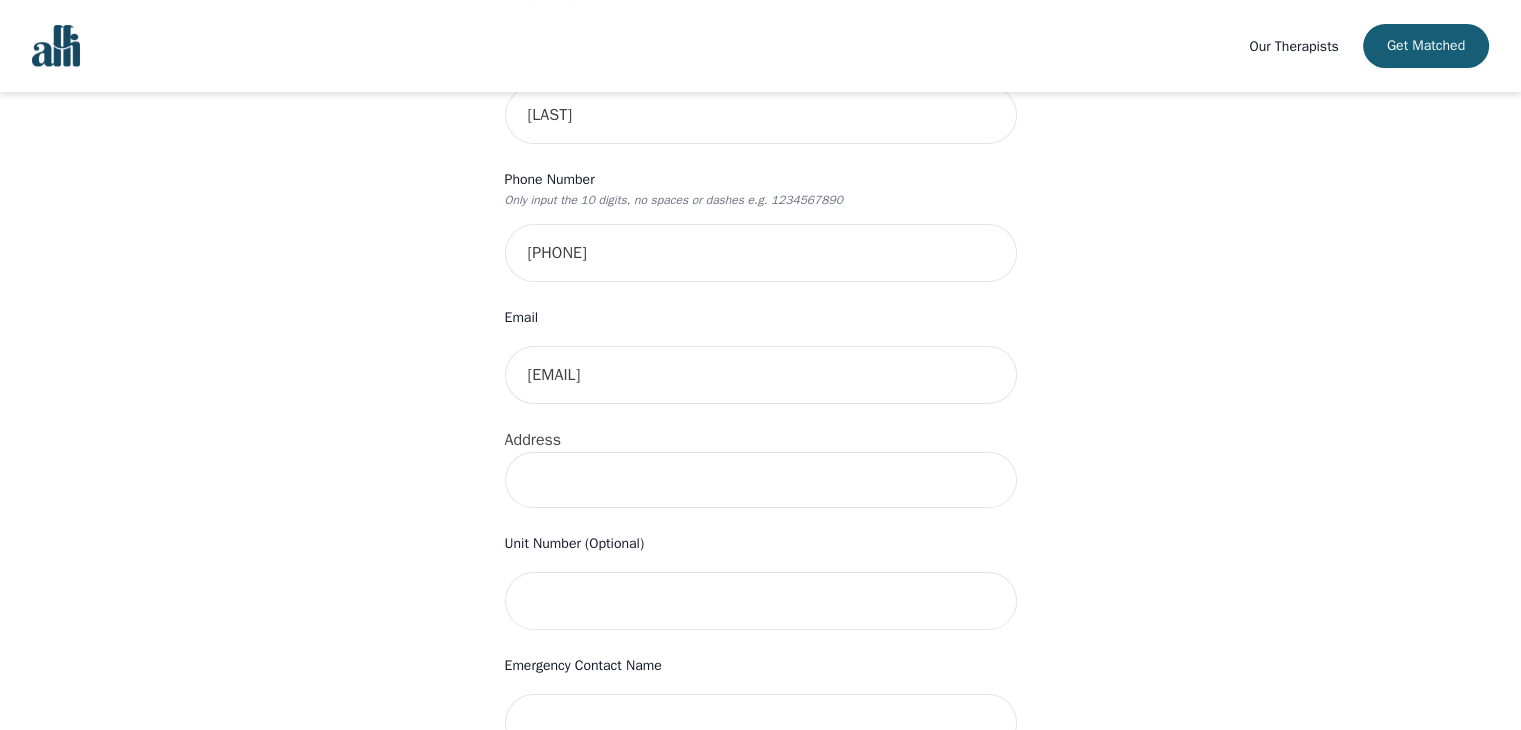 click at bounding box center [761, 480] 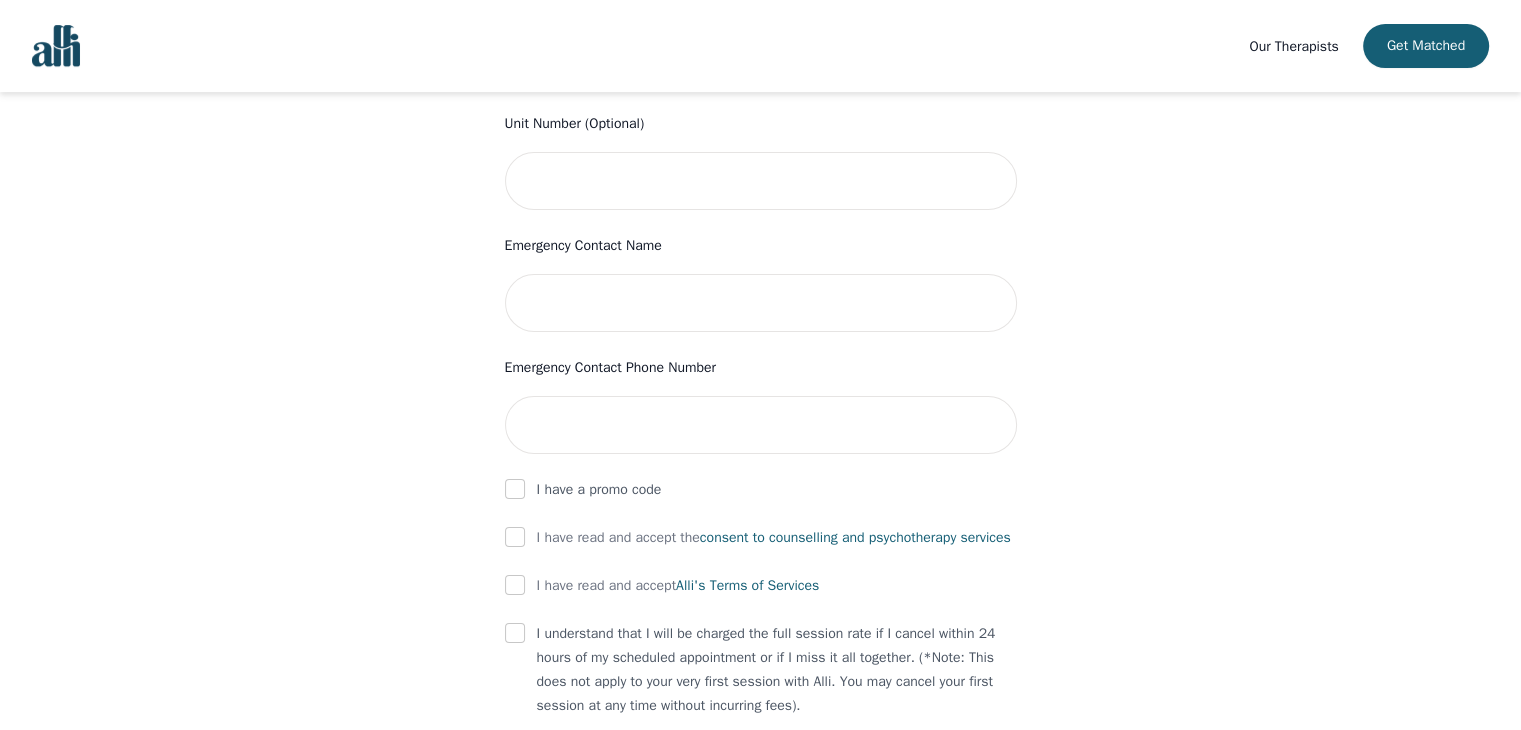 scroll, scrollTop: 856, scrollLeft: 0, axis: vertical 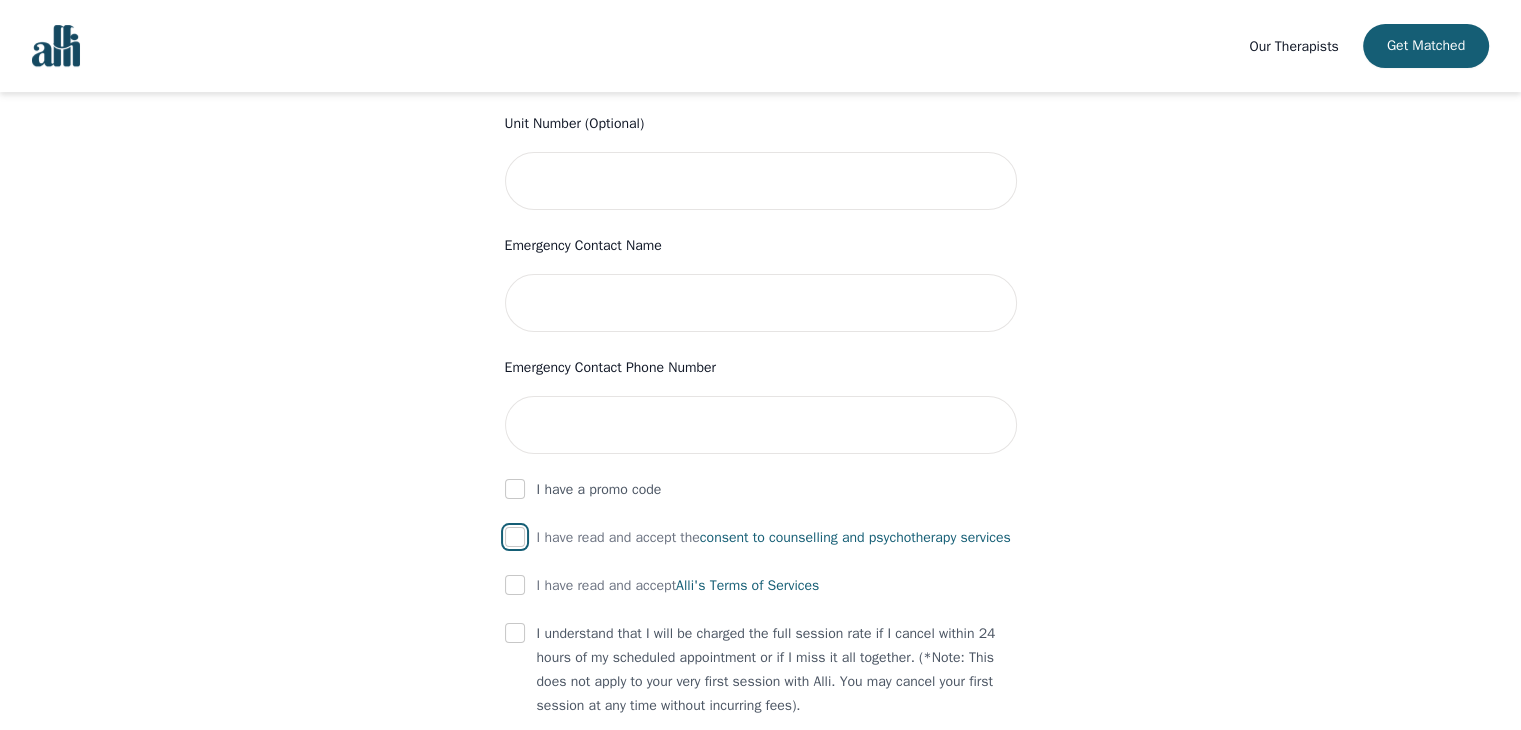 click at bounding box center [515, 537] 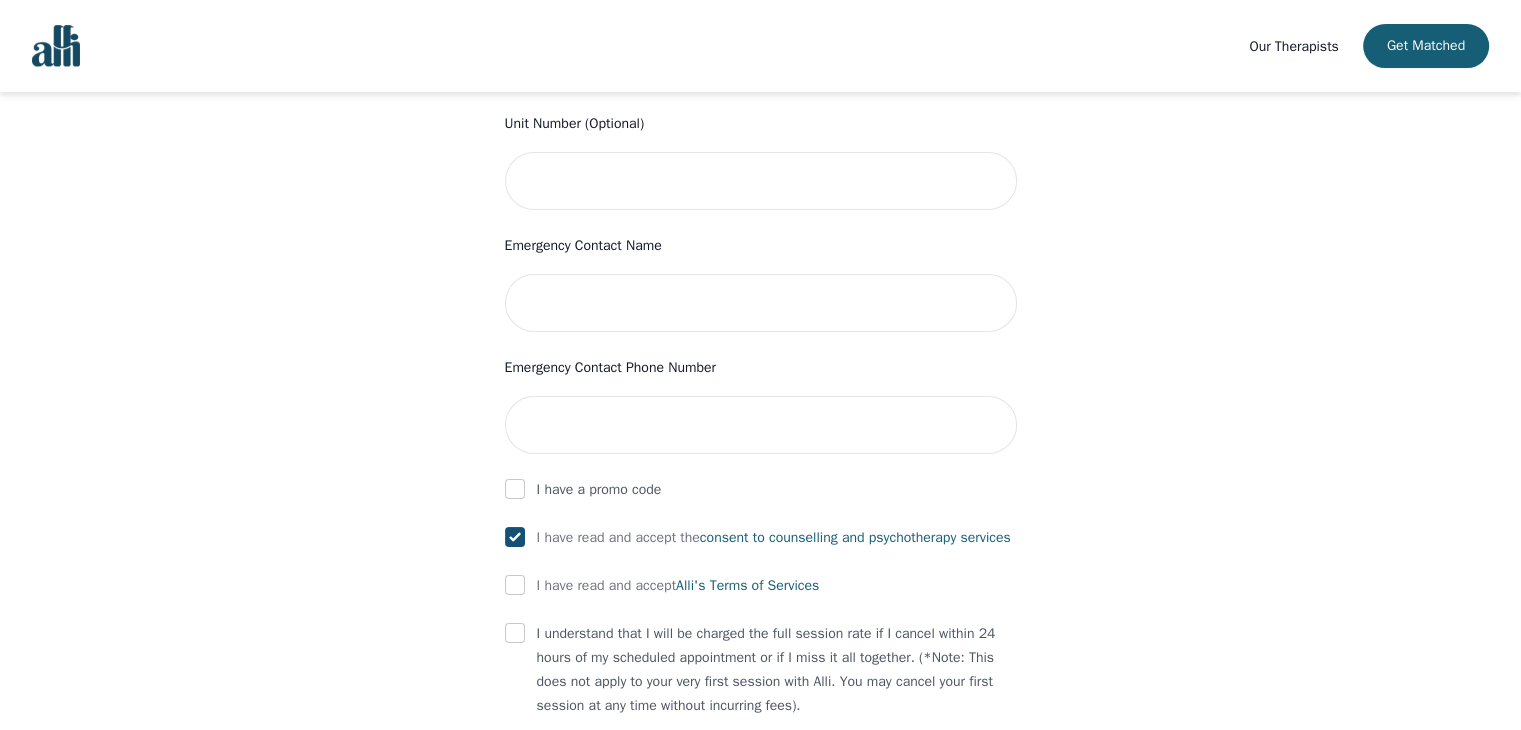 checkbox on "true" 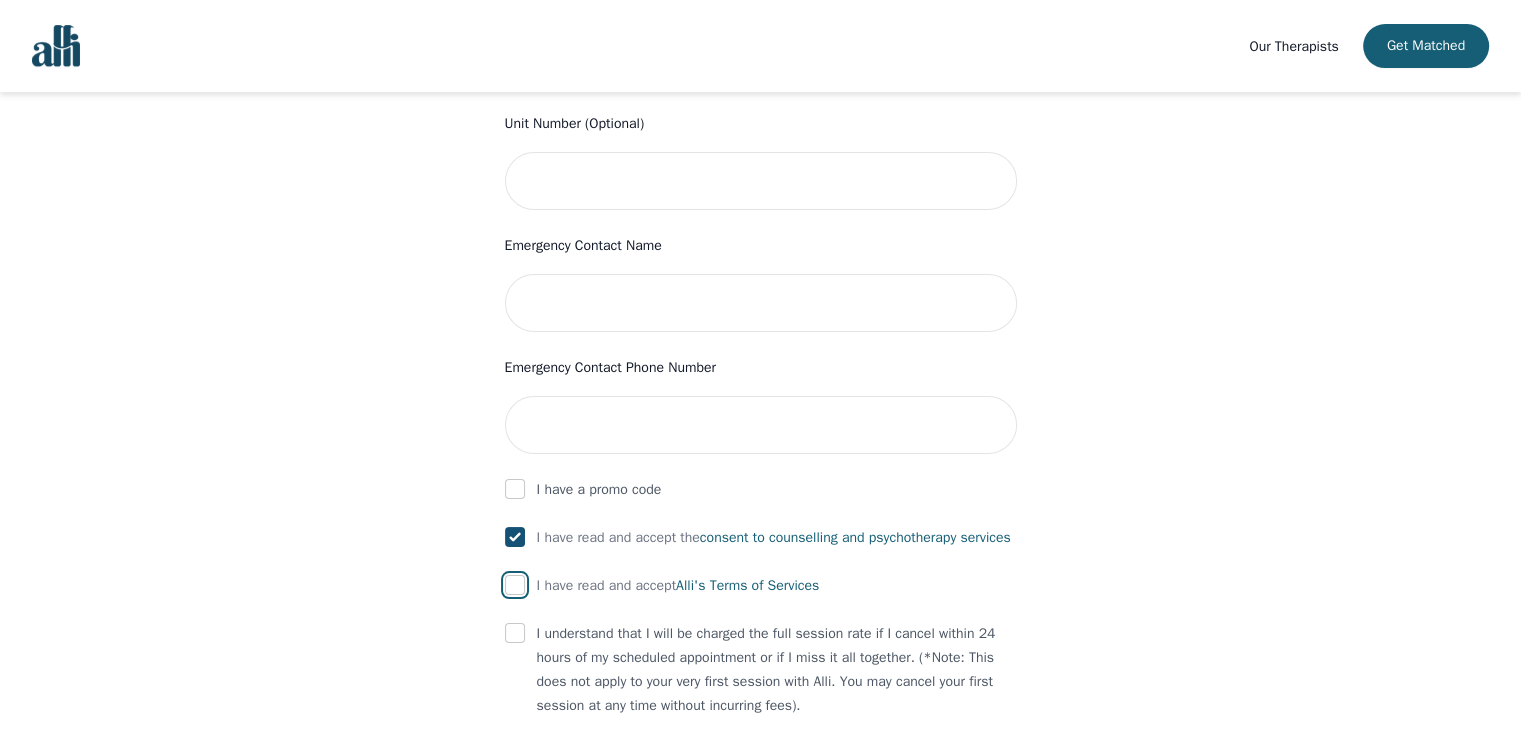 click at bounding box center [515, 585] 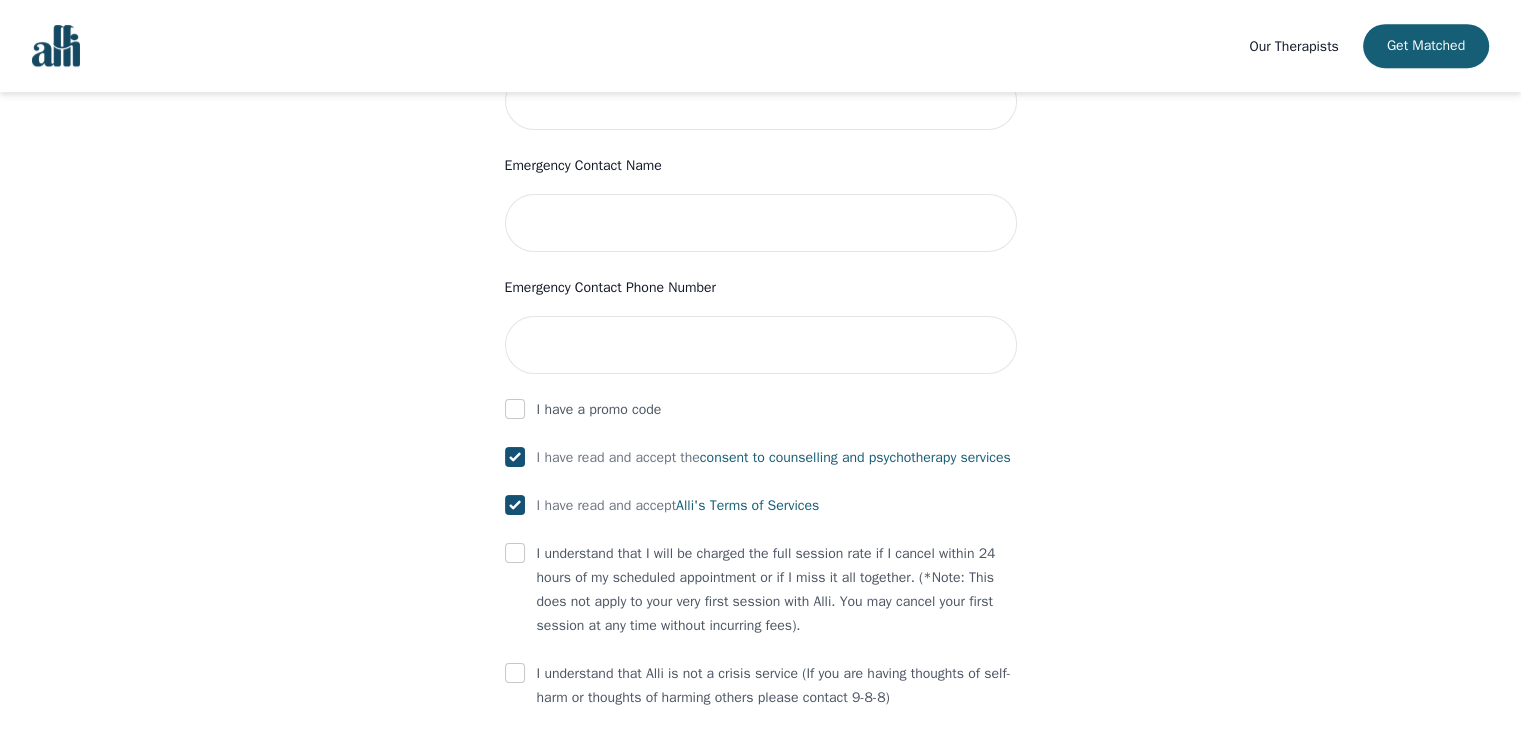 scroll, scrollTop: 942, scrollLeft: 0, axis: vertical 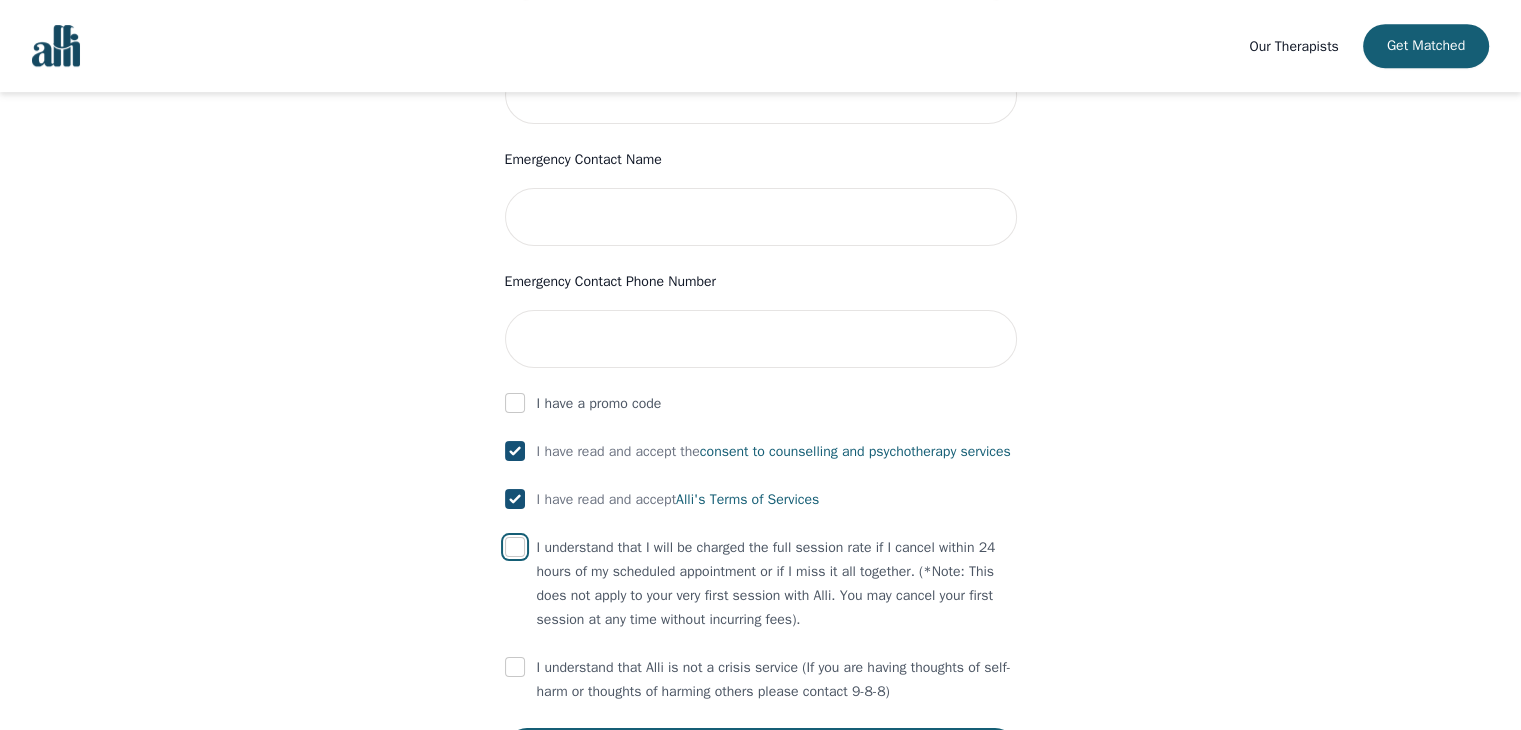 click at bounding box center [515, 547] 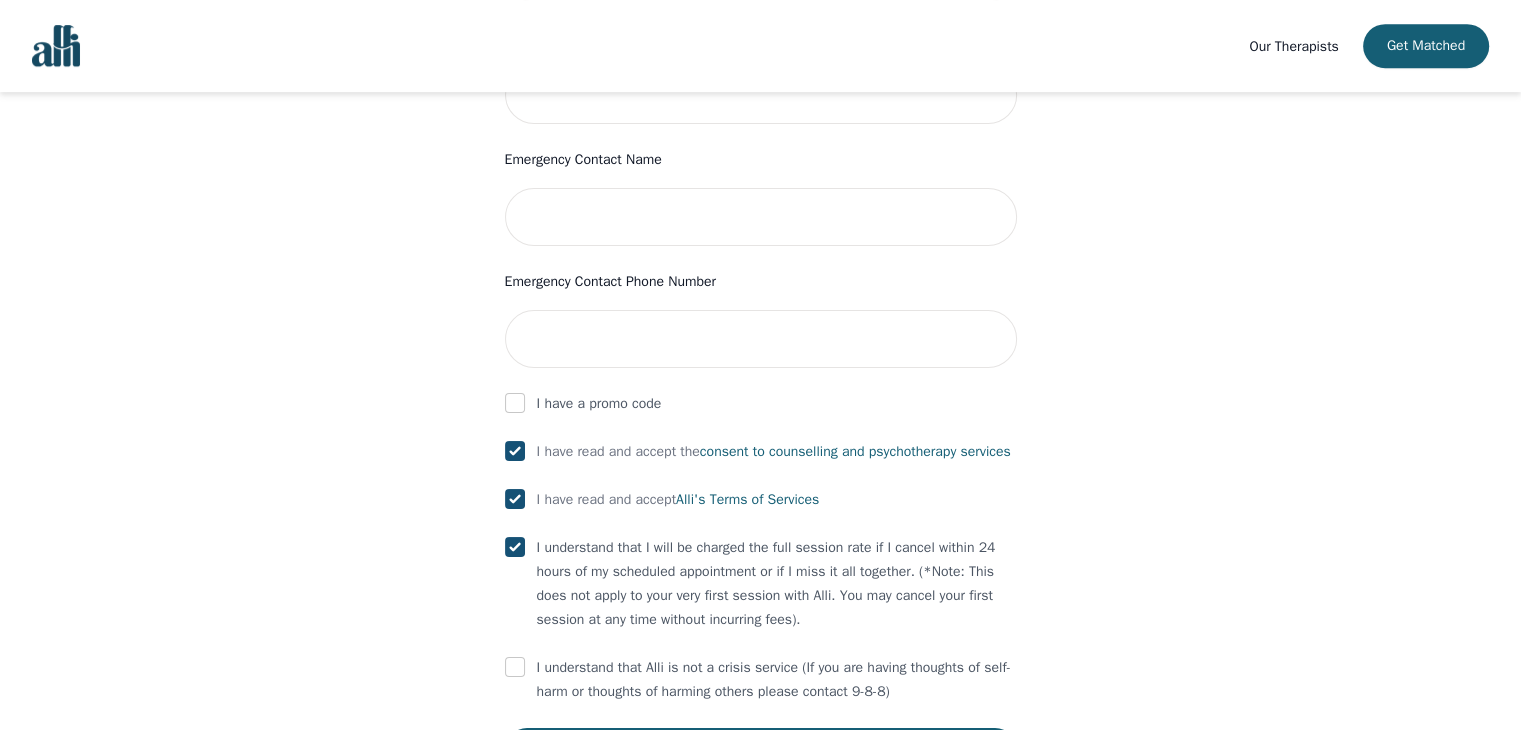 checkbox on "true" 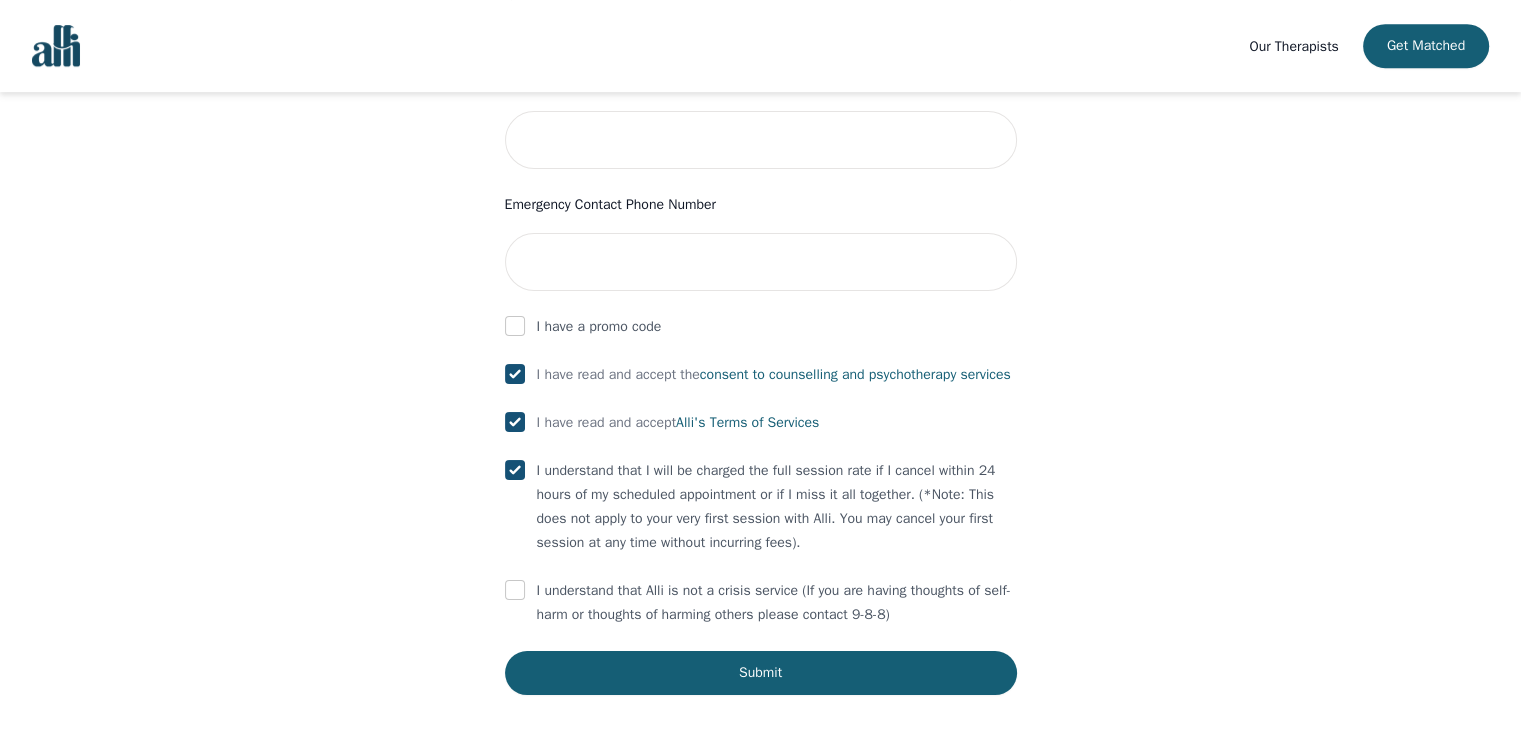 scroll, scrollTop: 1022, scrollLeft: 0, axis: vertical 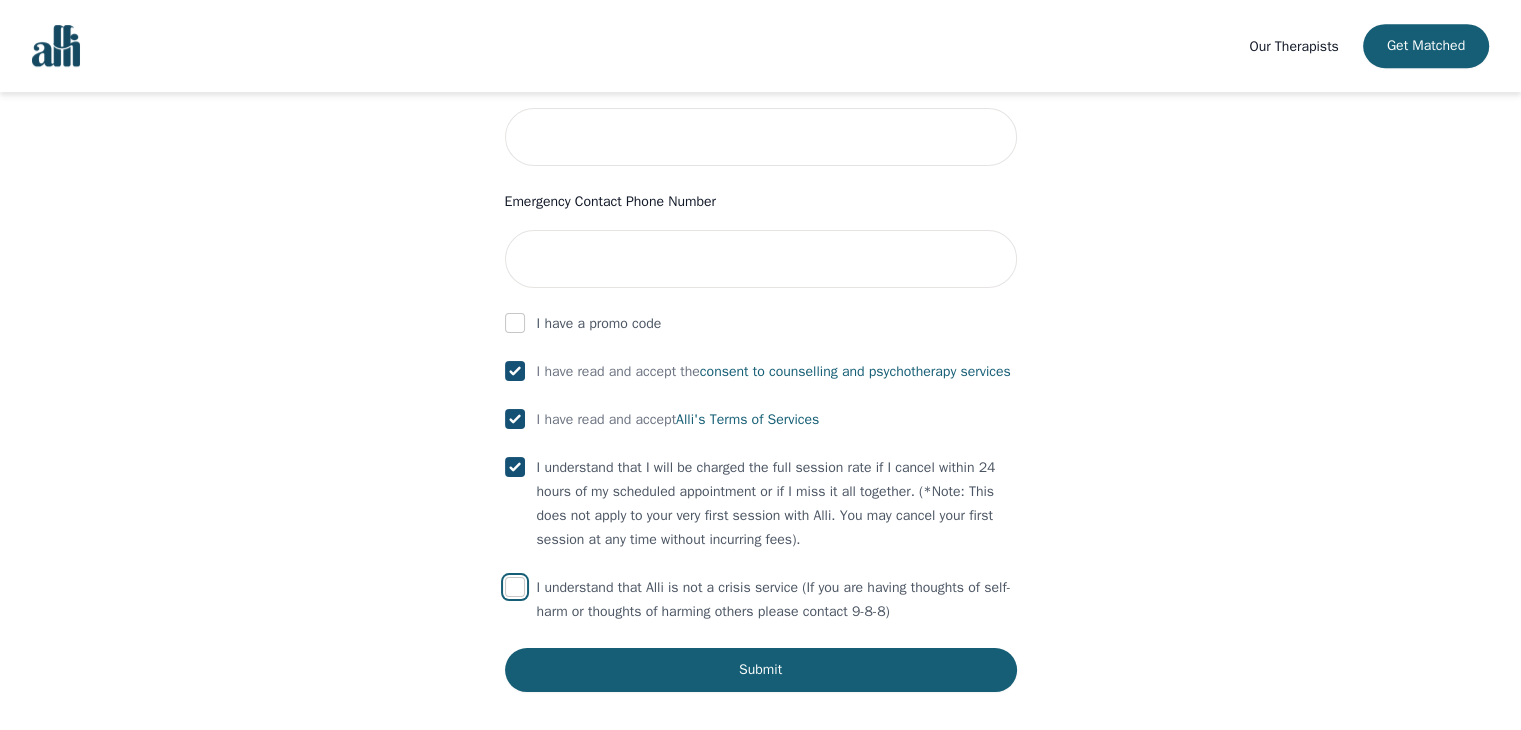 click at bounding box center [515, 587] 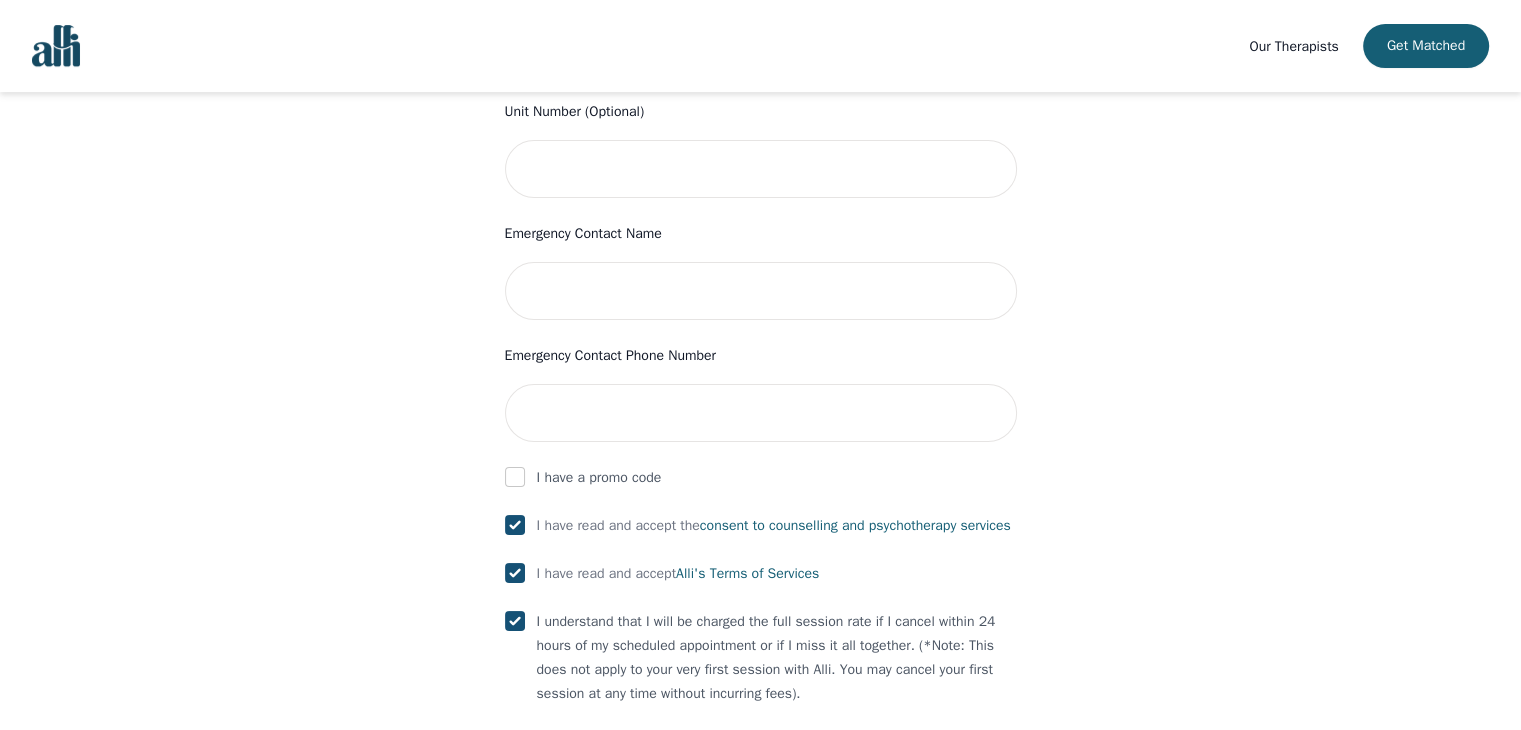 scroll, scrollTop: 1068, scrollLeft: 0, axis: vertical 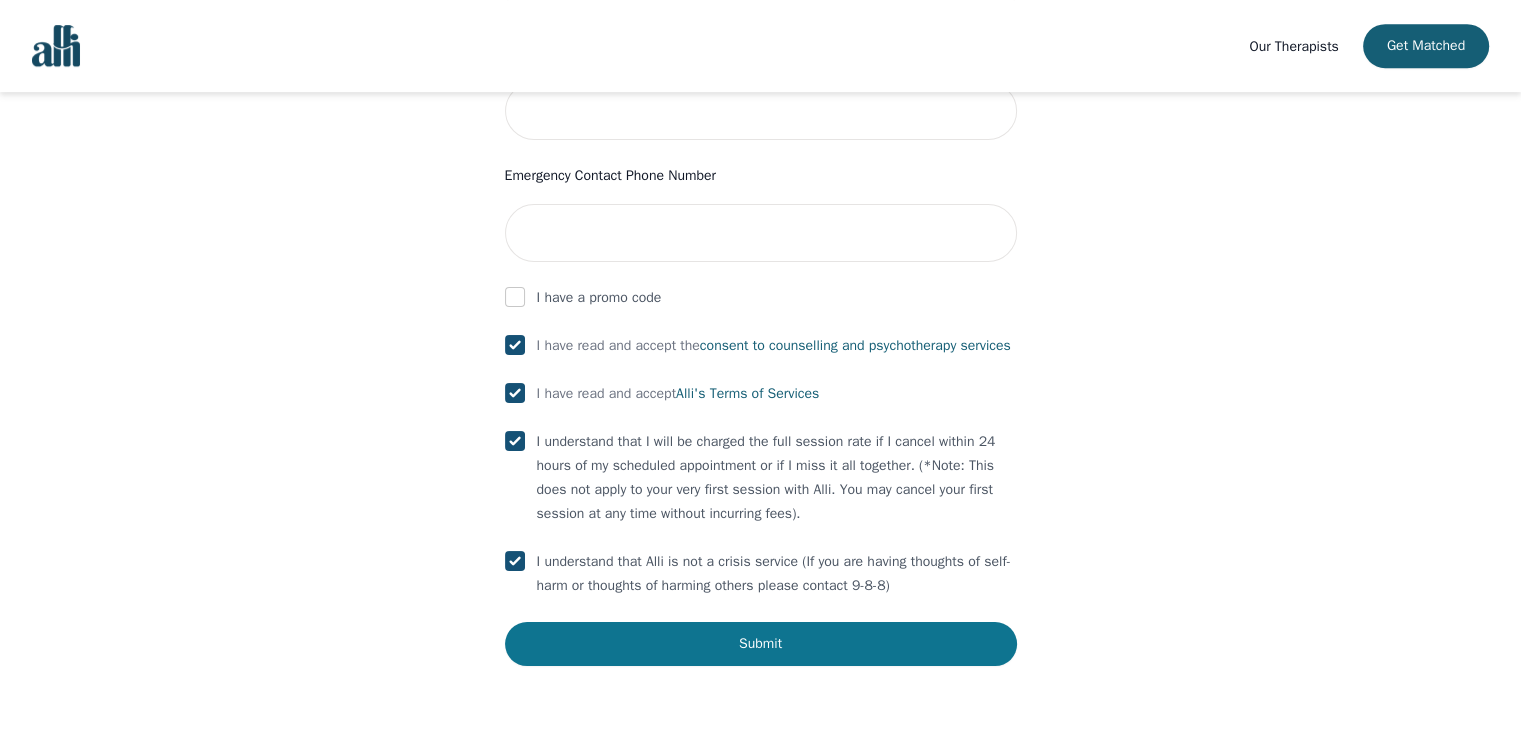 click on "Submit" at bounding box center (761, 644) 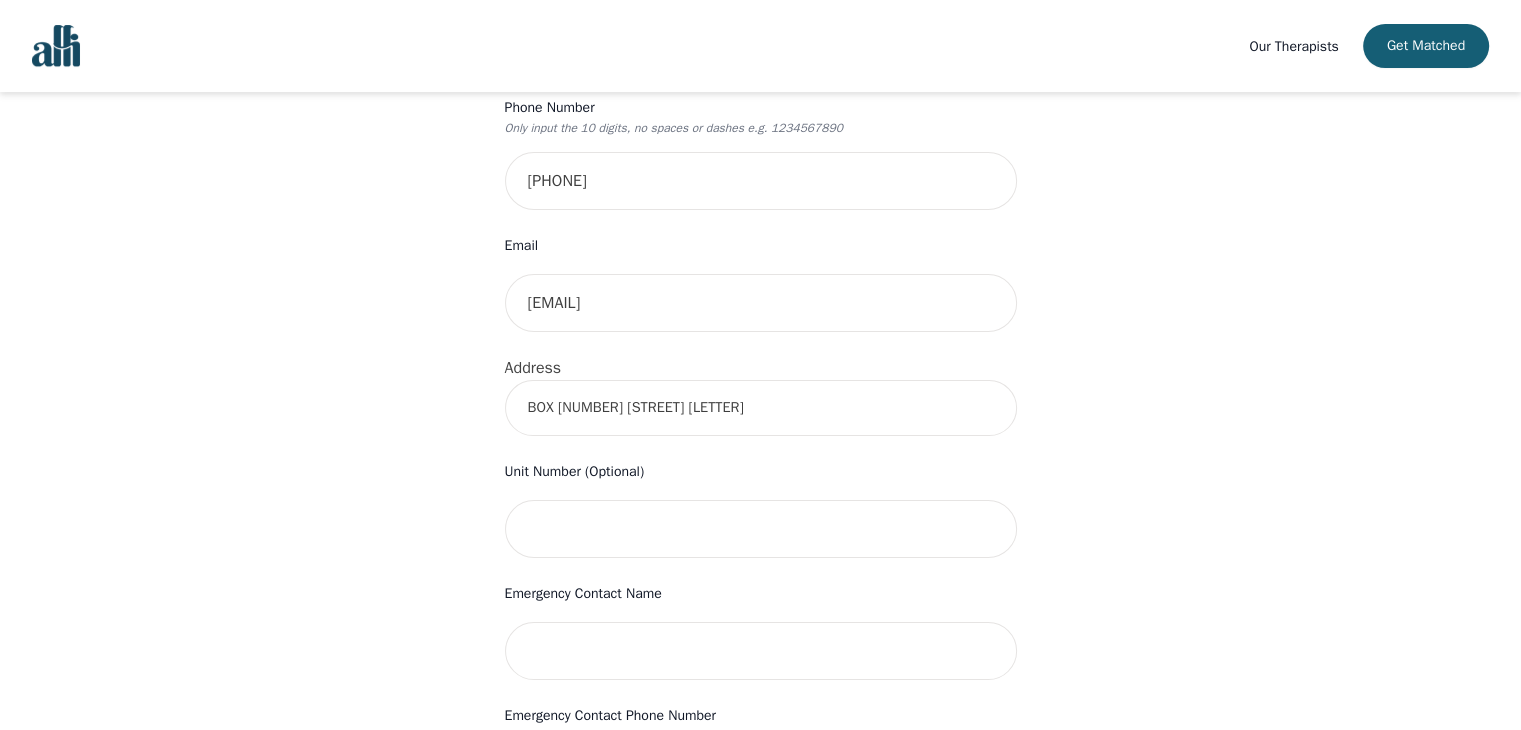scroll, scrollTop: 507, scrollLeft: 0, axis: vertical 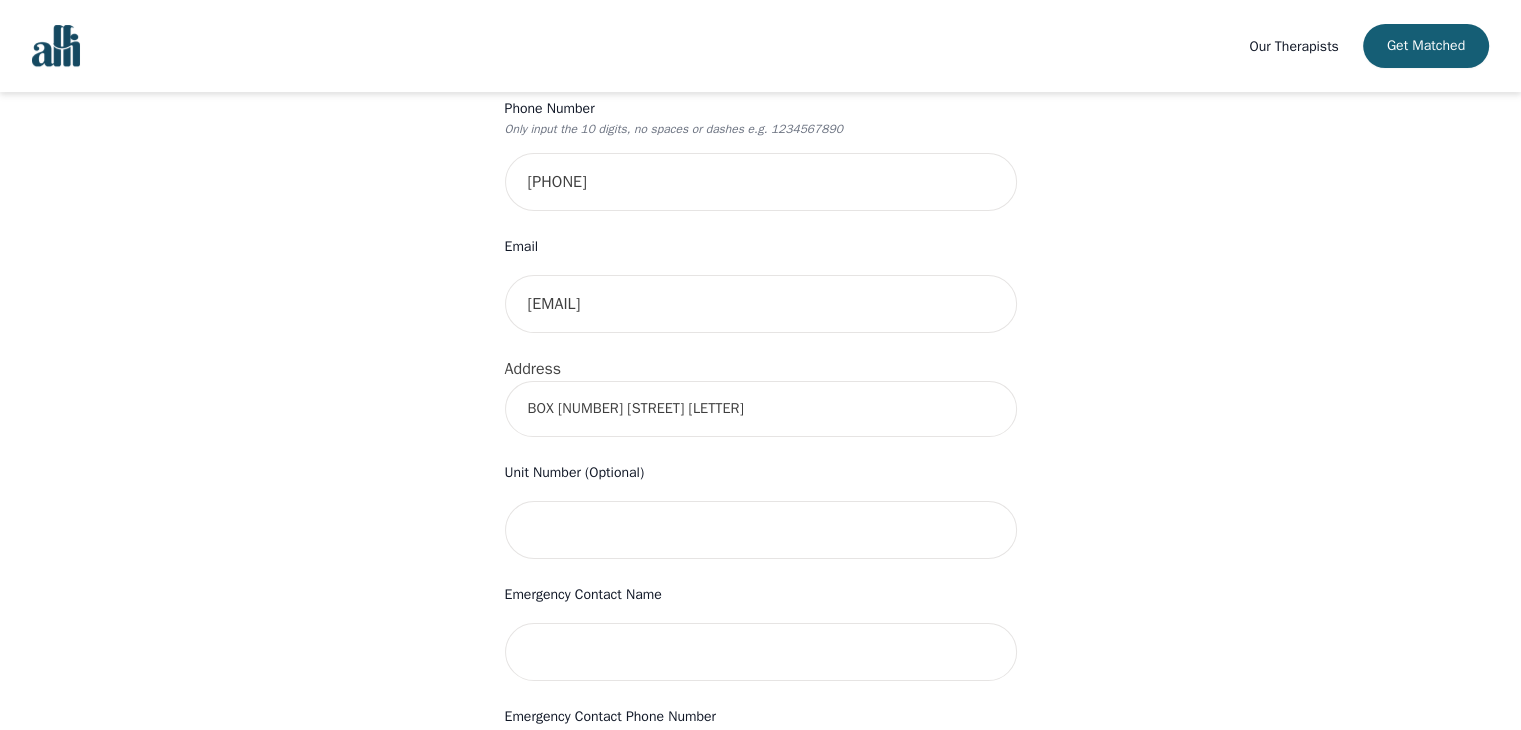 click on "BOX [NUMBER] [STREET] [LETTER]" at bounding box center [761, 409] 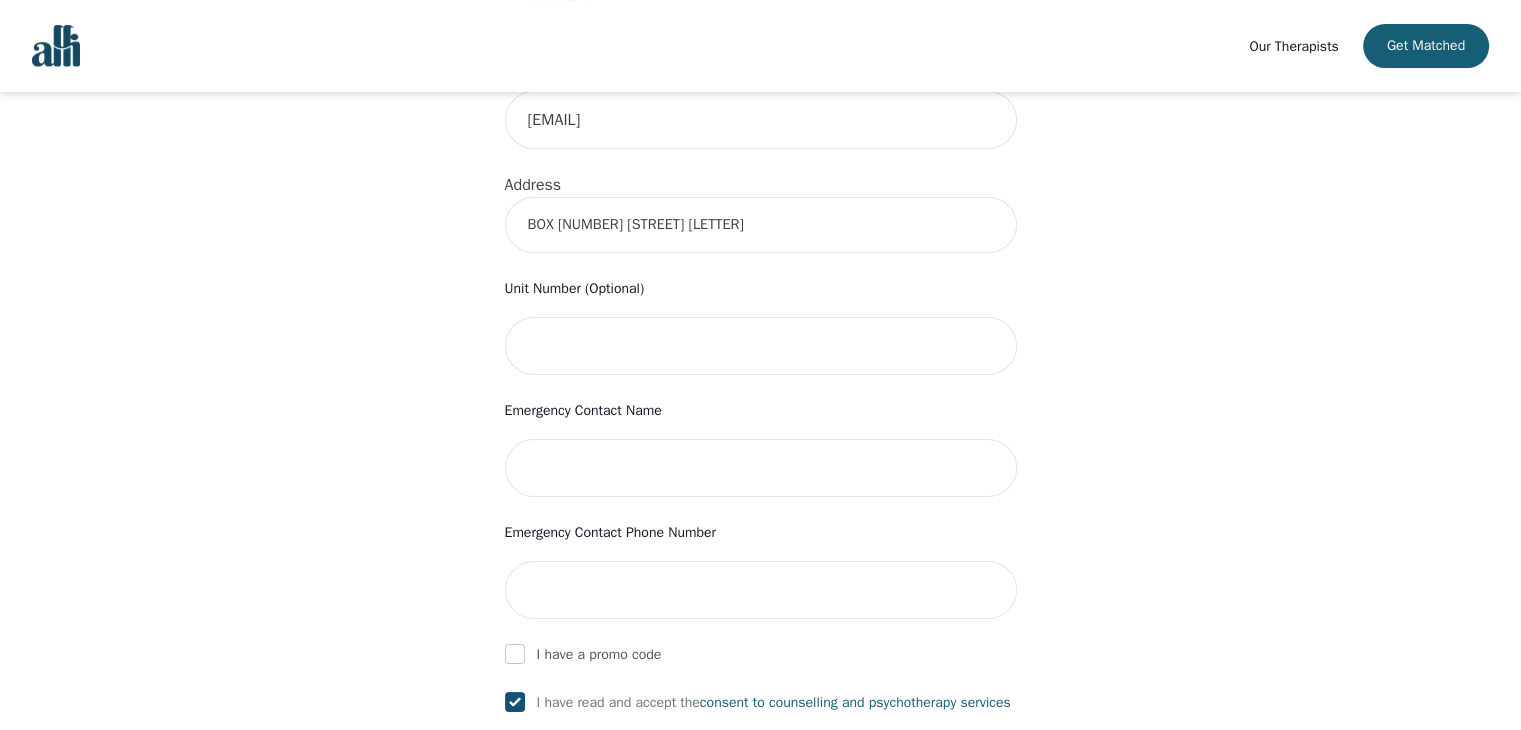 scroll, scrollTop: 685, scrollLeft: 0, axis: vertical 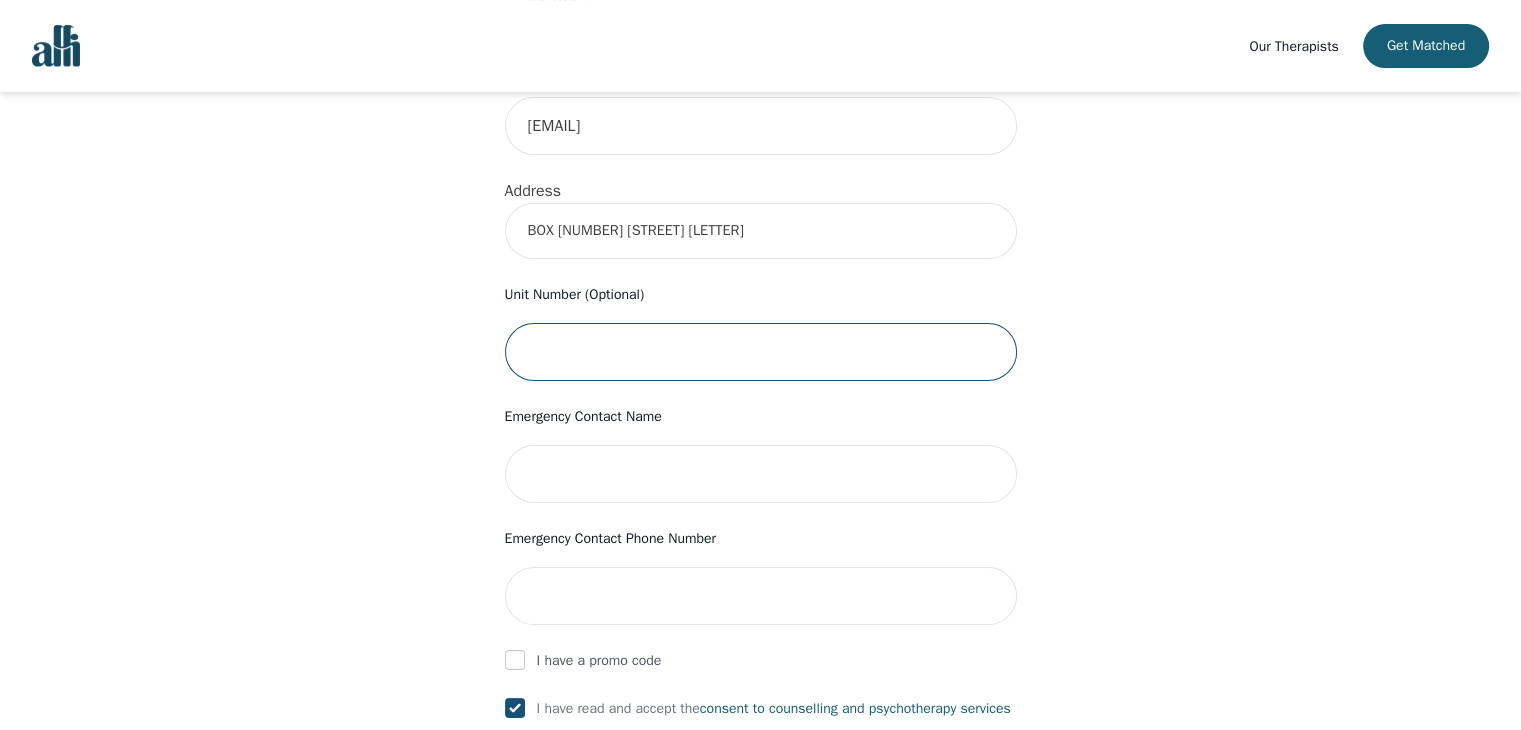 click at bounding box center (761, 352) 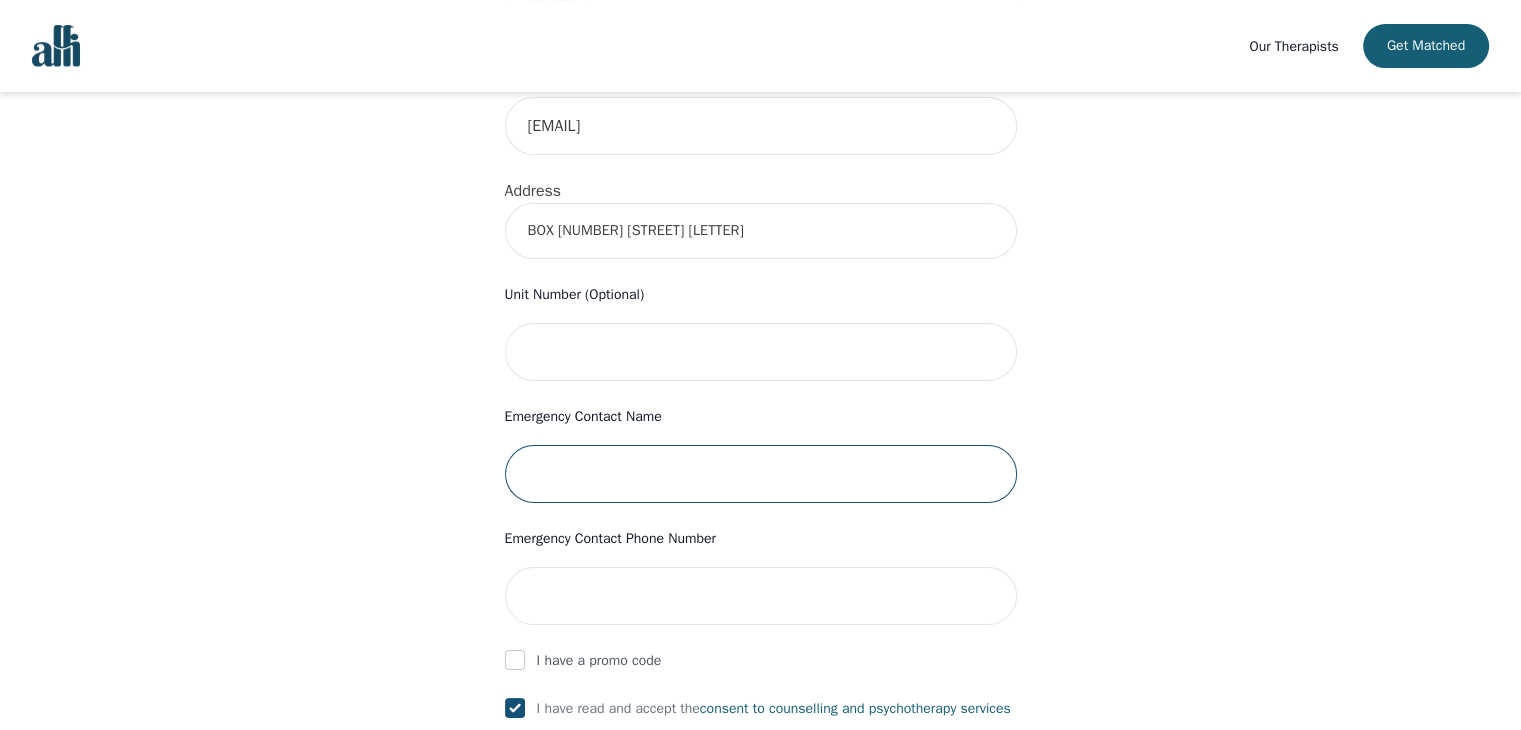 click at bounding box center (761, 474) 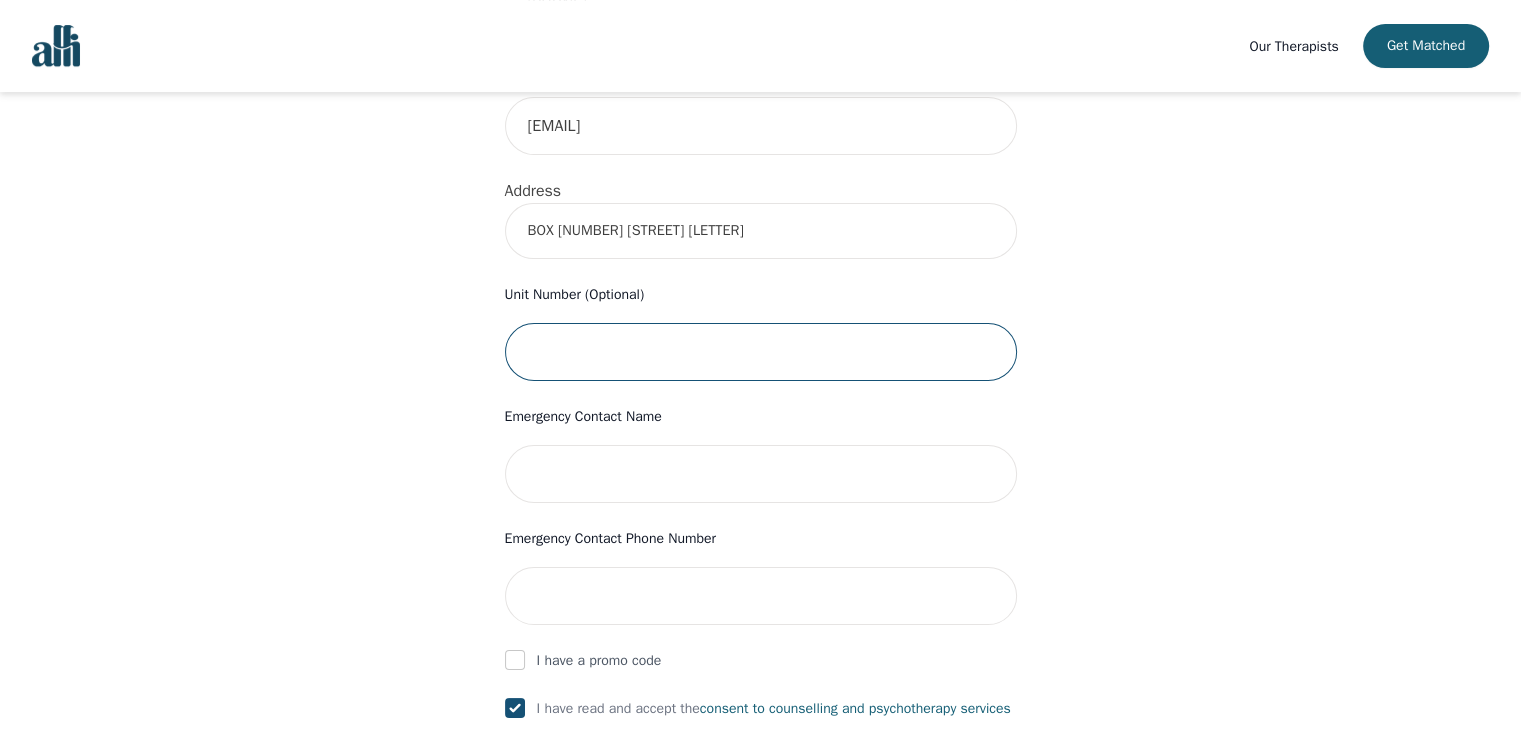 click at bounding box center (761, 352) 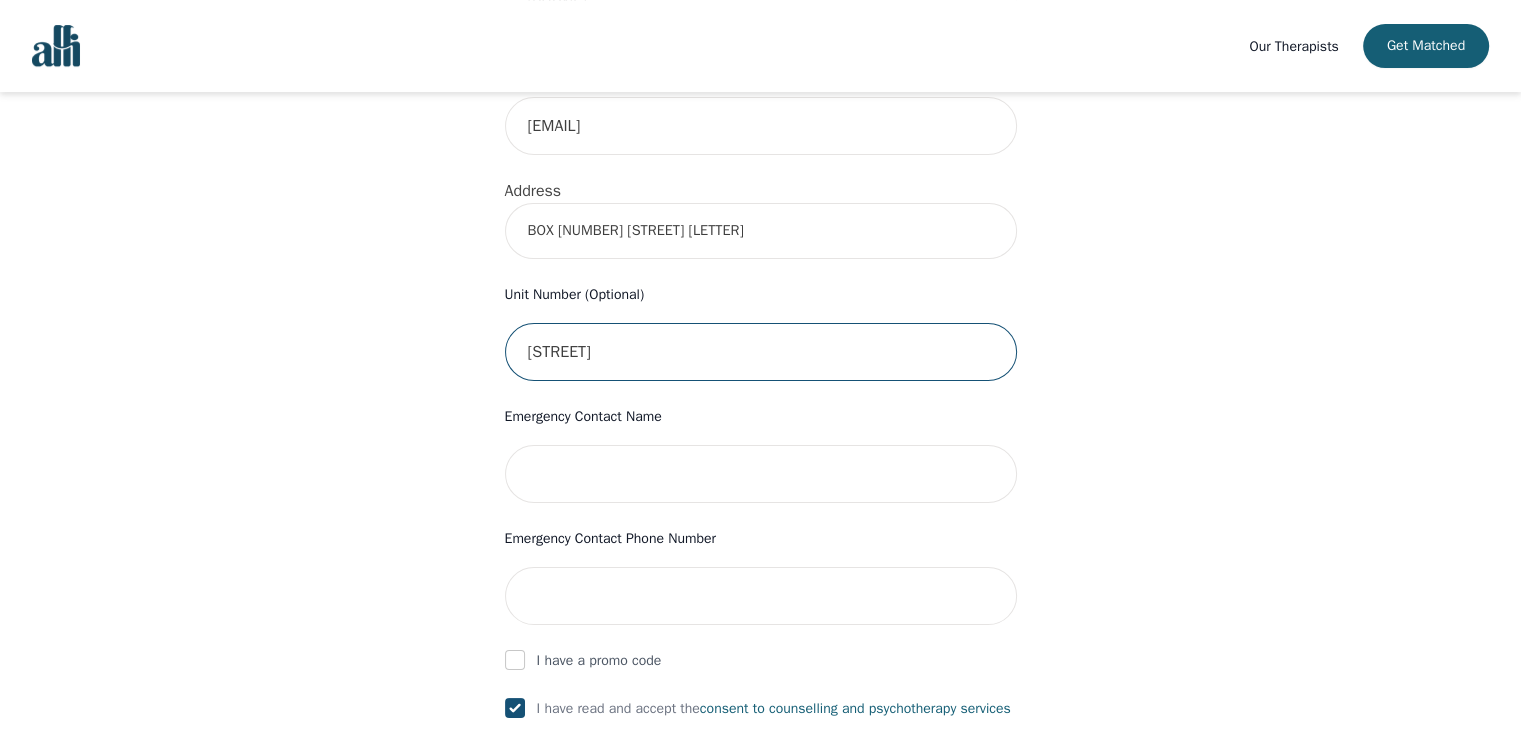 type on "[STREET]" 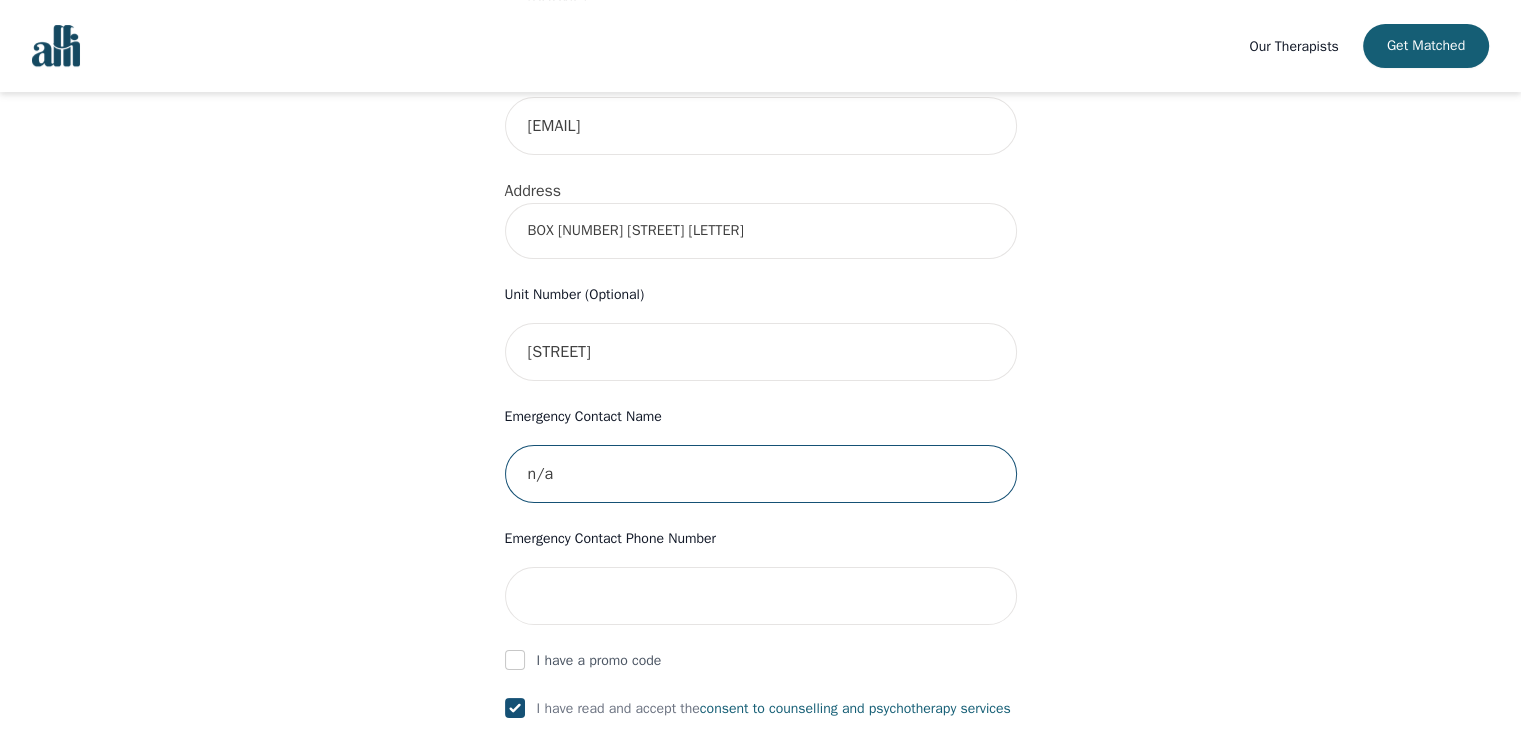 type on "n/a" 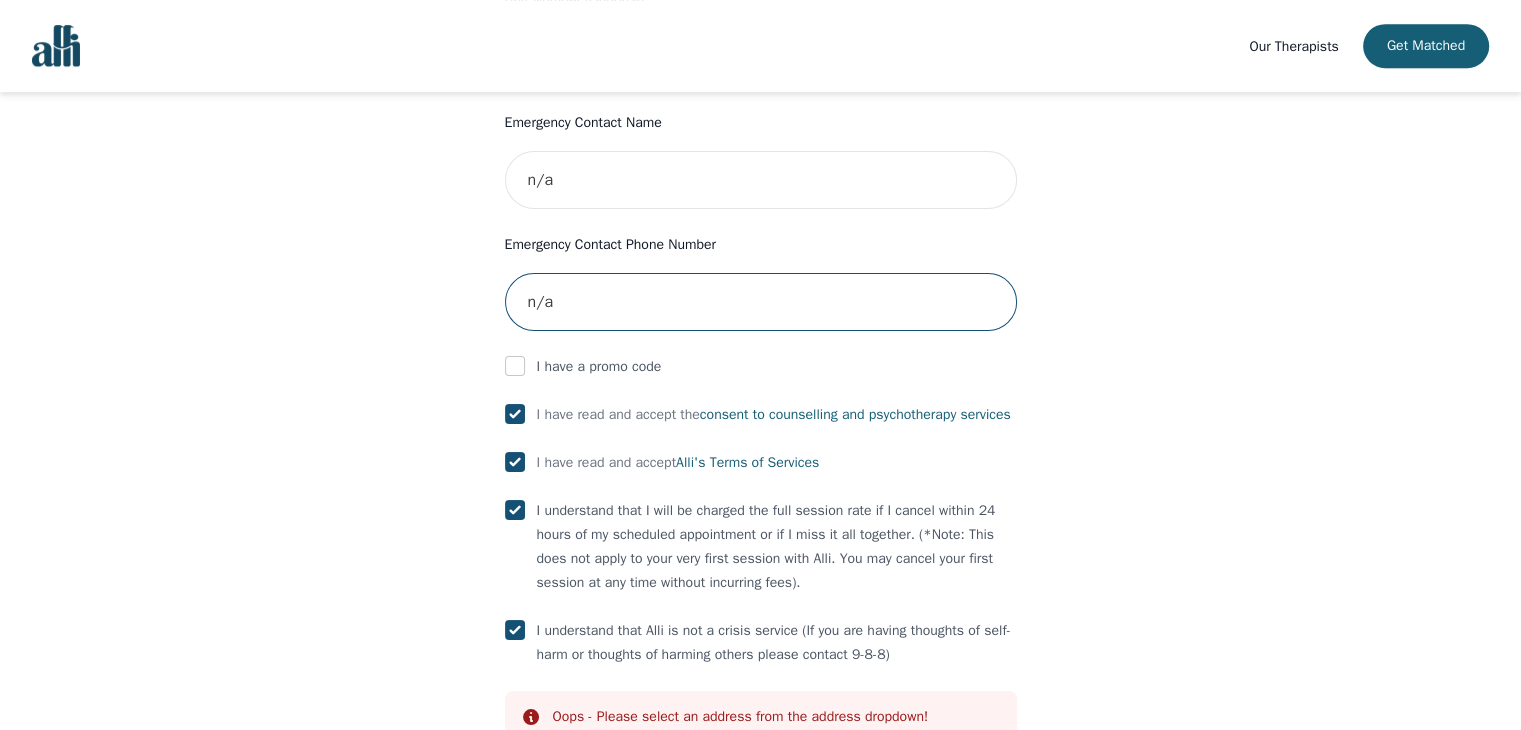 scroll, scrollTop: 1144, scrollLeft: 0, axis: vertical 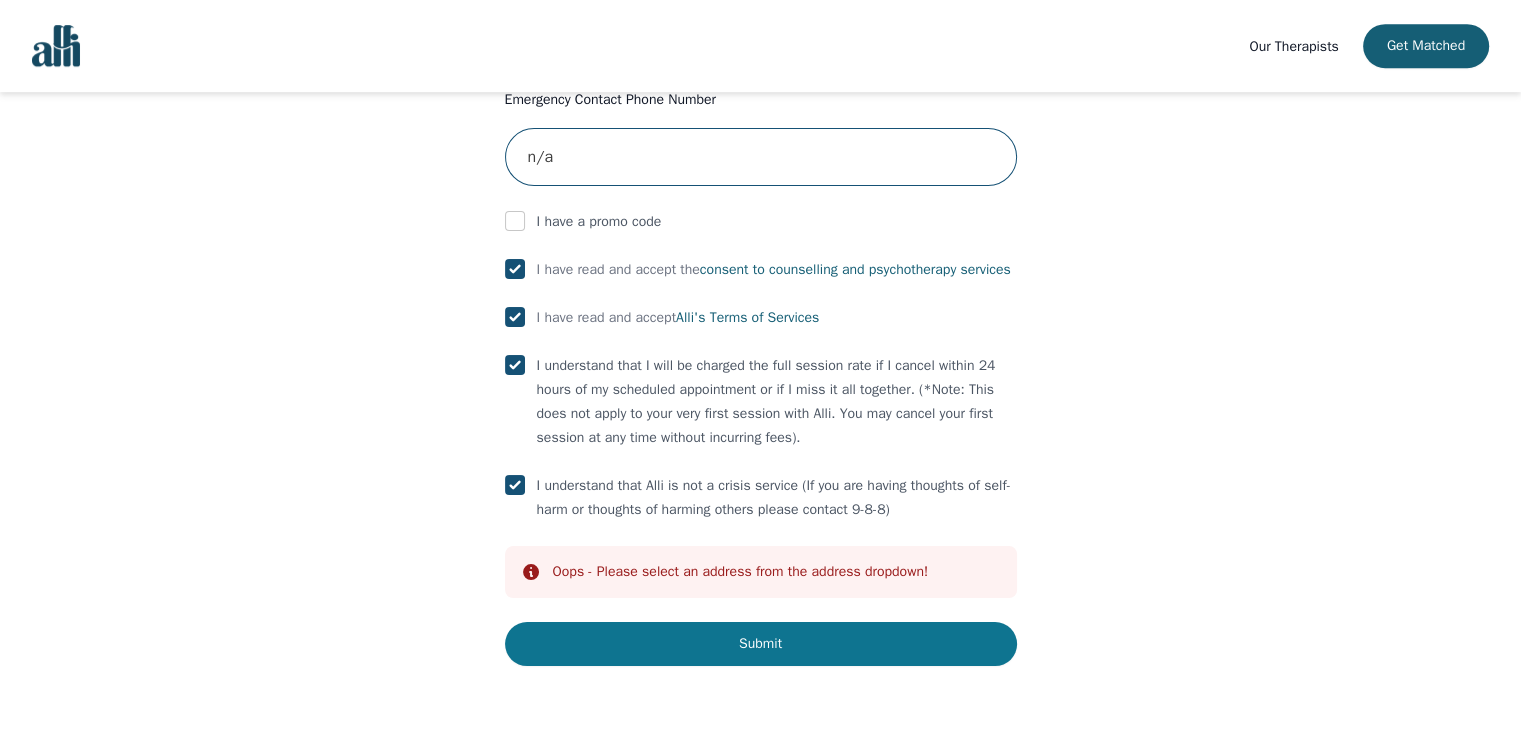 type on "n/a" 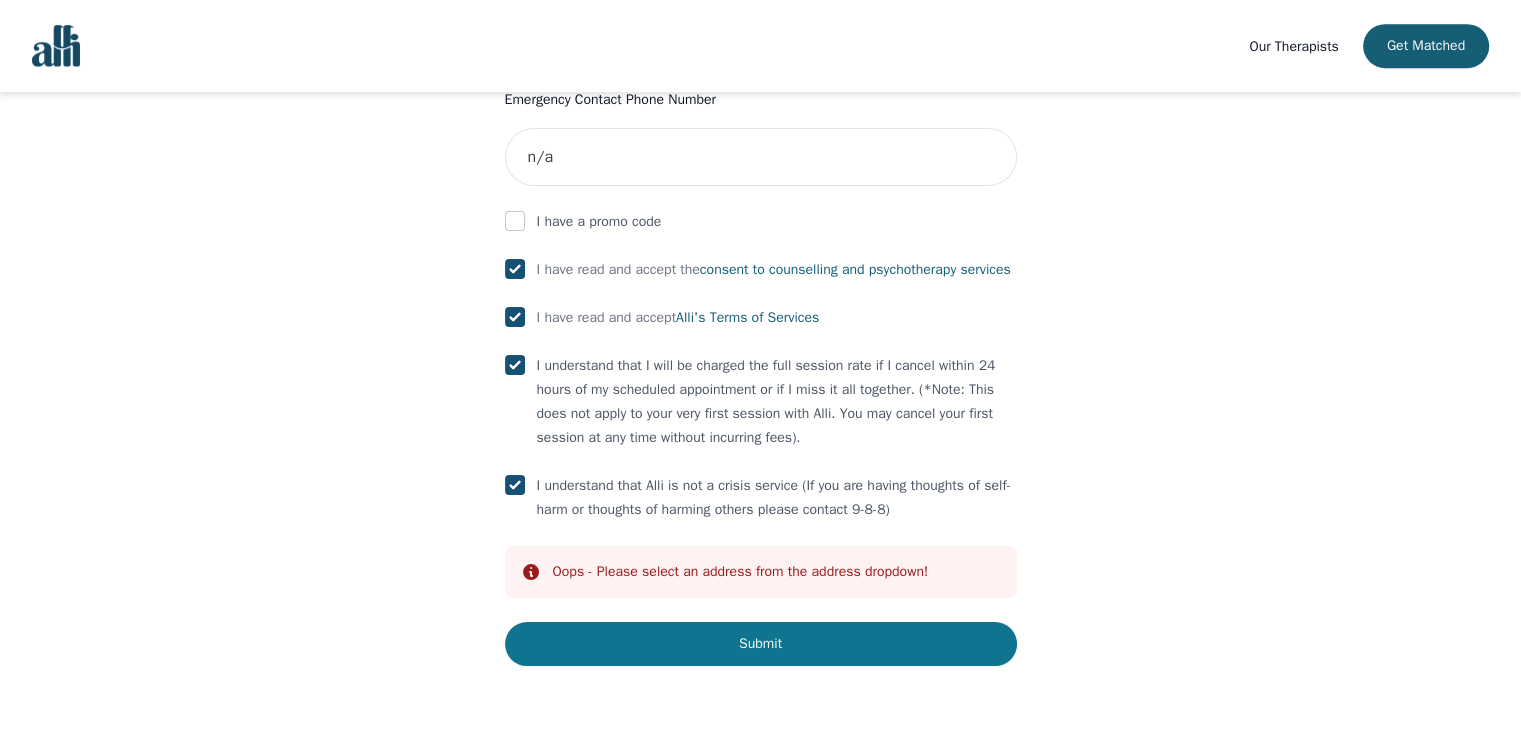 click on "Submit" at bounding box center [761, 644] 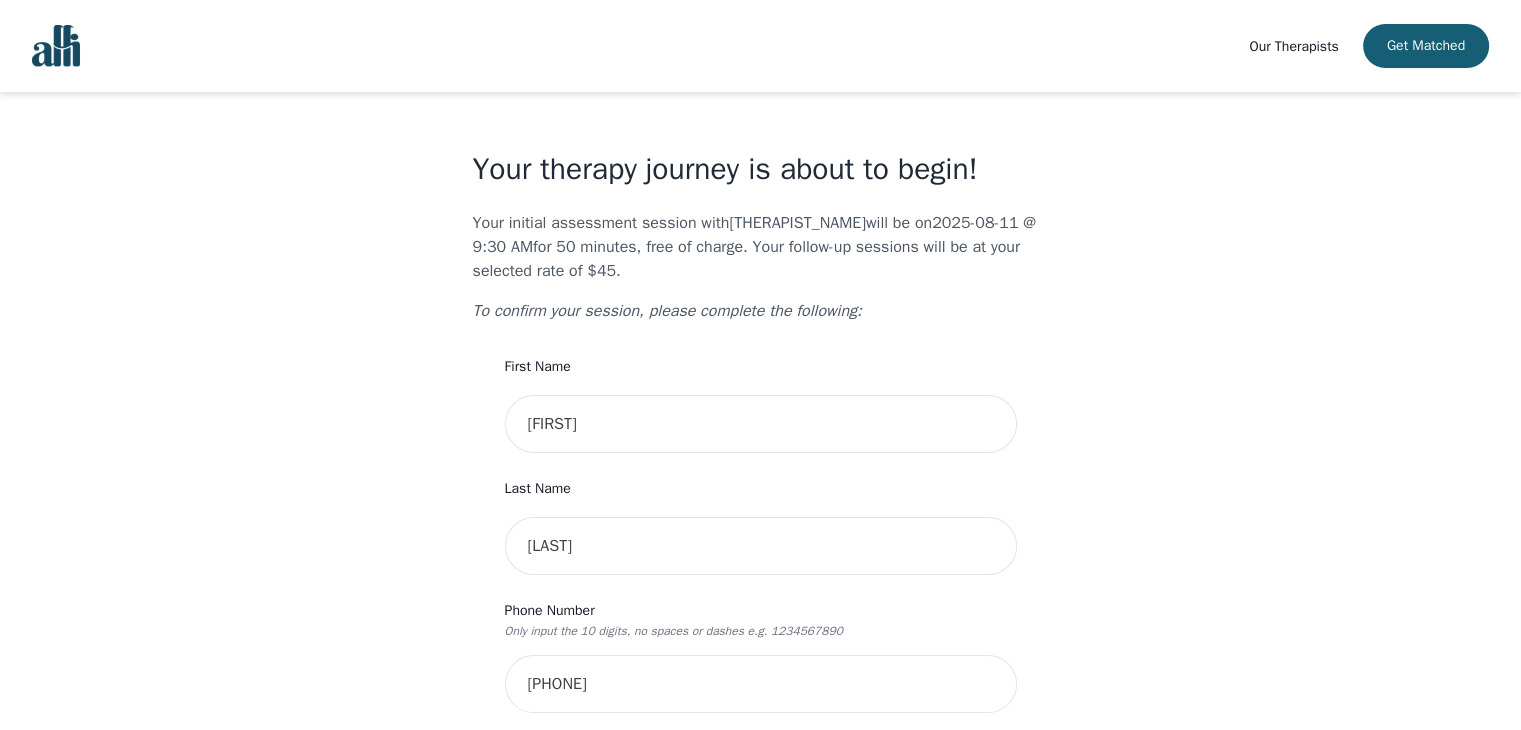 scroll, scrollTop: 0, scrollLeft: 0, axis: both 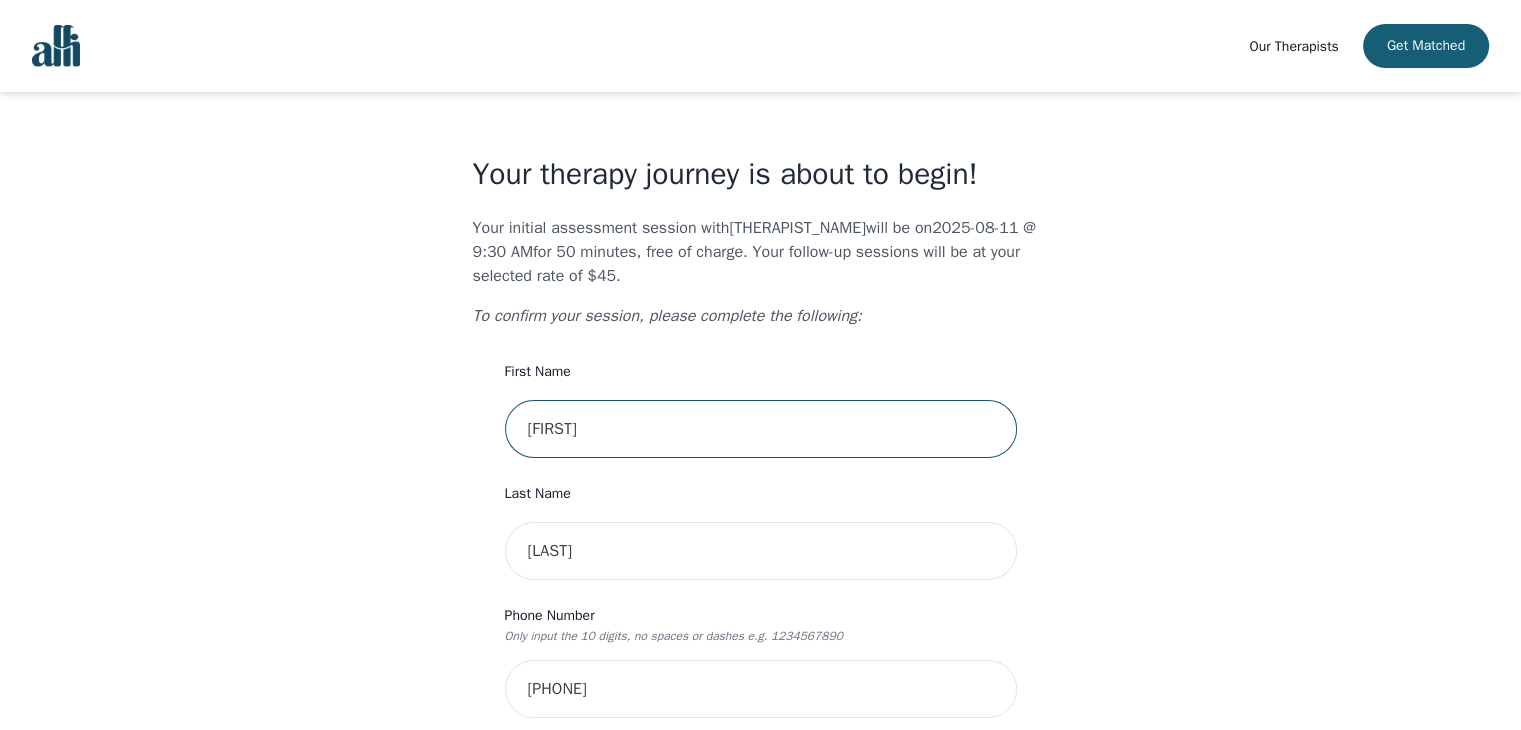 click on "[FIRST]" at bounding box center [761, 429] 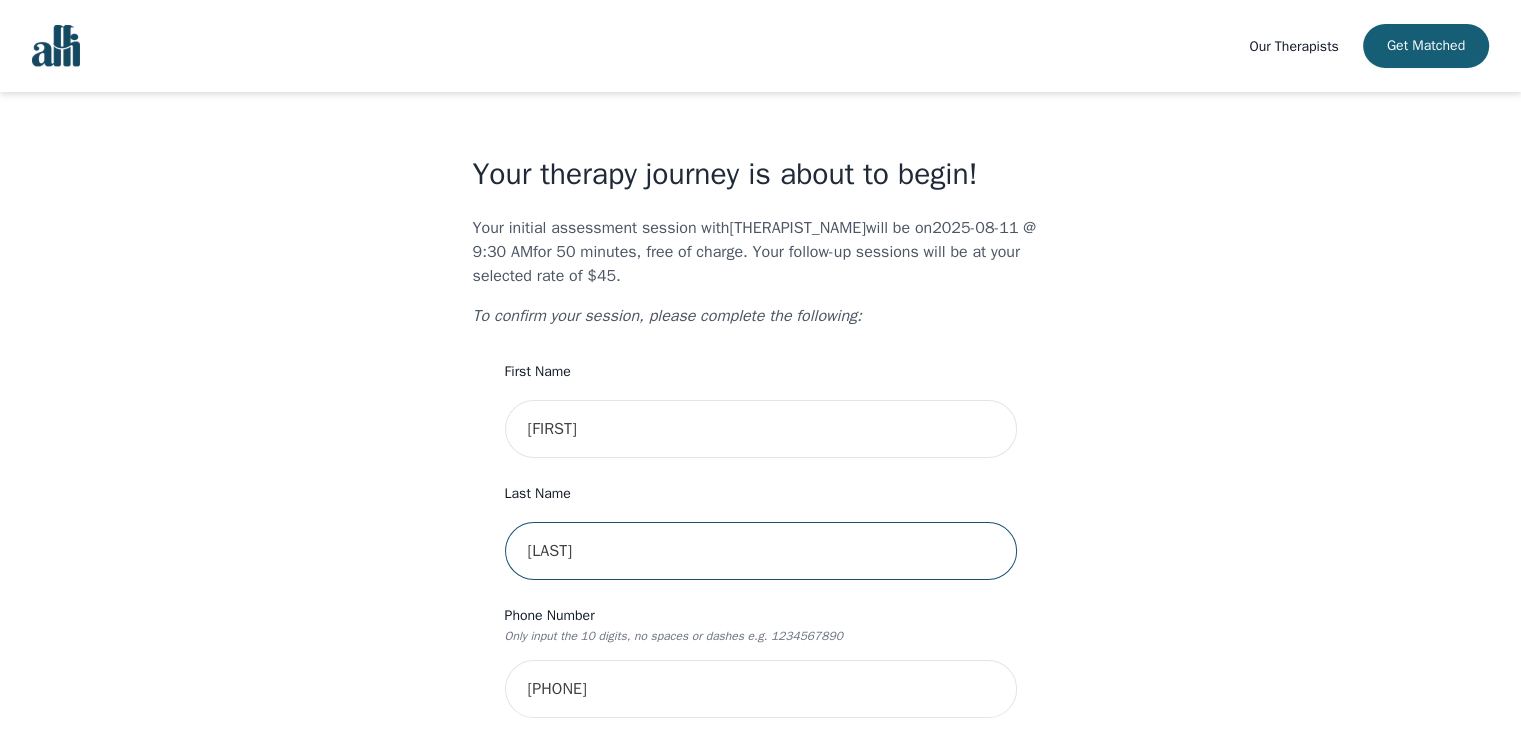 click on "[LAST]" at bounding box center (761, 551) 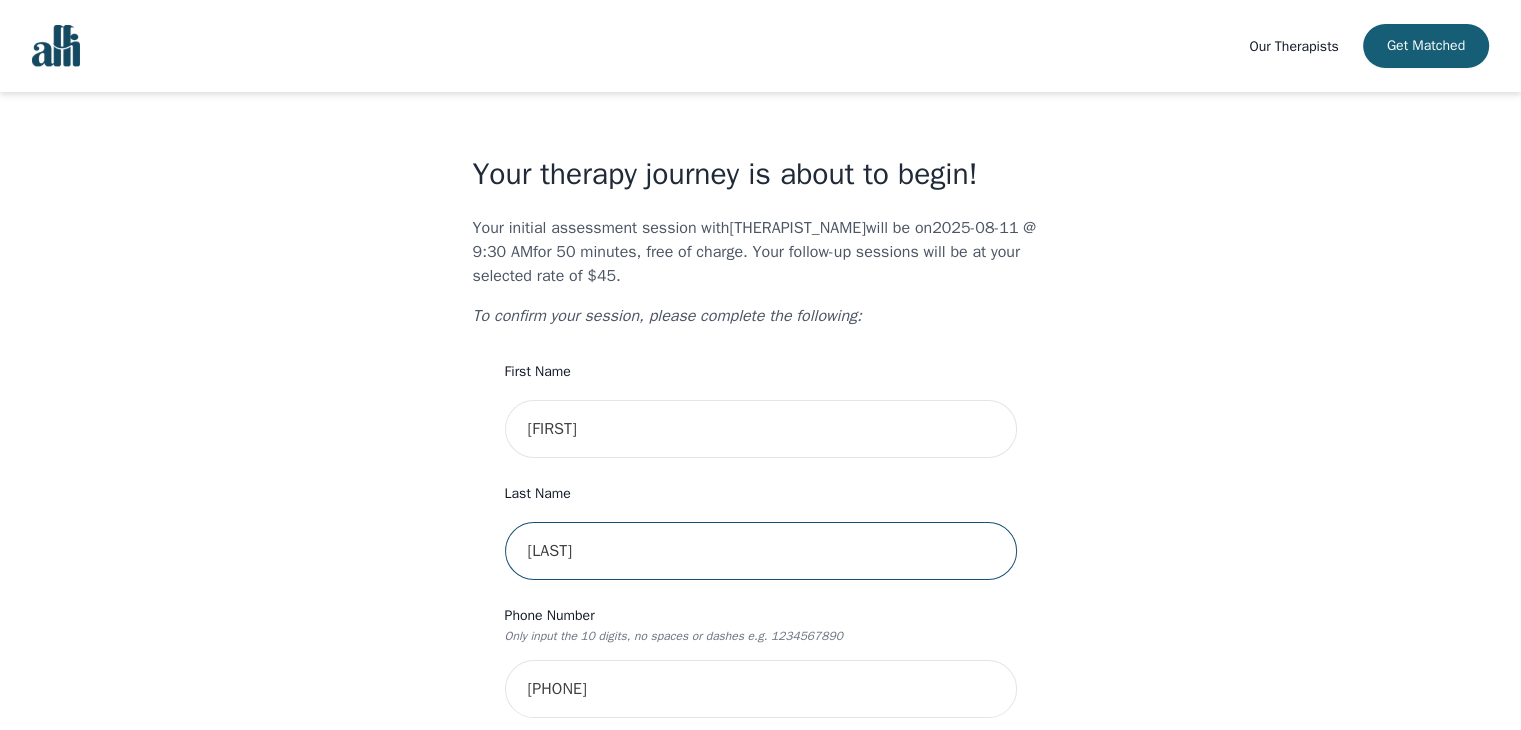 type on "[LAST]" 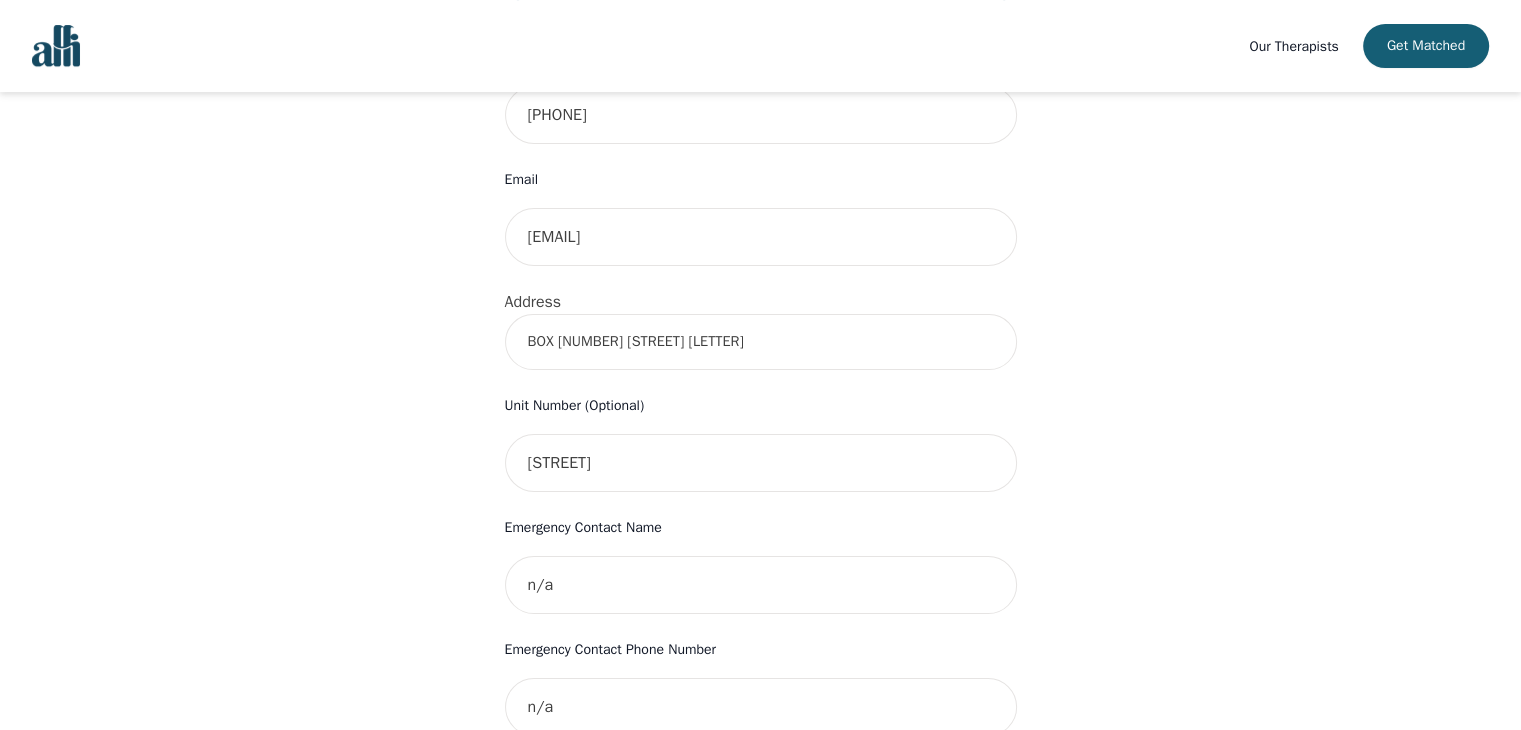 scroll, scrollTop: 575, scrollLeft: 0, axis: vertical 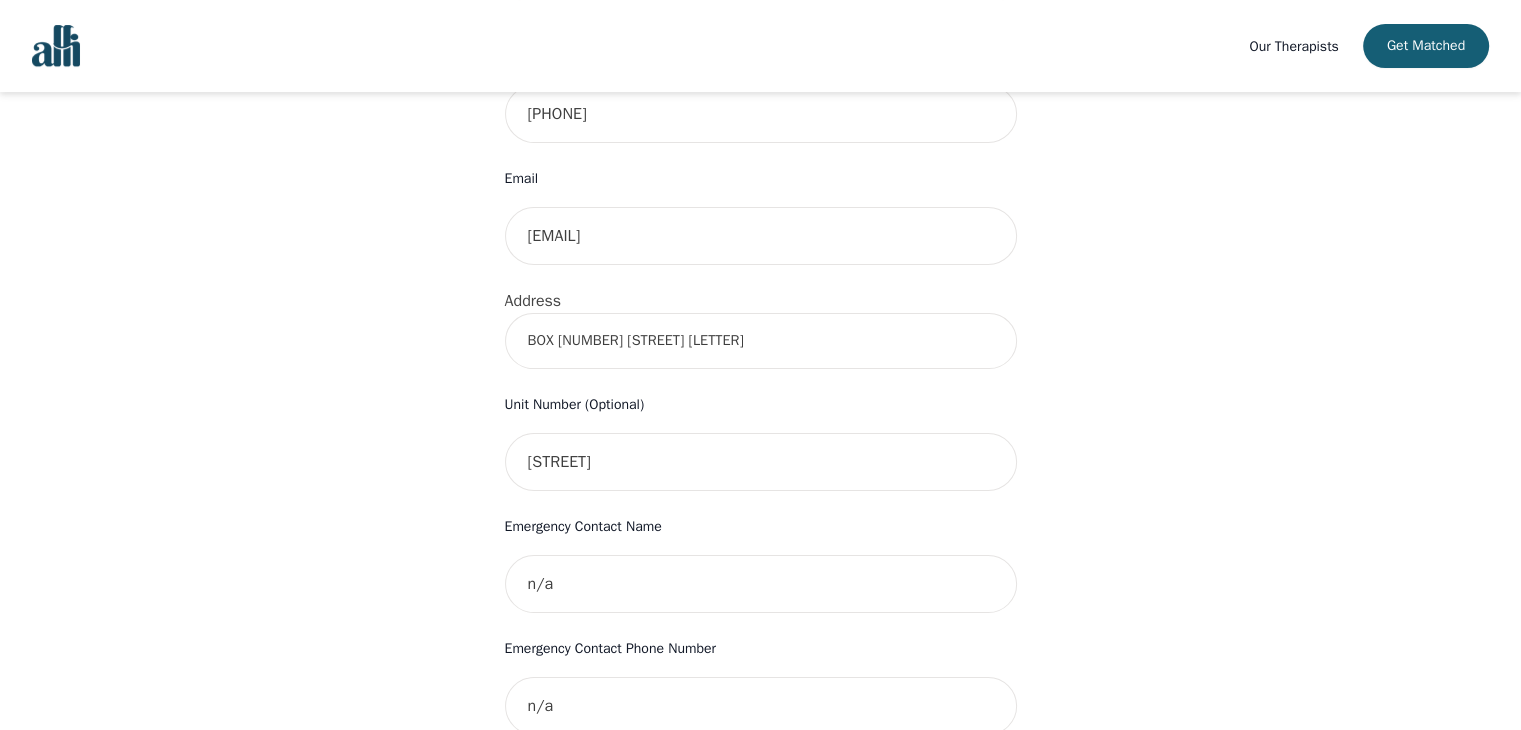 click on "BOX [NUMBER] [STREET] [LETTER]" at bounding box center [761, 341] 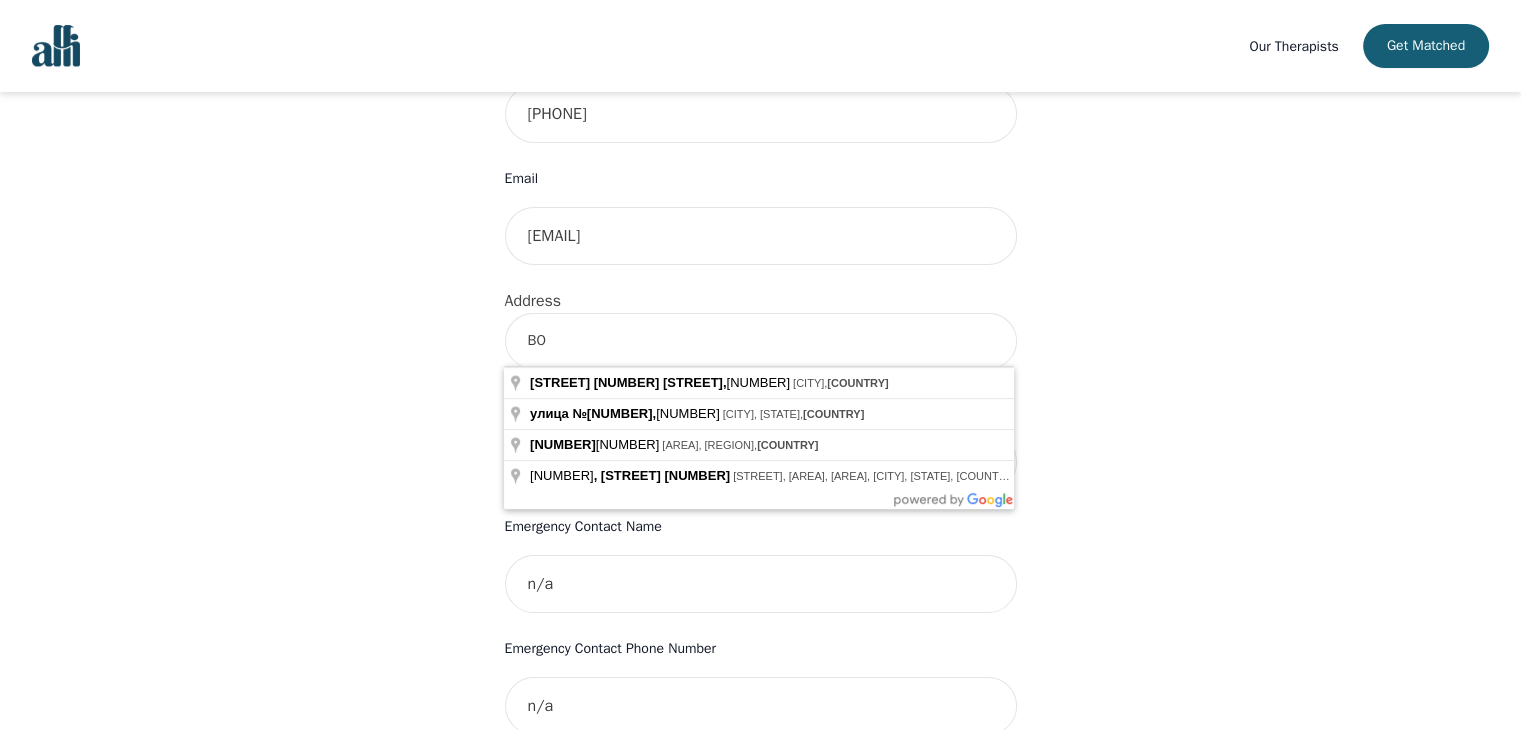 type on "[LETTER]" 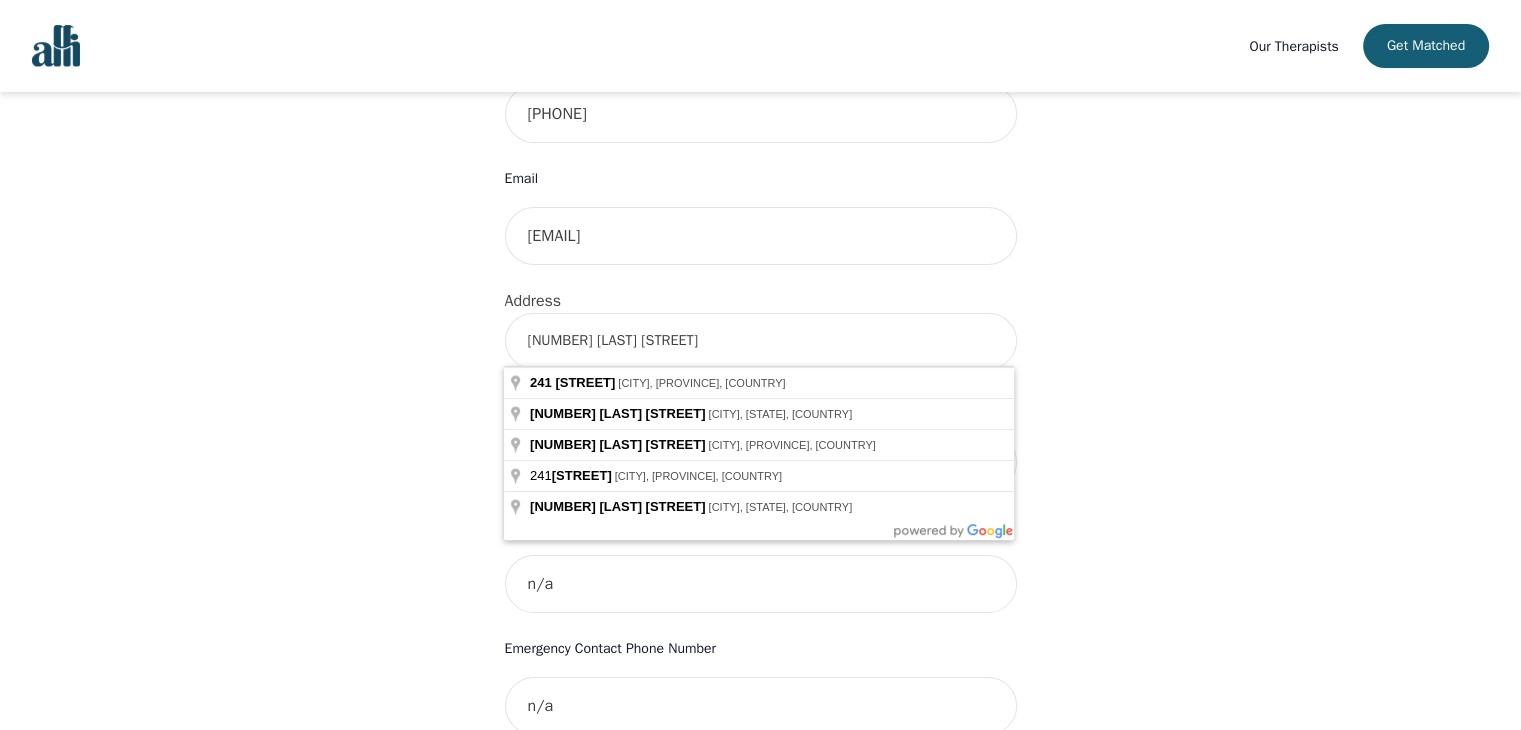 type on "[NUMBER] [LAST] [STREET]" 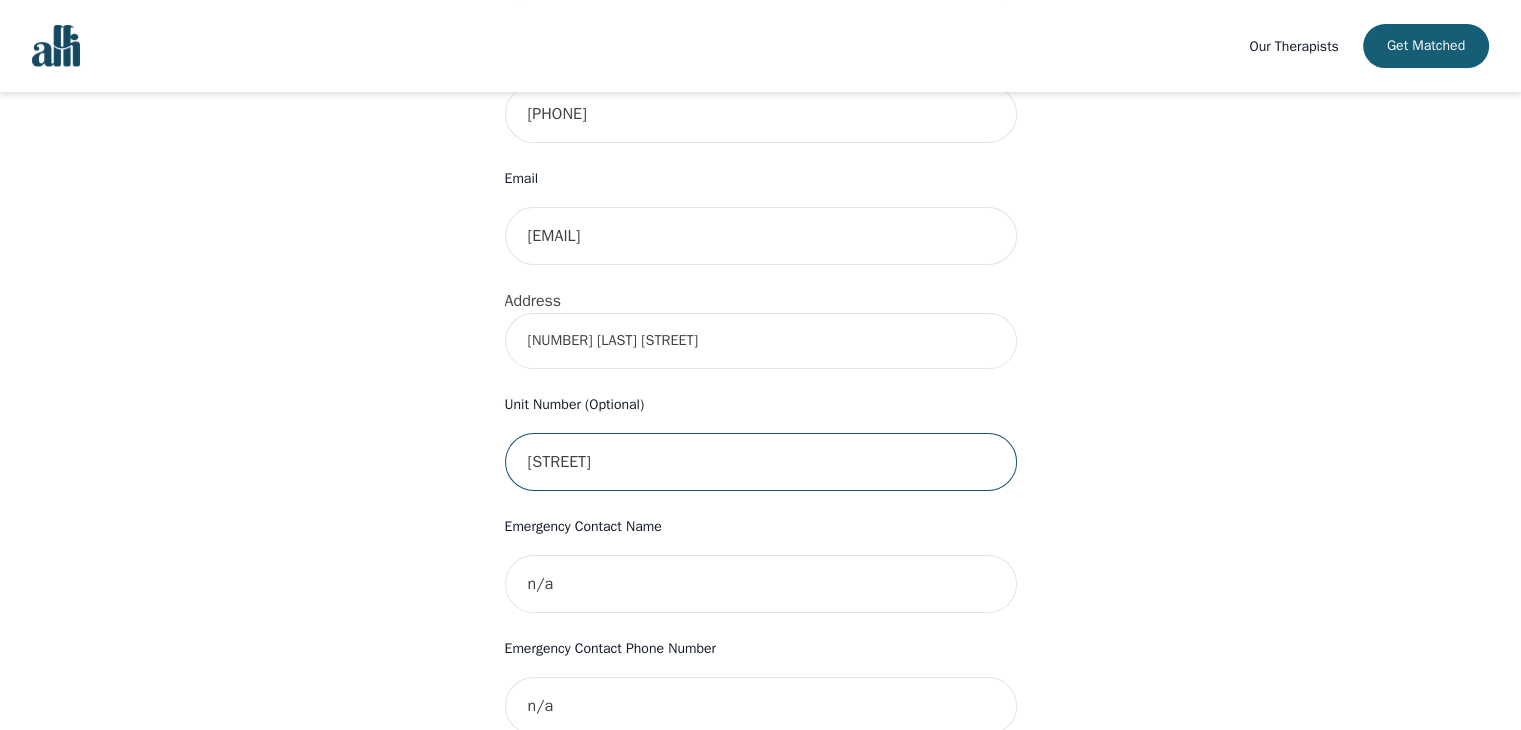 click on "[STREET]" at bounding box center [761, 462] 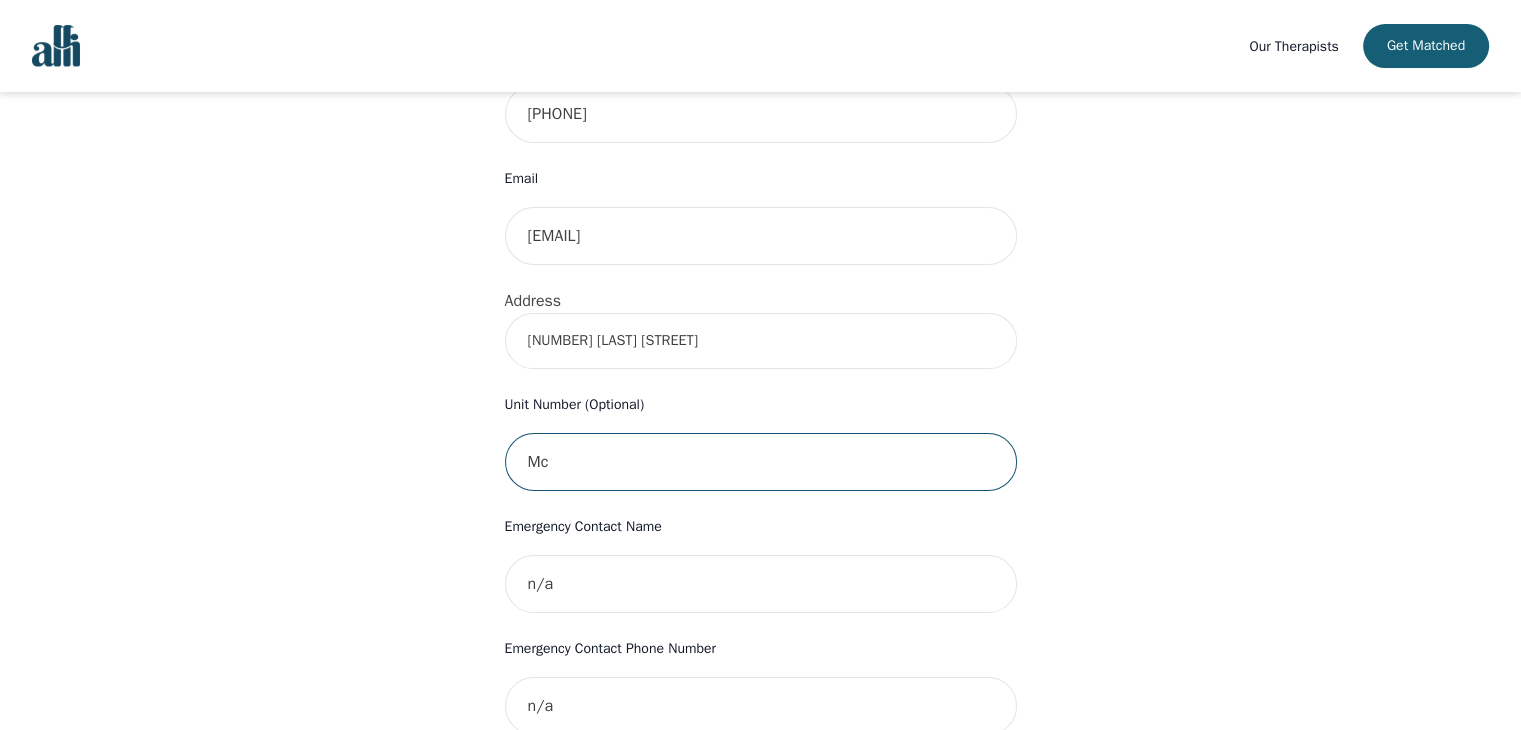 type on "M" 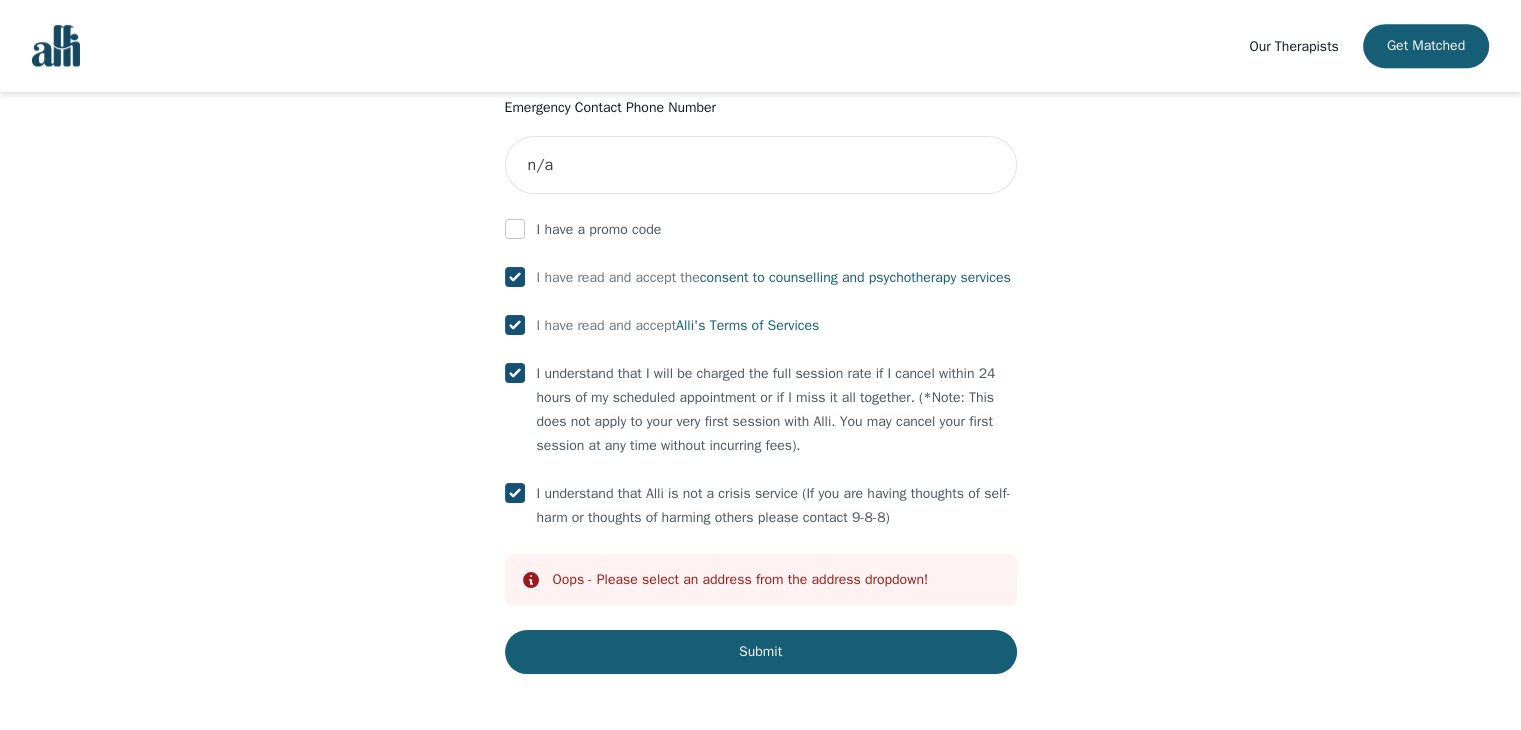 scroll, scrollTop: 1144, scrollLeft: 0, axis: vertical 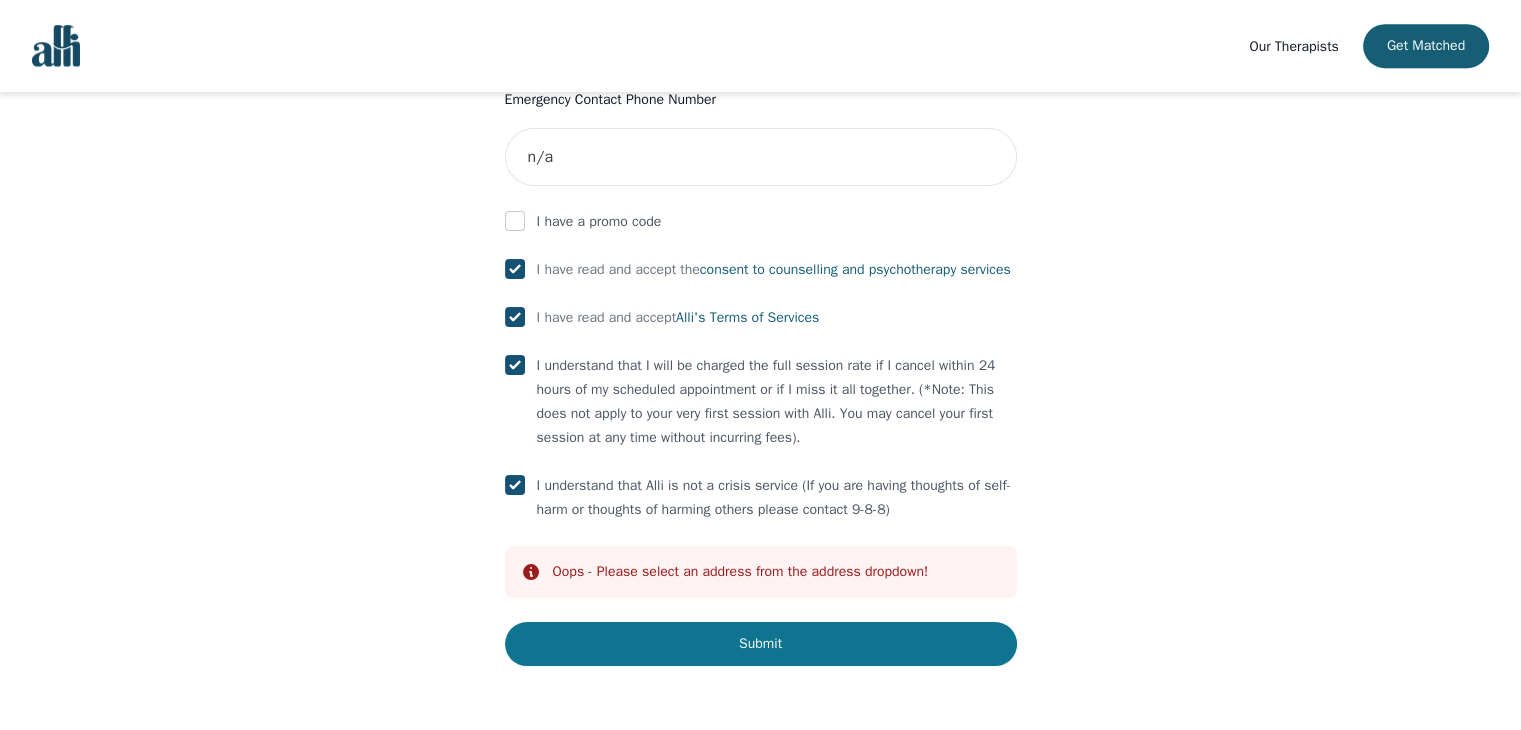 type on "241" 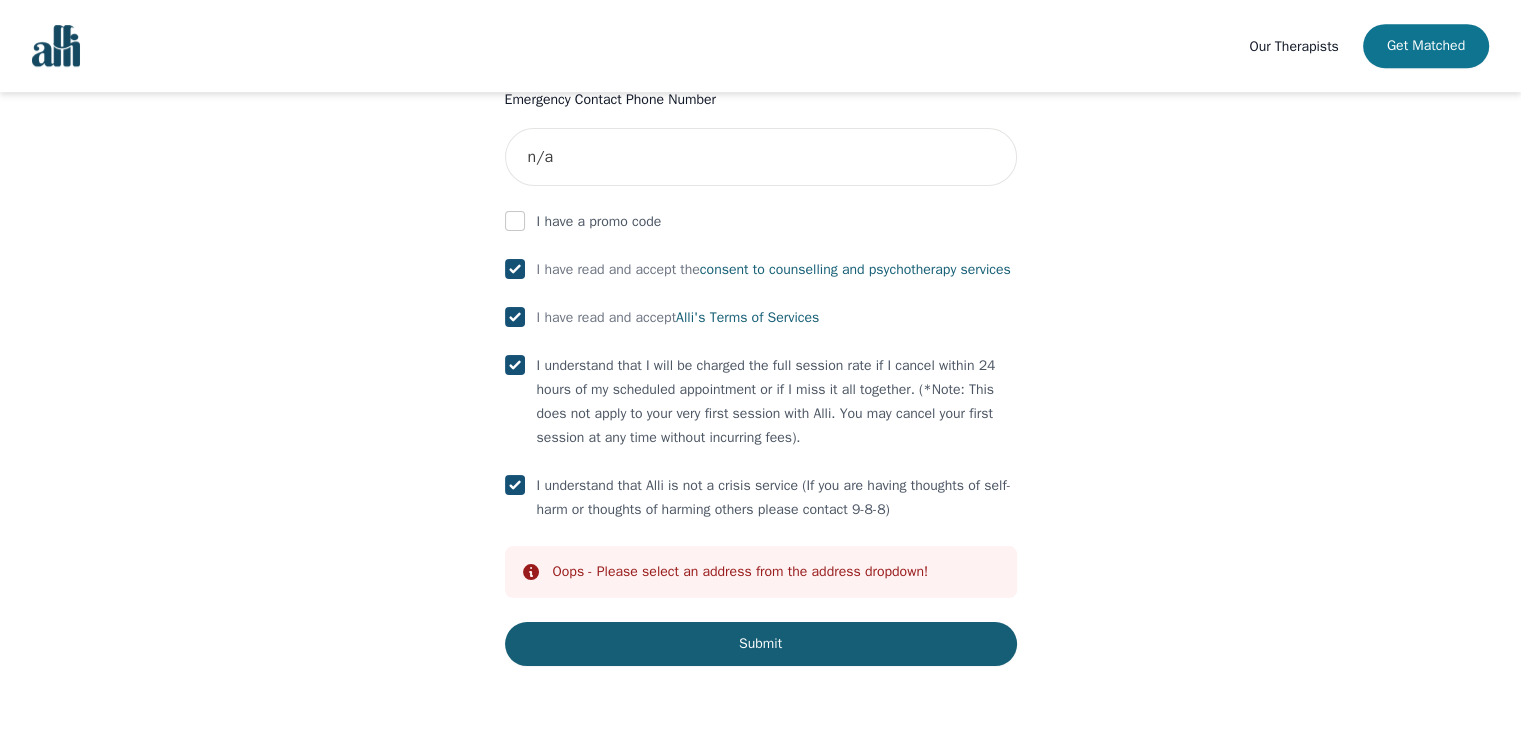 click on "Get Matched" at bounding box center (1426, 46) 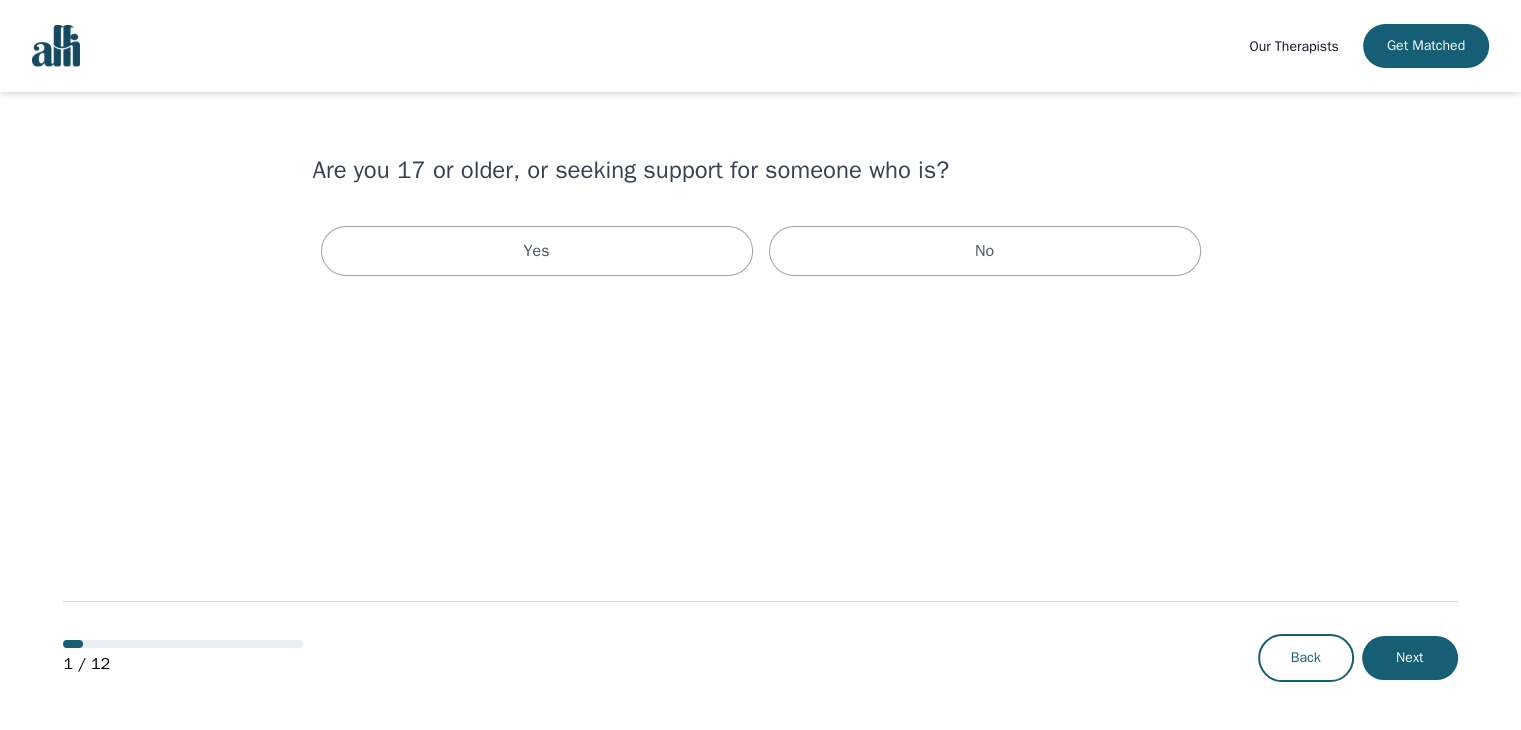 scroll, scrollTop: 0, scrollLeft: 0, axis: both 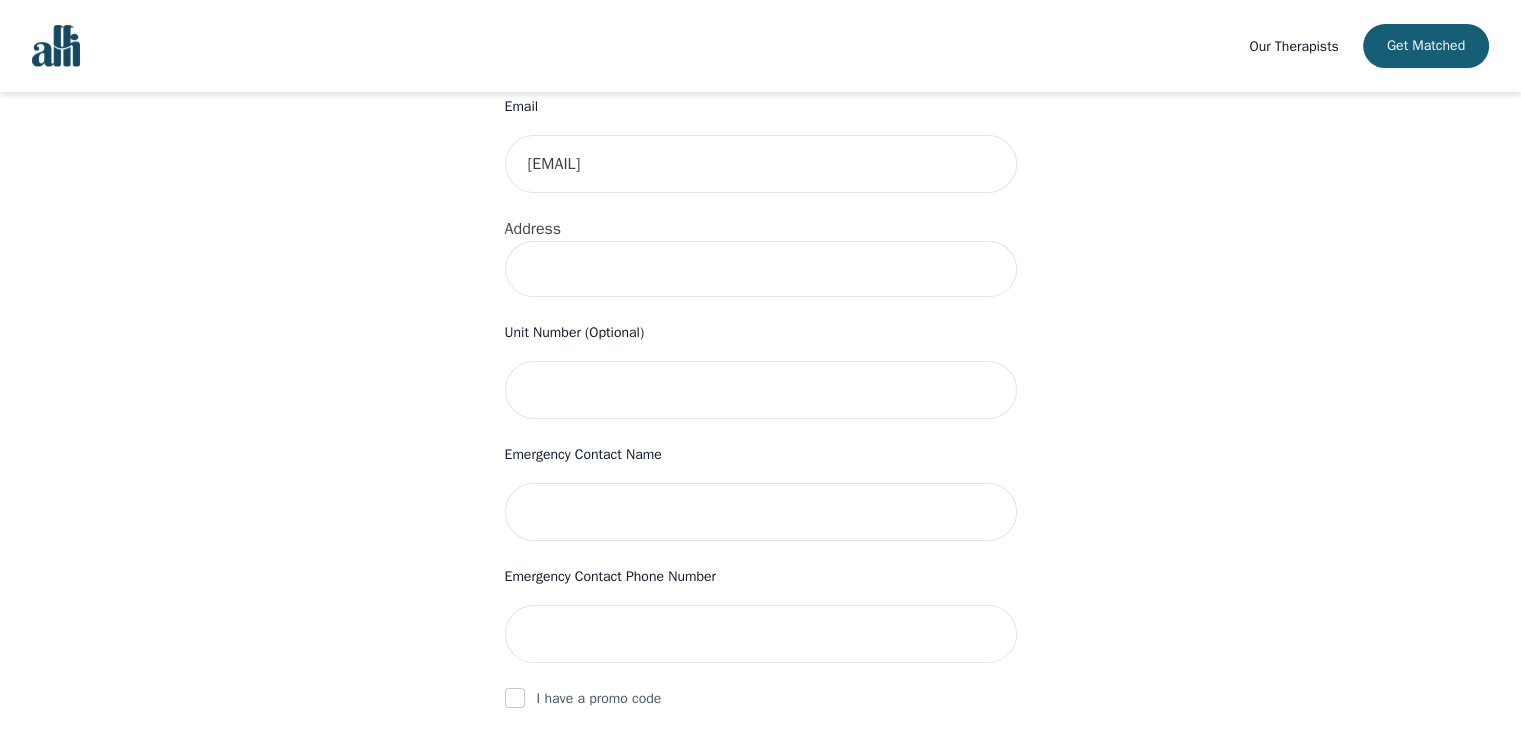 click at bounding box center [761, 269] 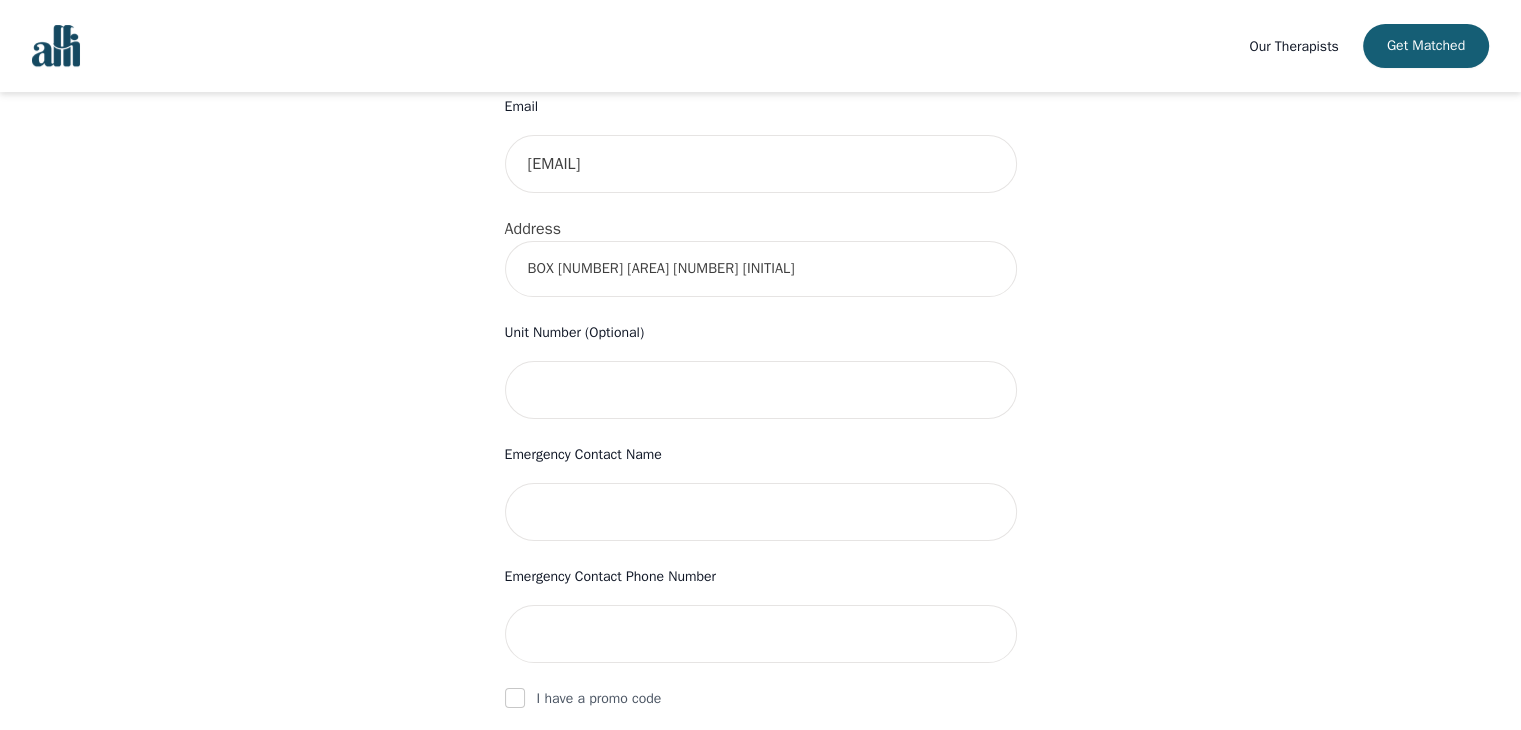 type on "[LAST]" 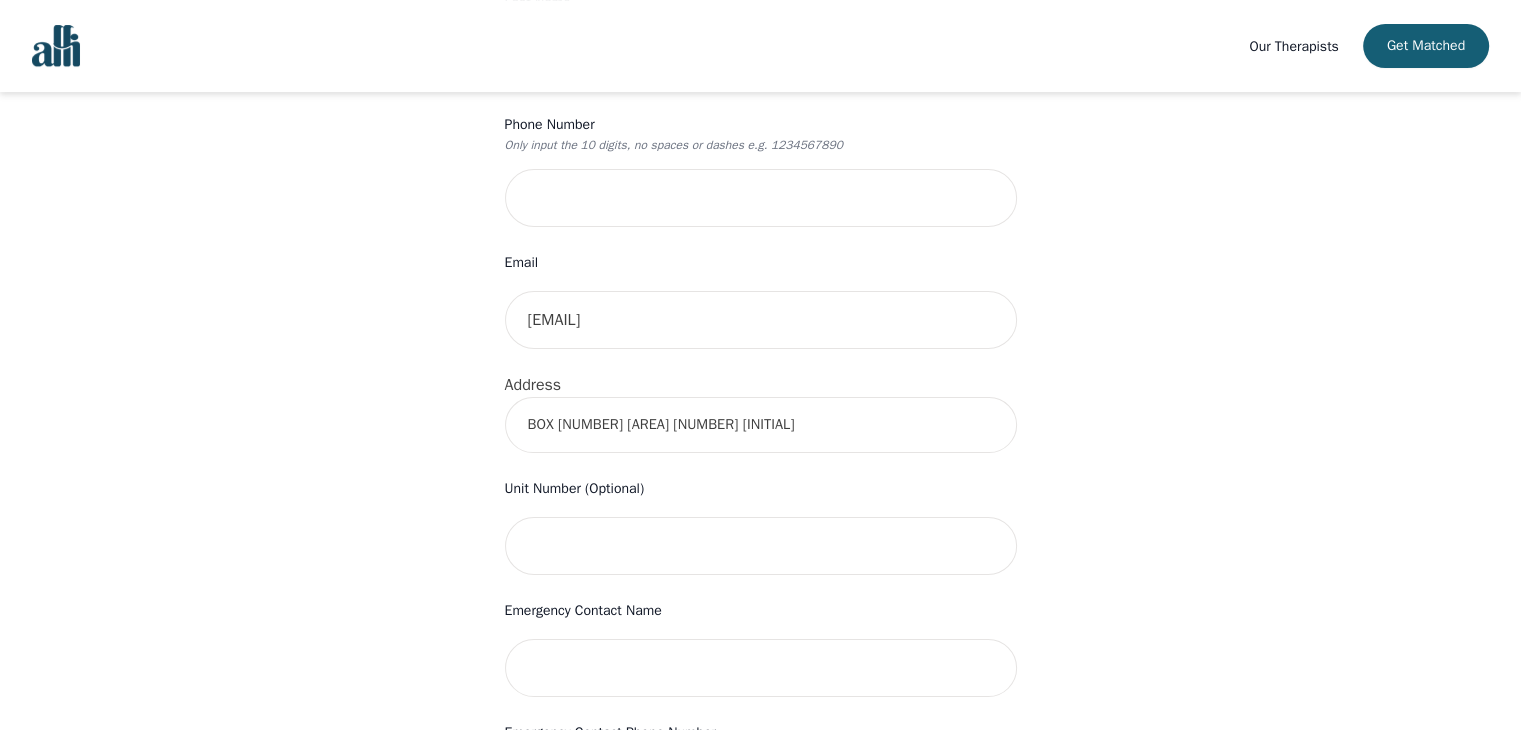 scroll, scrollTop: 467, scrollLeft: 0, axis: vertical 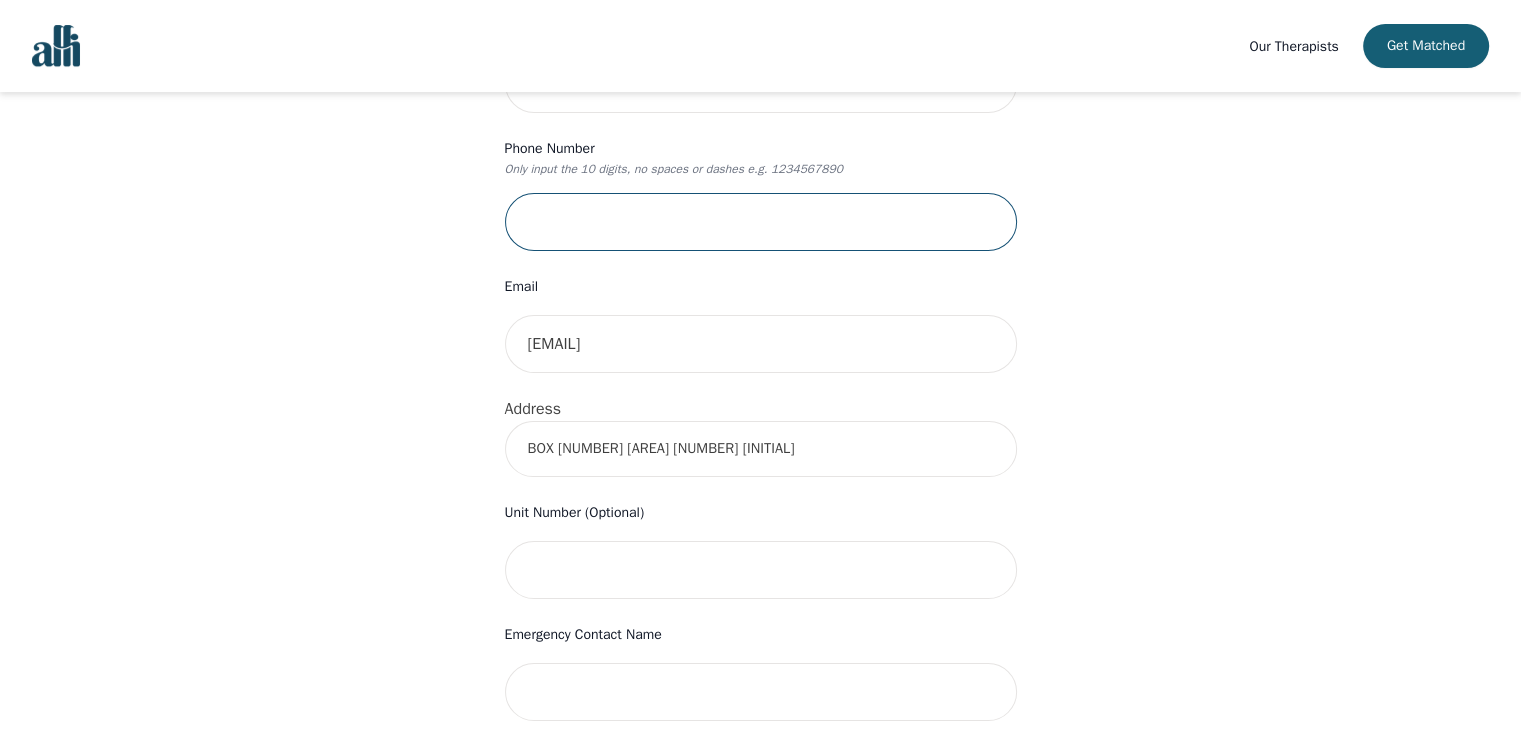 click at bounding box center [761, 222] 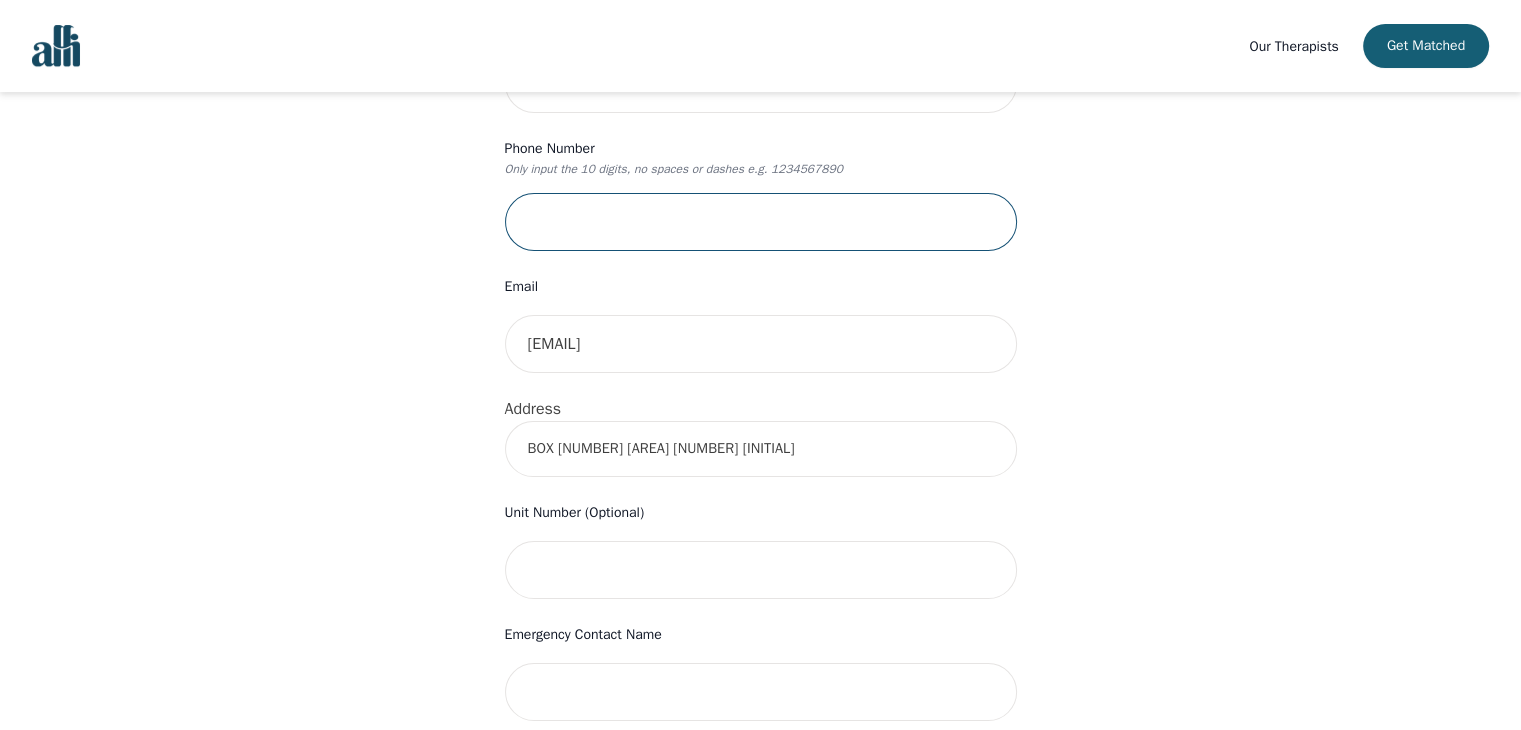 type on "[PHONE]" 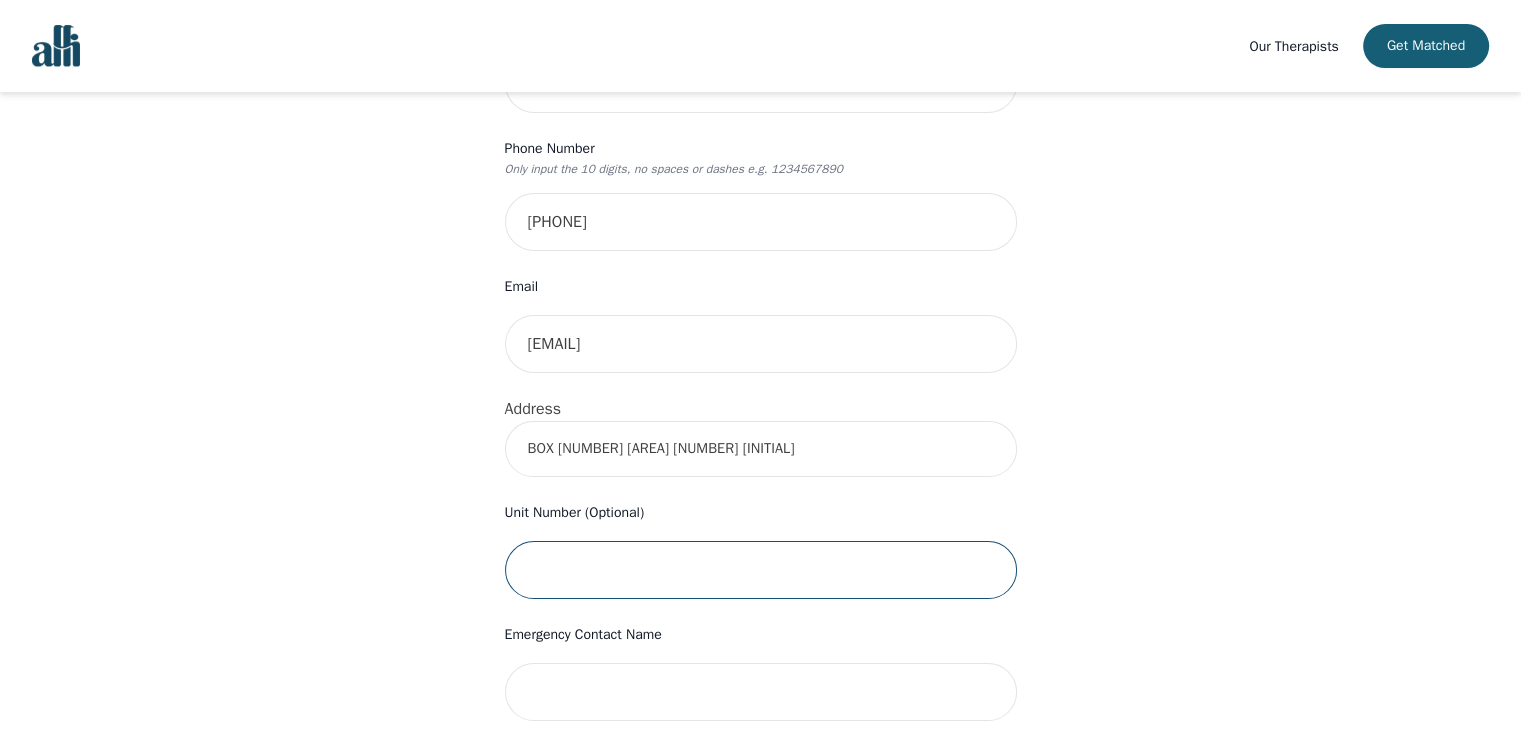 type on "[STREET]" 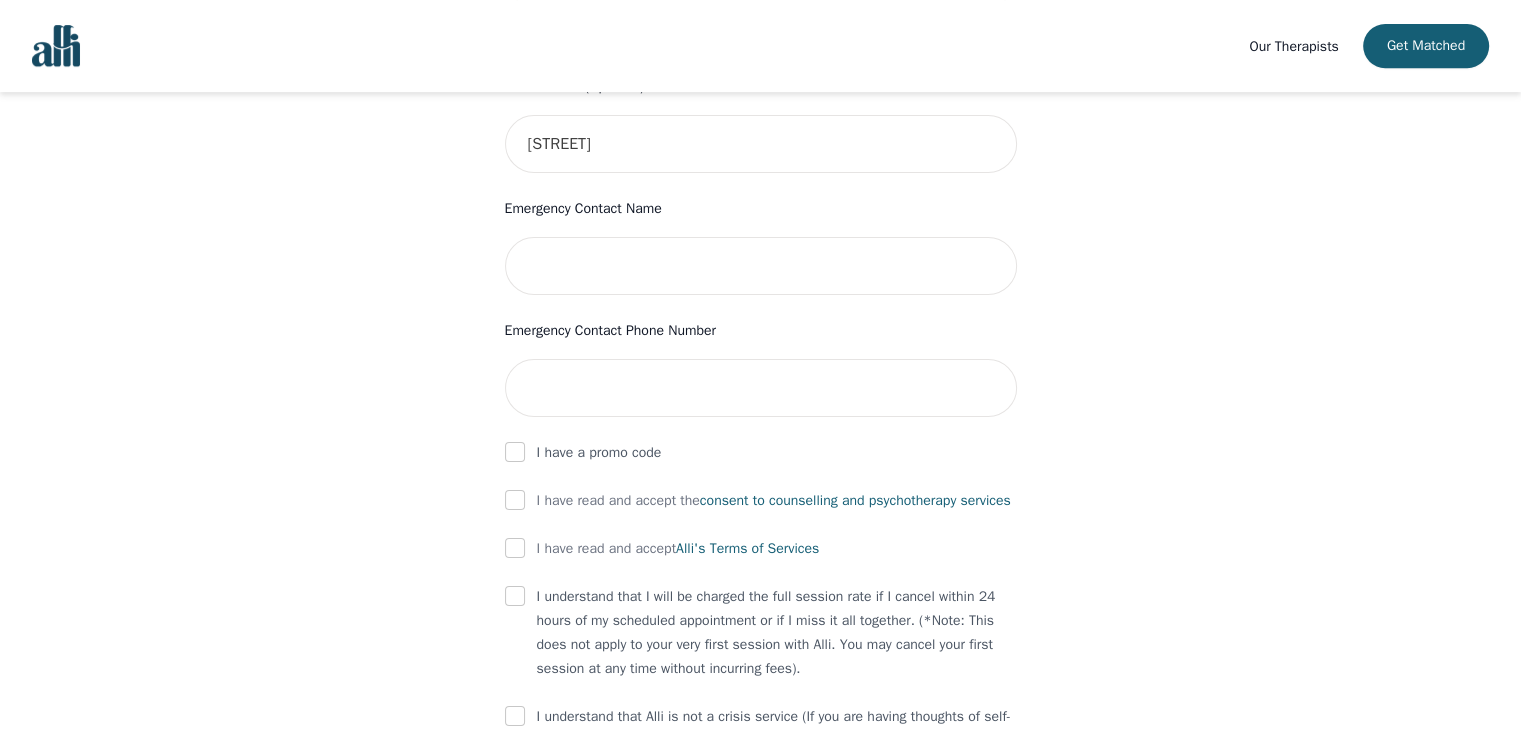 scroll, scrollTop: 898, scrollLeft: 0, axis: vertical 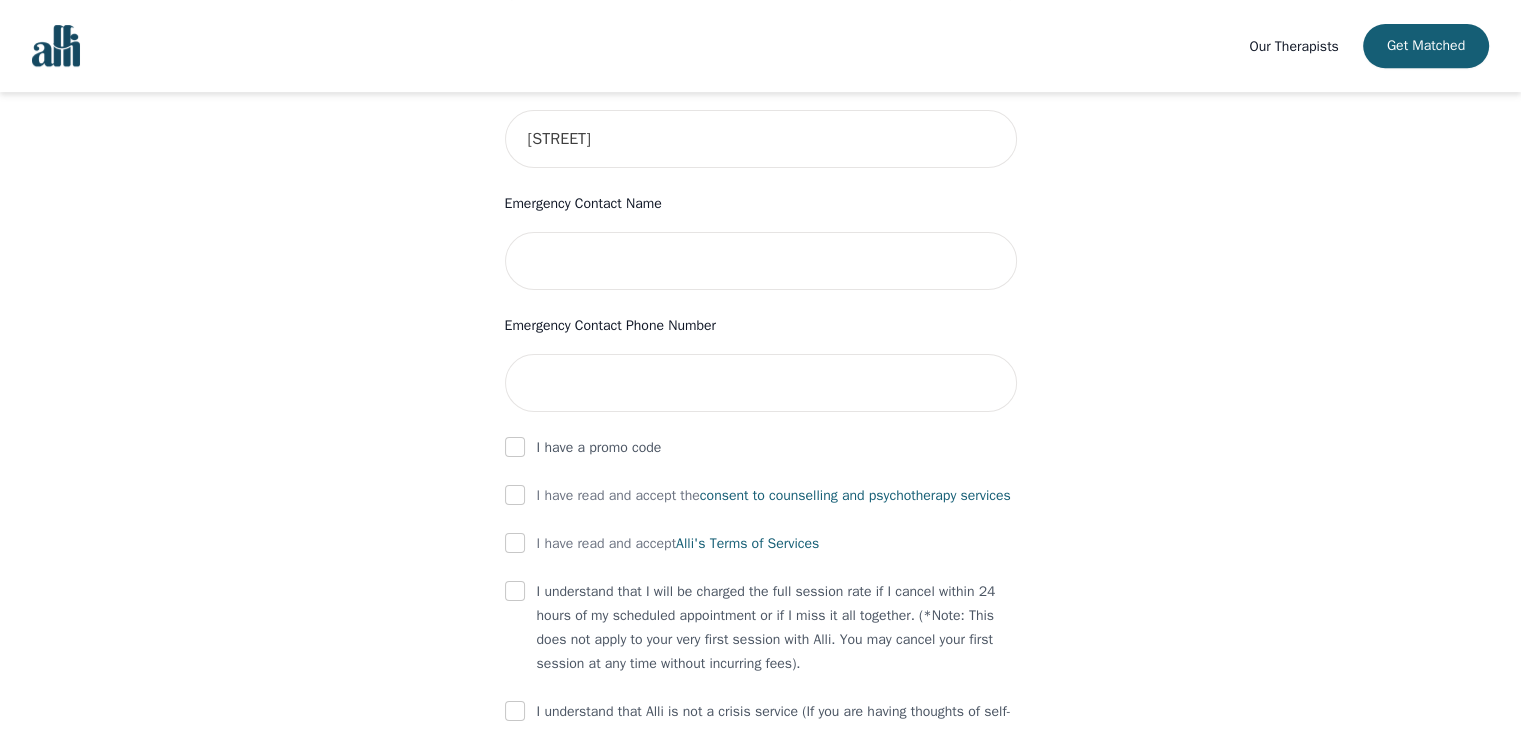 type on "[PHONE]" 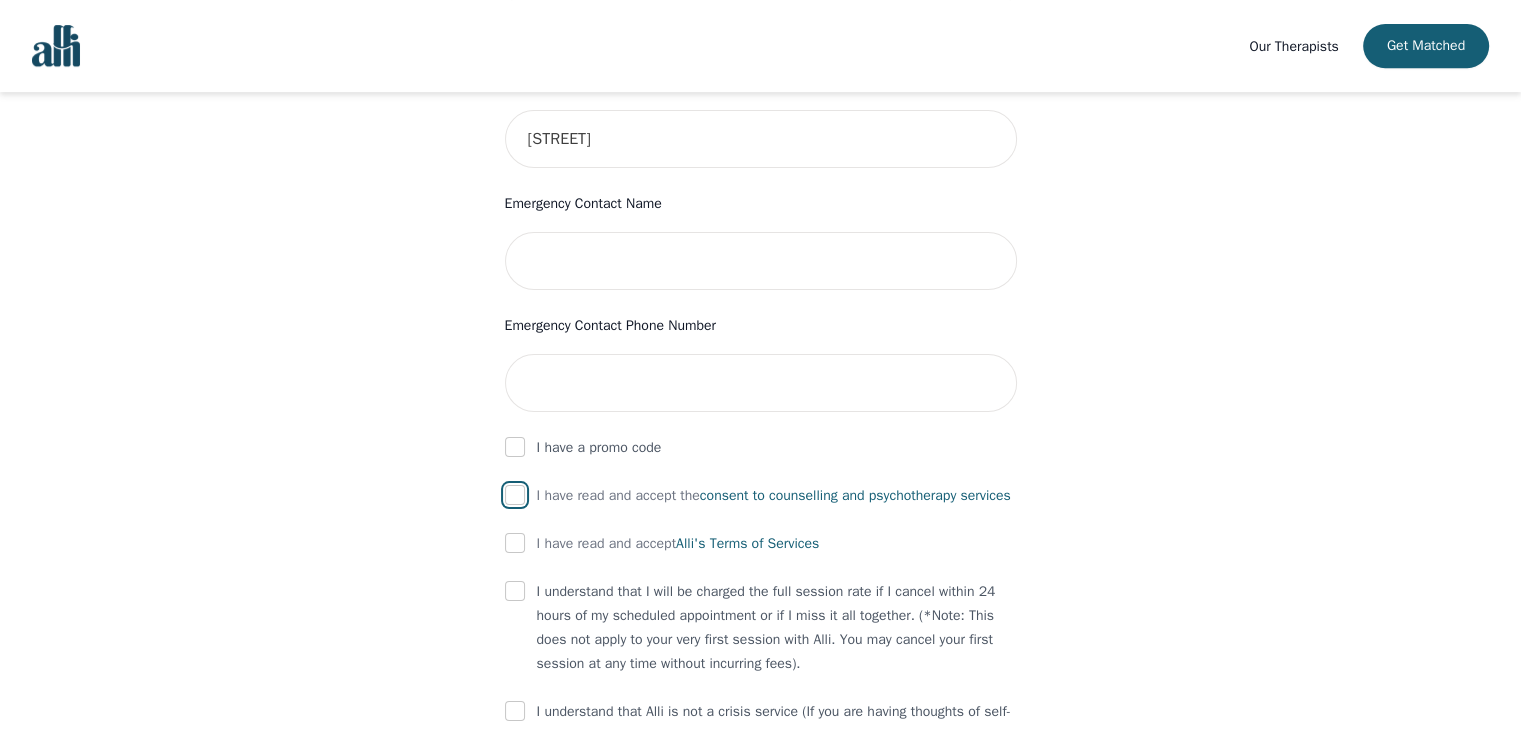 click at bounding box center [515, 495] 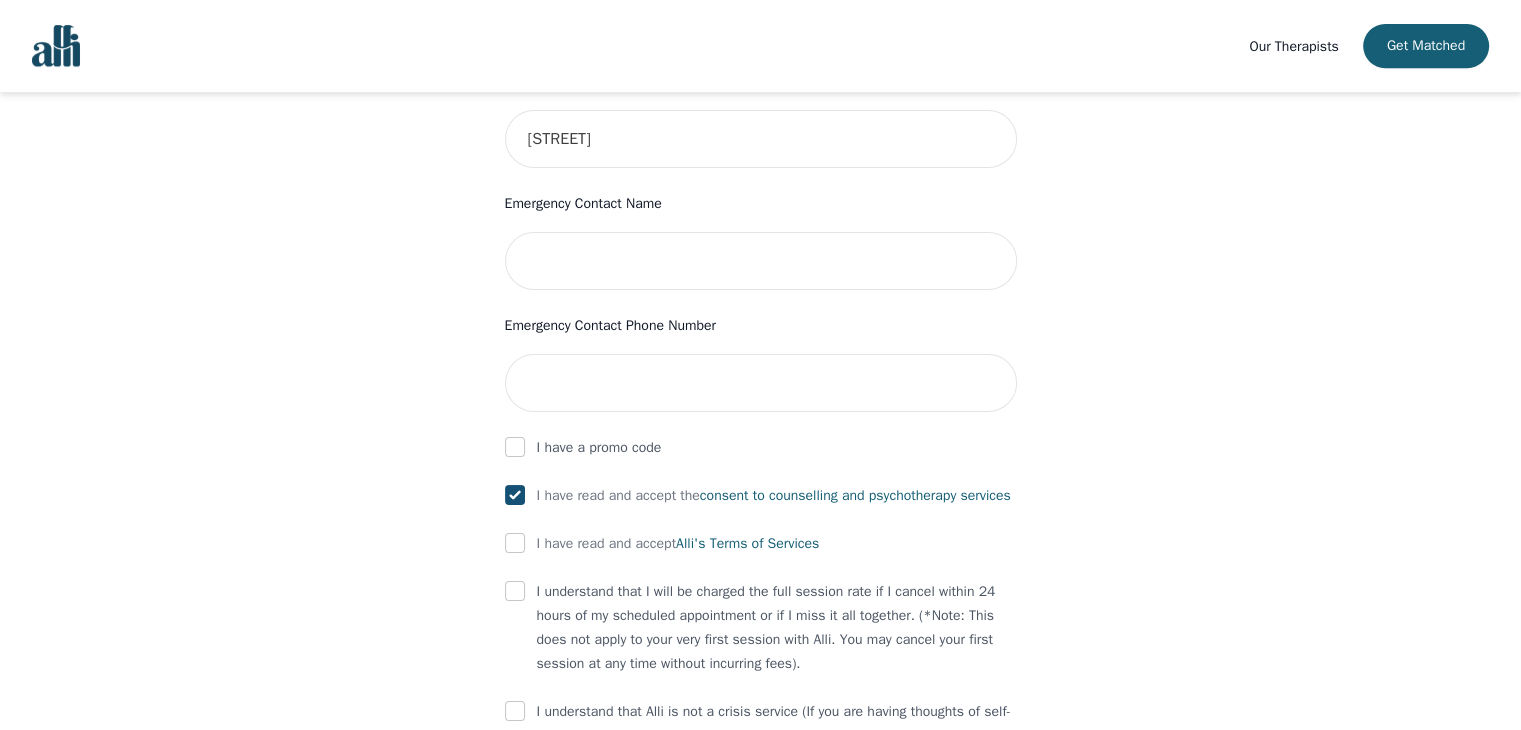 checkbox on "true" 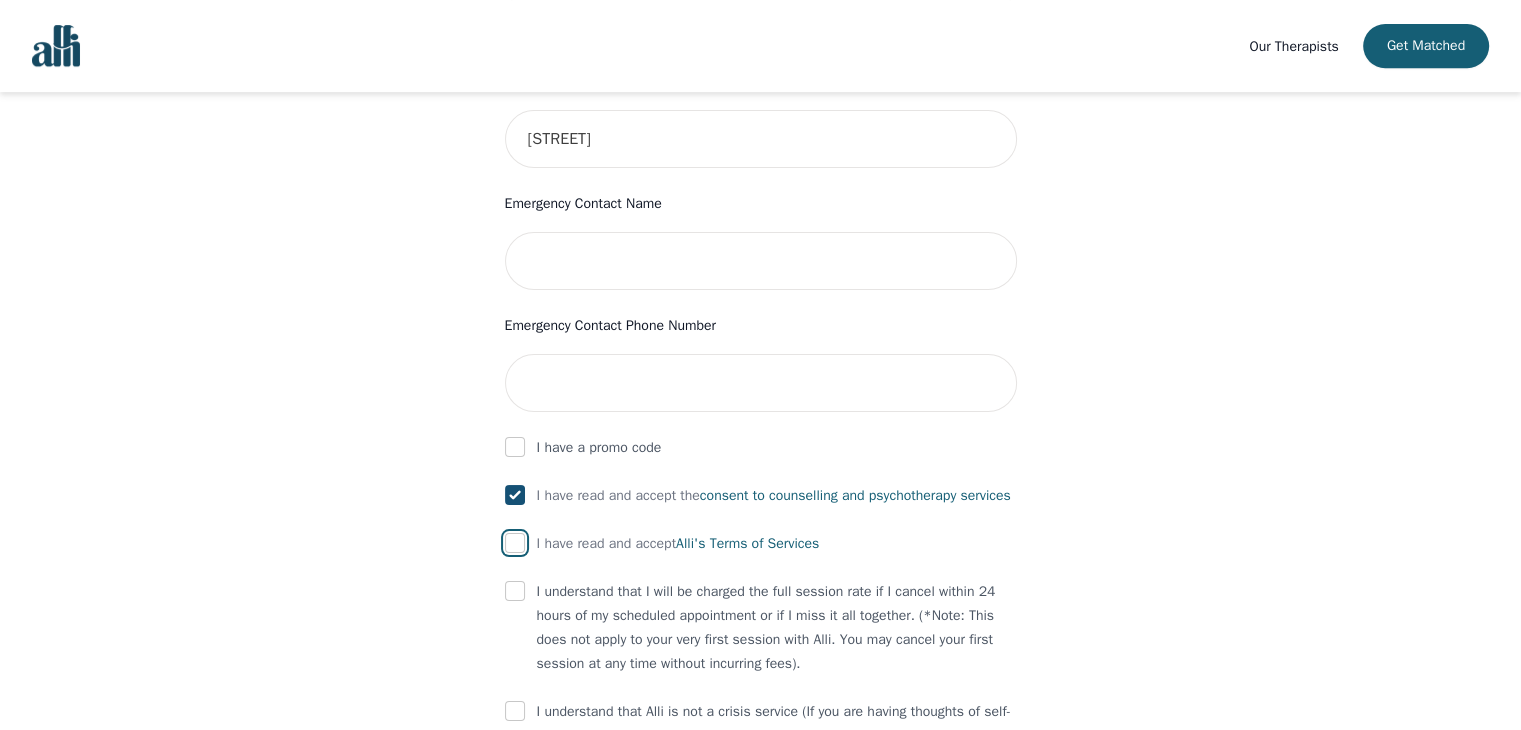 click at bounding box center [515, 543] 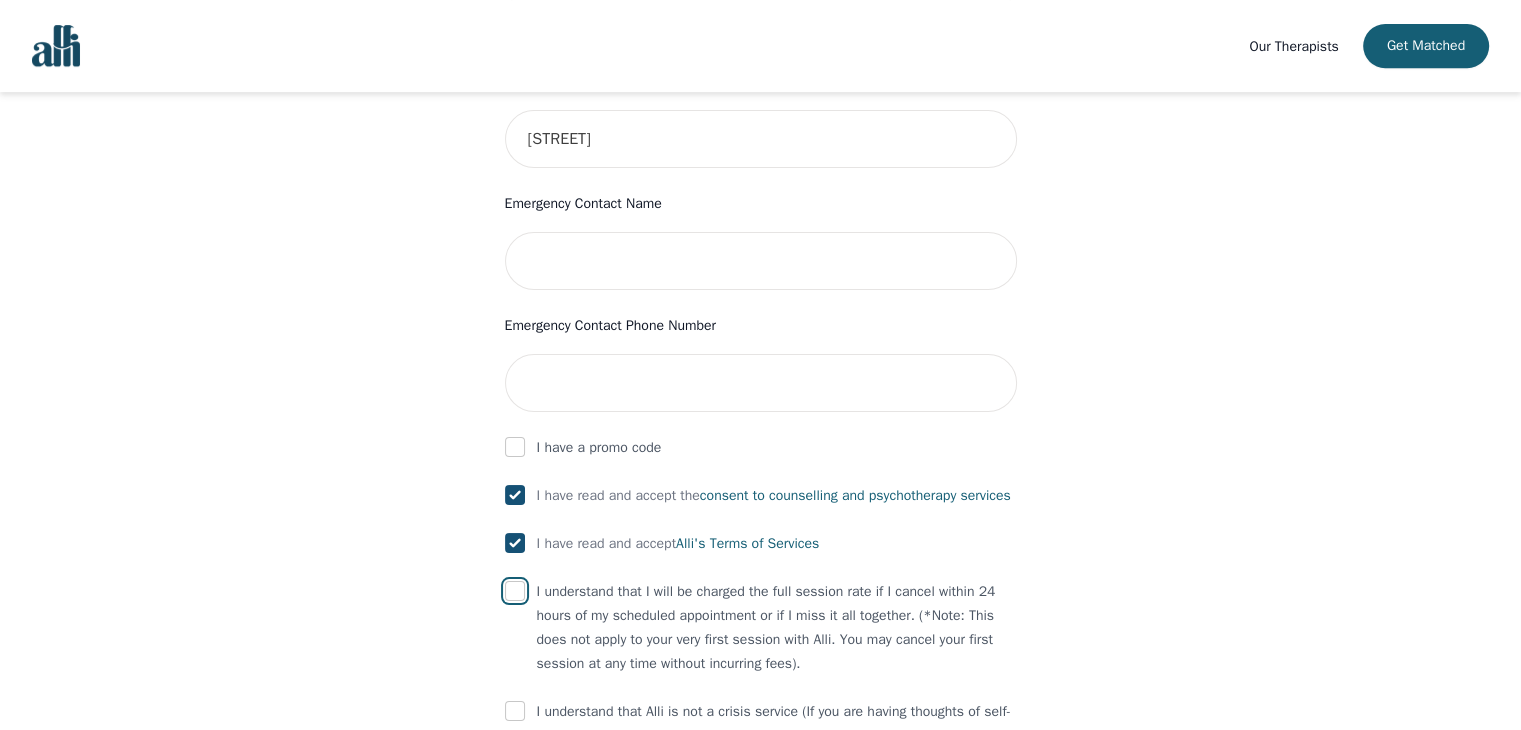 click at bounding box center (515, 591) 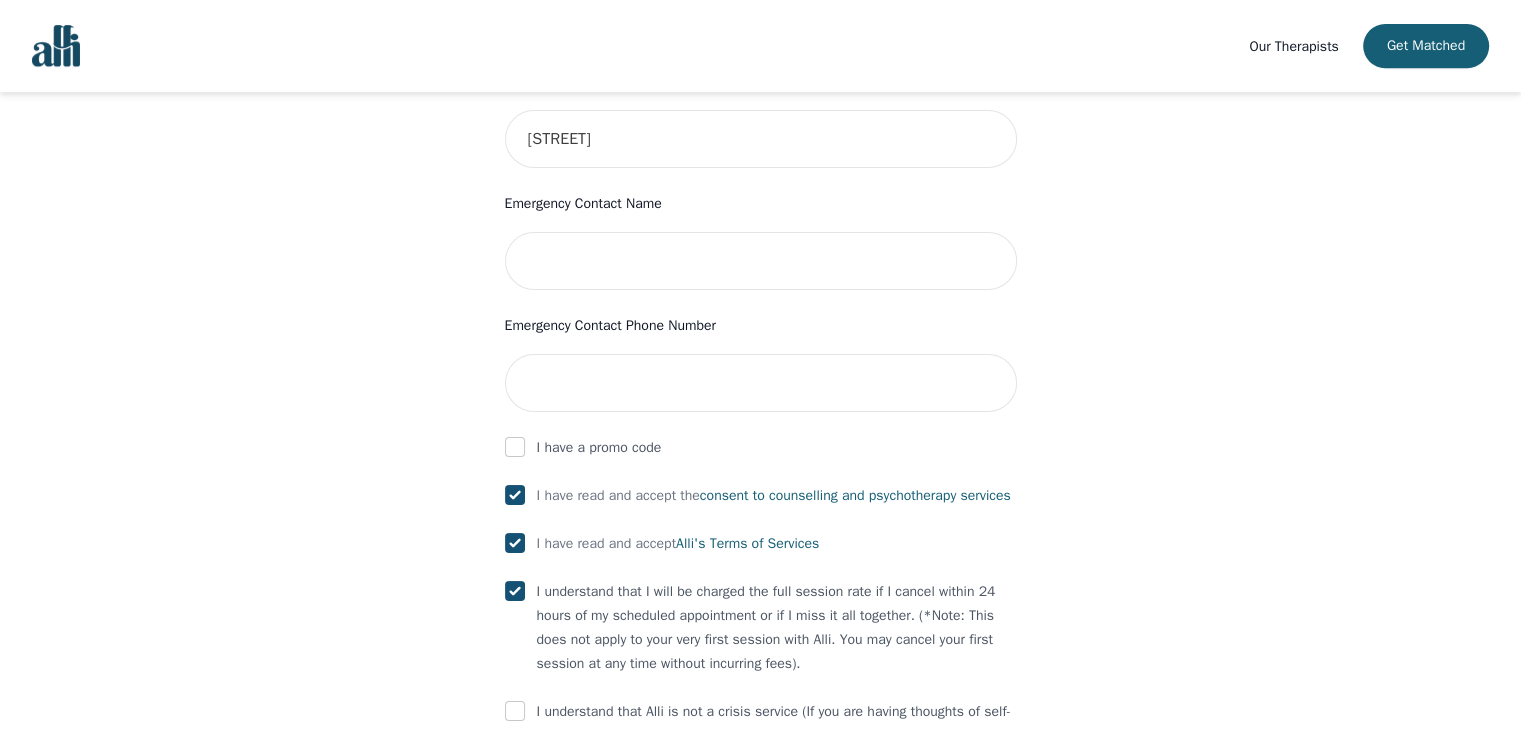 checkbox on "true" 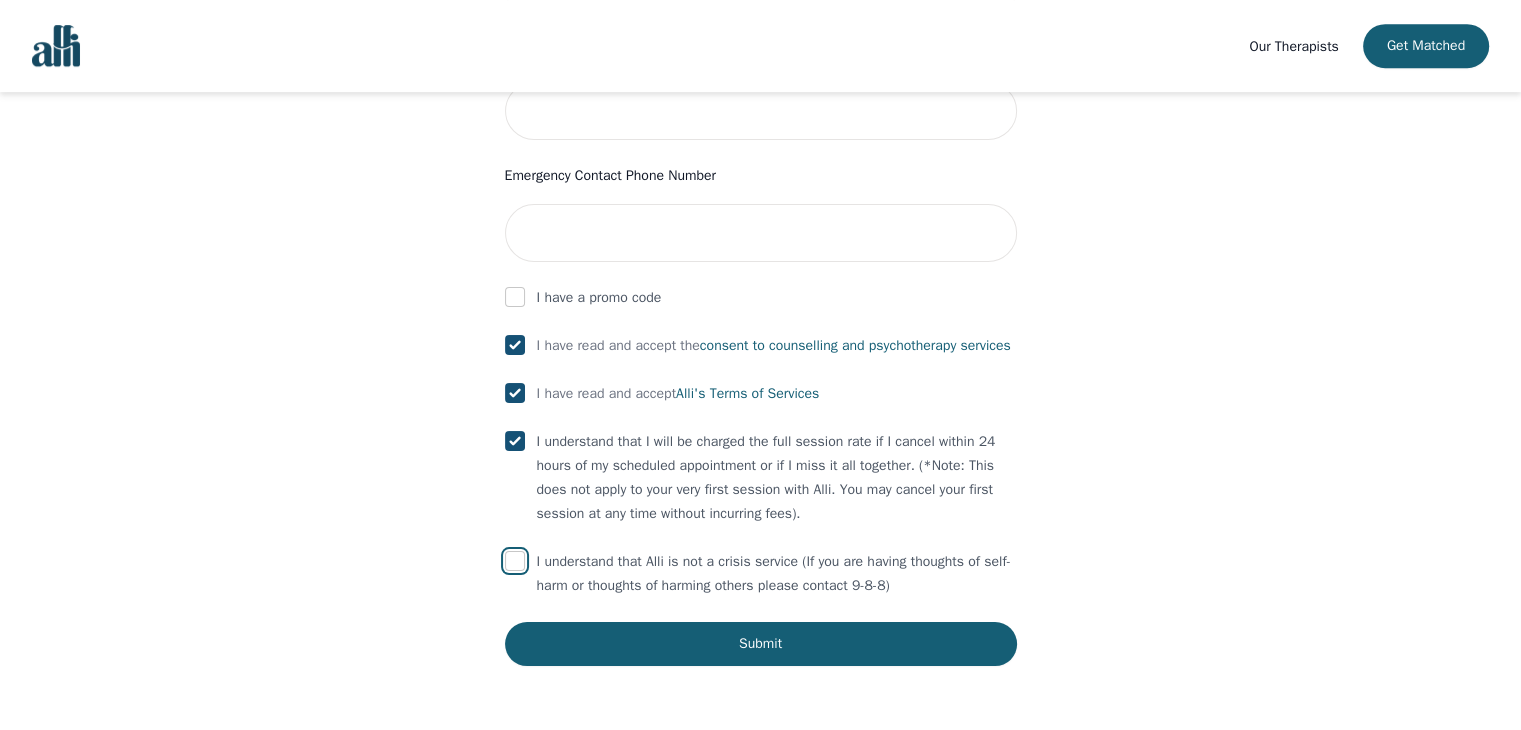 click at bounding box center (515, 561) 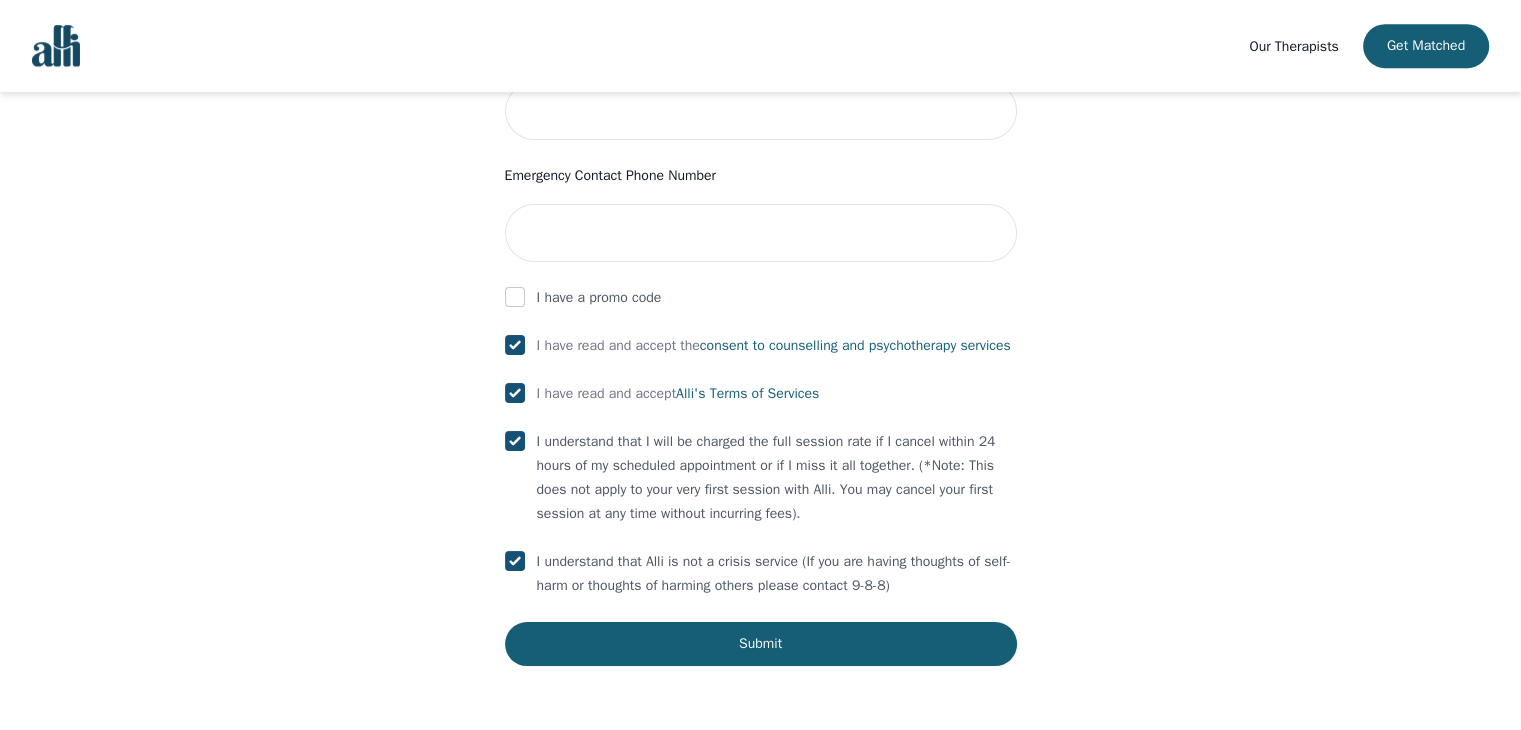 checkbox on "true" 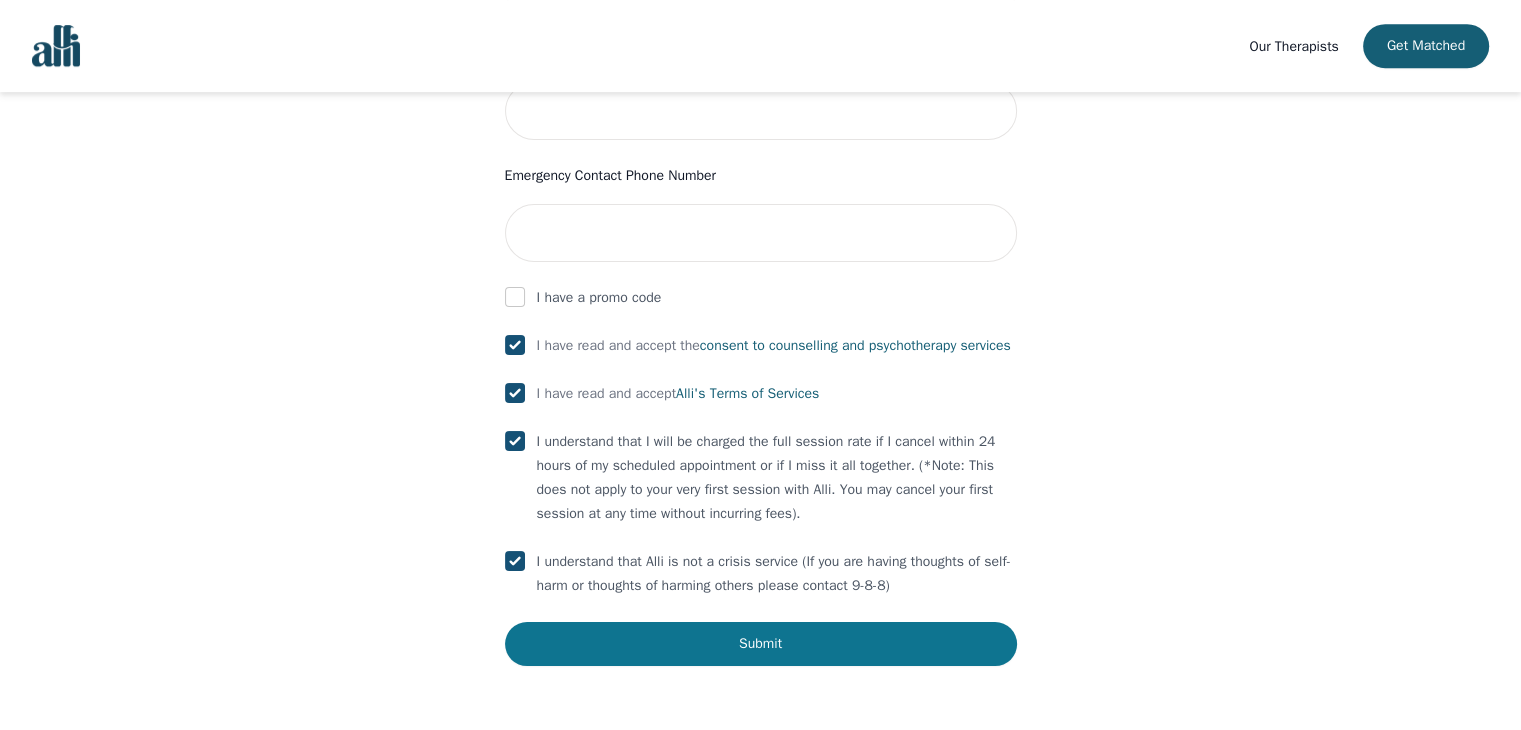 click on "Submit" at bounding box center (761, 644) 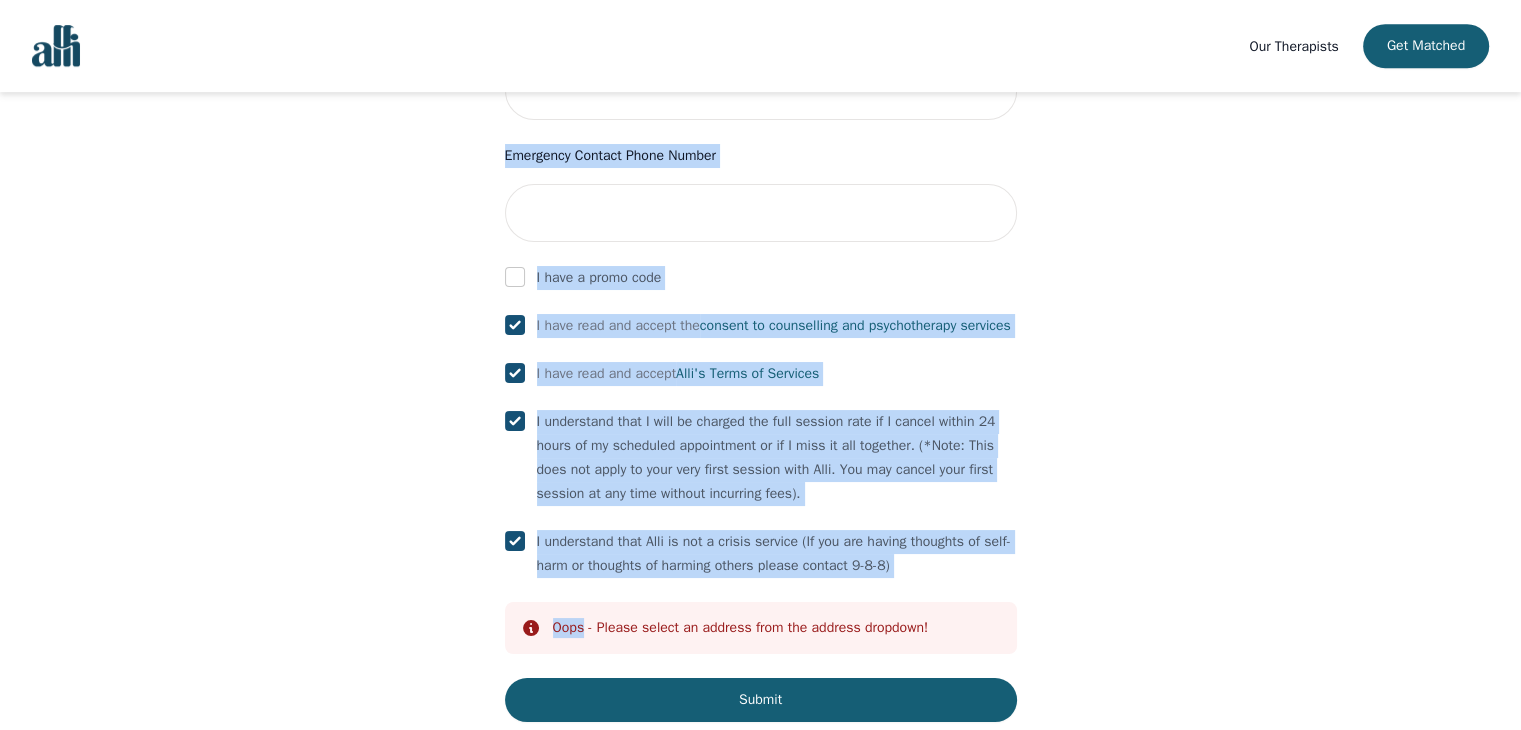 drag, startPoint x: 585, startPoint y: 649, endPoint x: 473, endPoint y: 141, distance: 520.19995 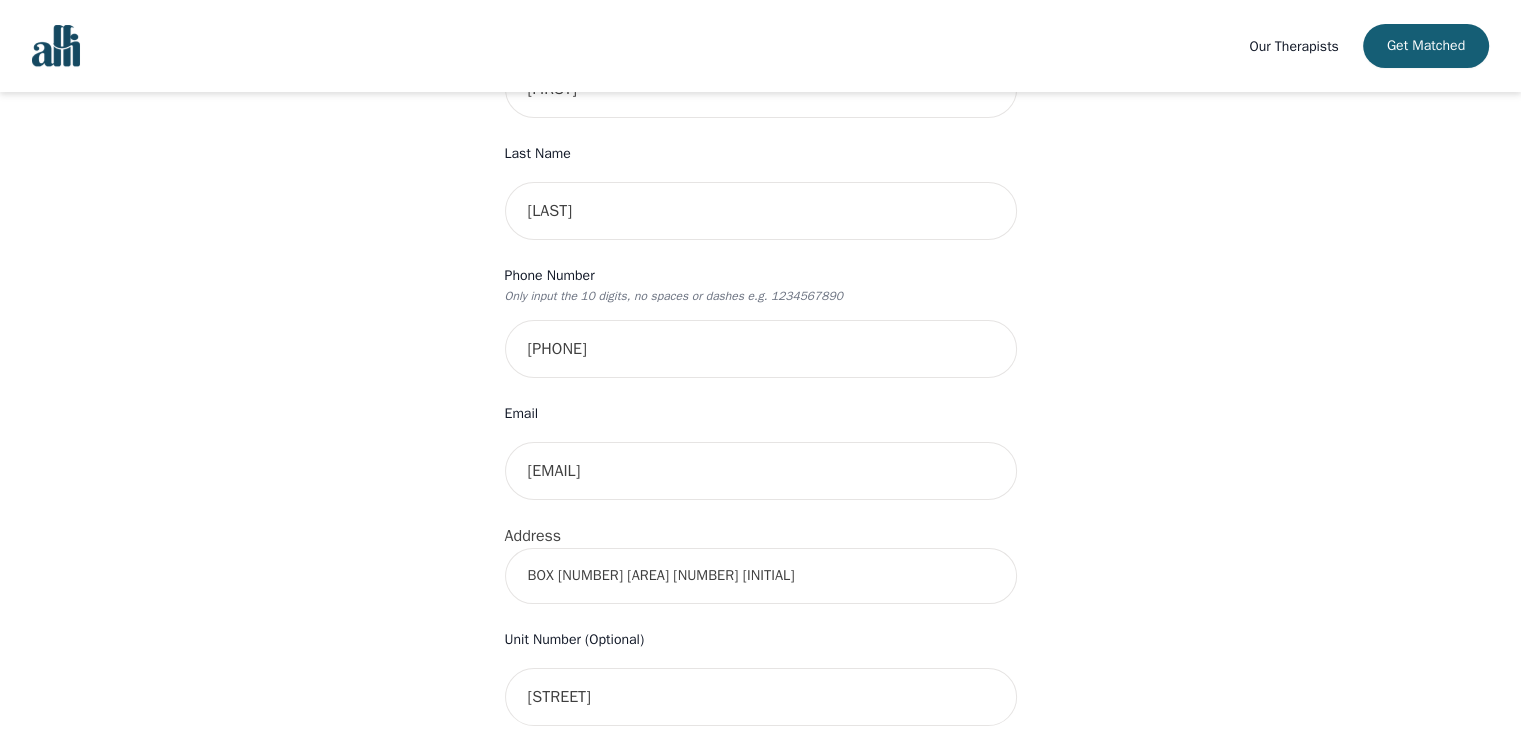 scroll, scrollTop: 539, scrollLeft: 0, axis: vertical 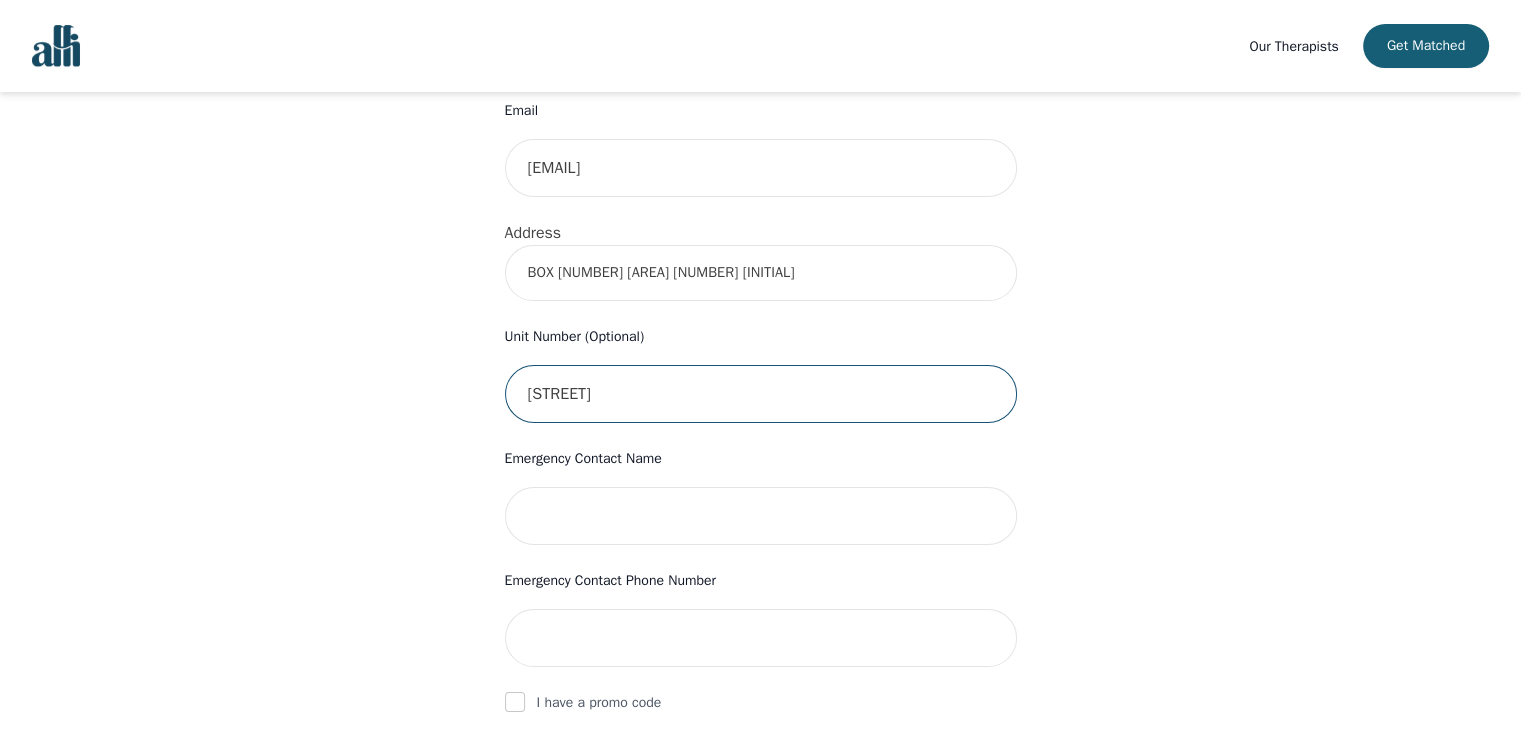 click on "[STREET]" at bounding box center (761, 394) 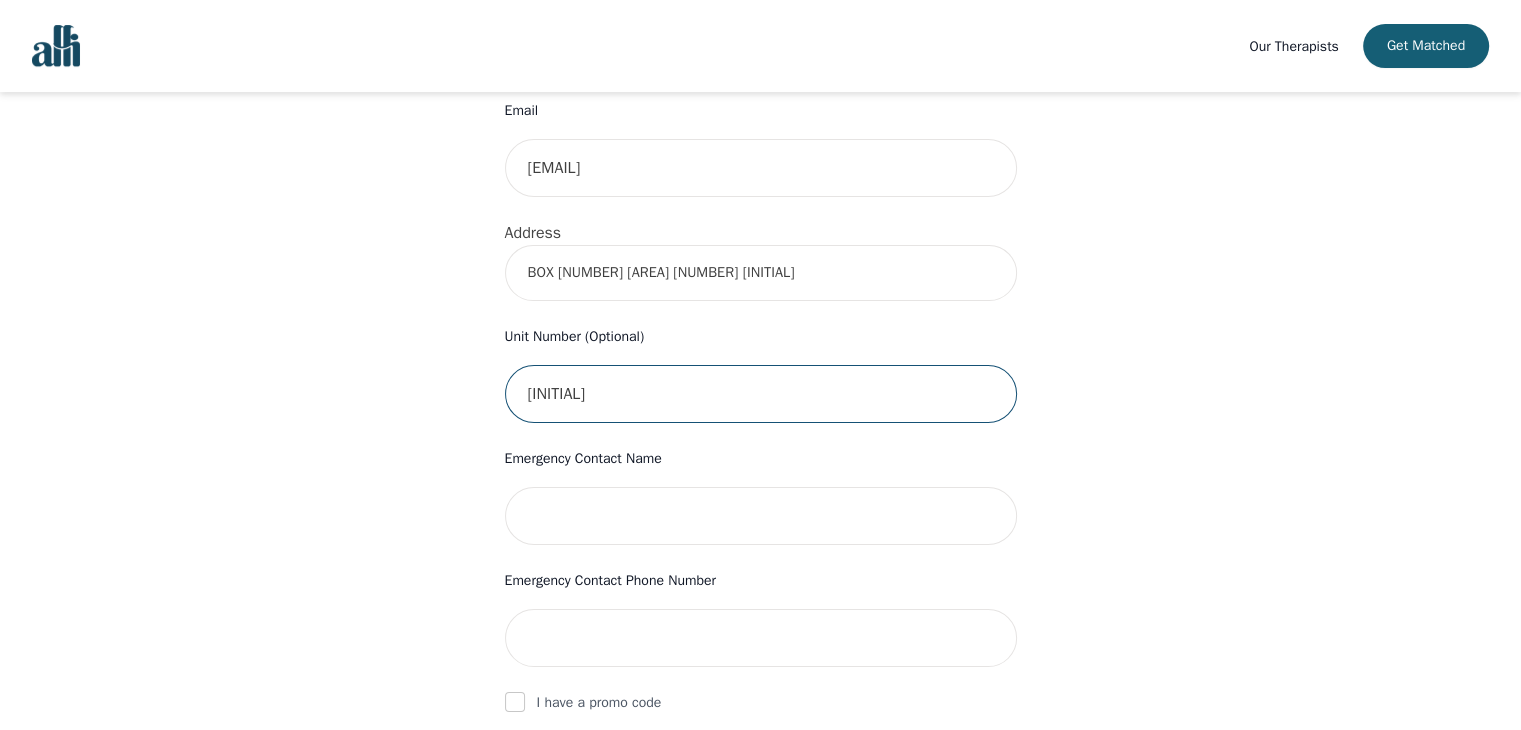 type on "T" 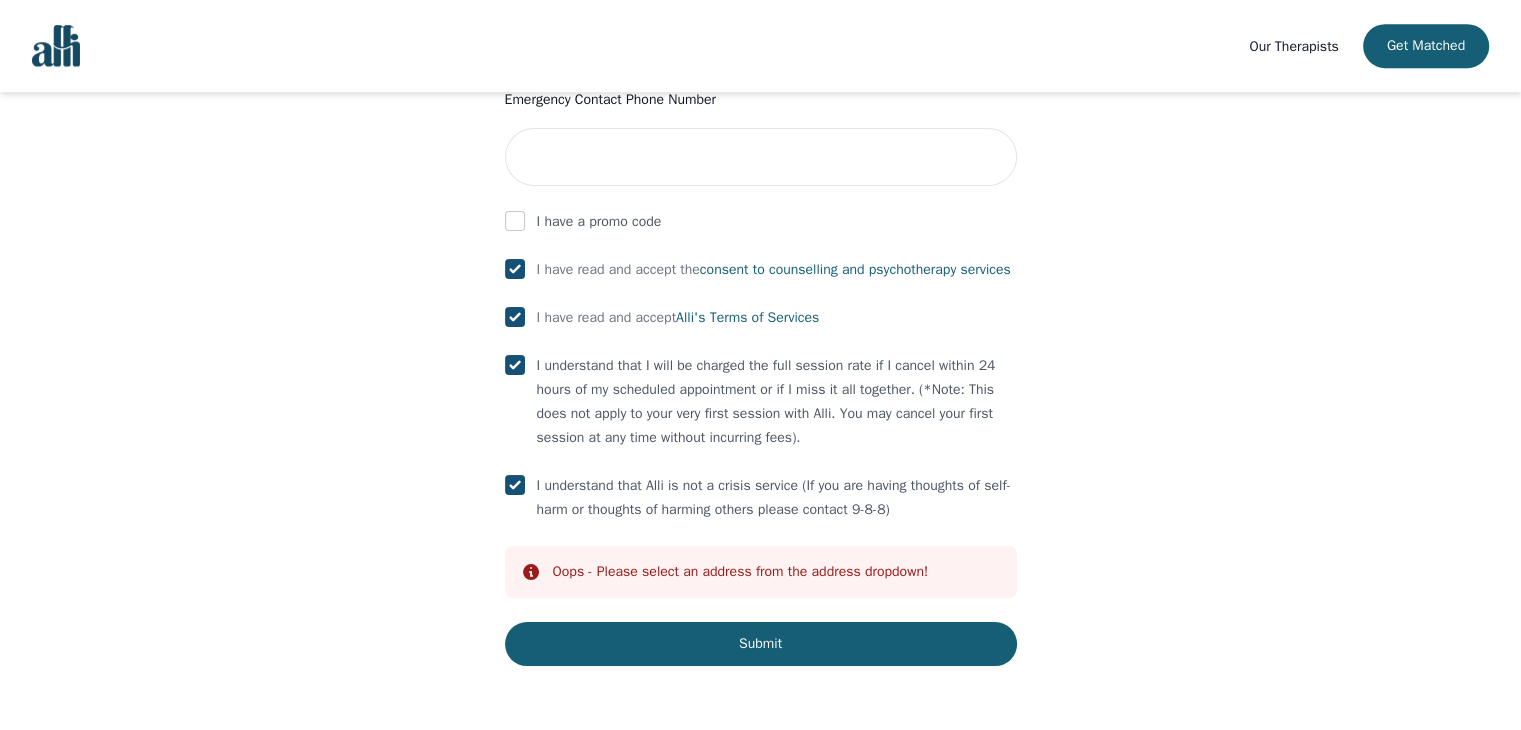 scroll, scrollTop: 1144, scrollLeft: 0, axis: vertical 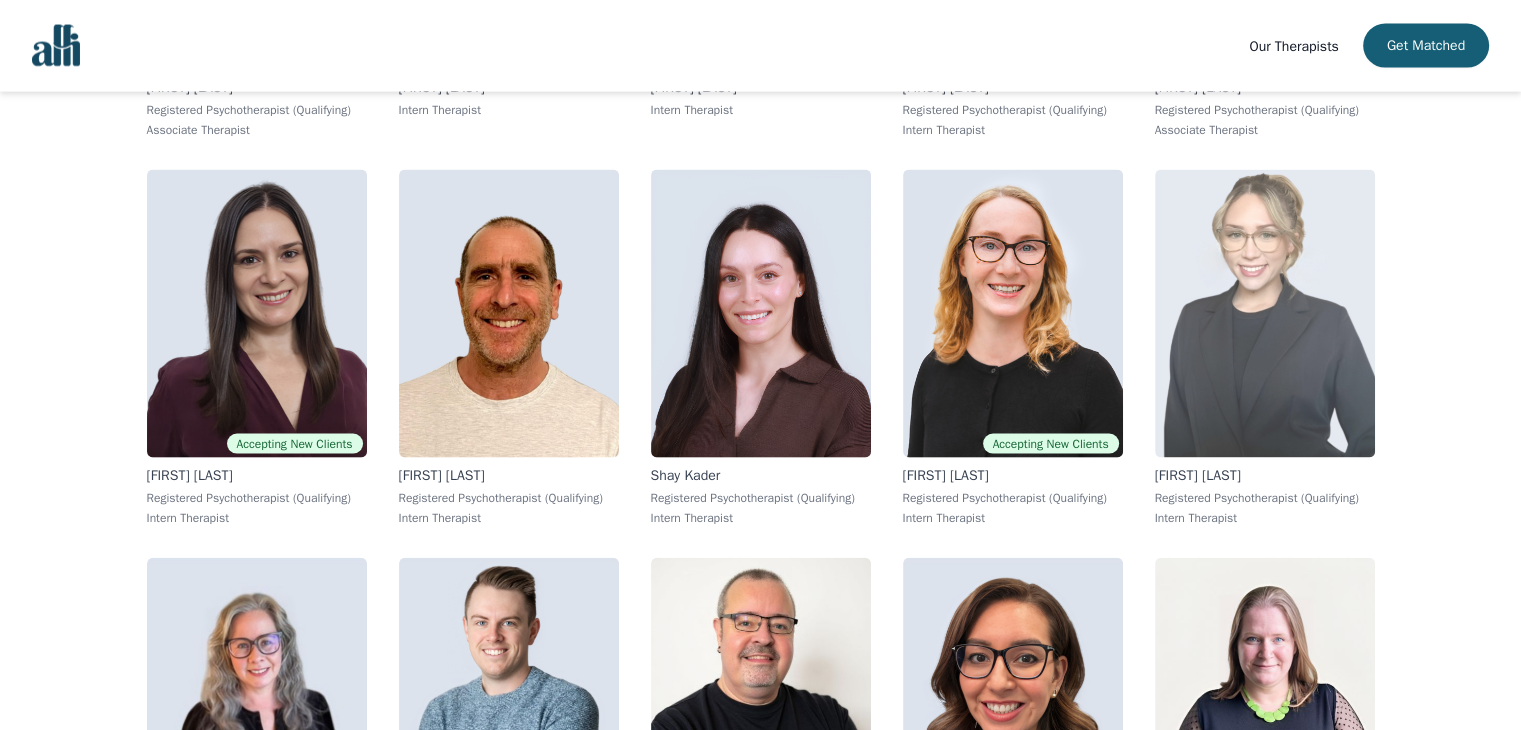 click at bounding box center [1265, 314] 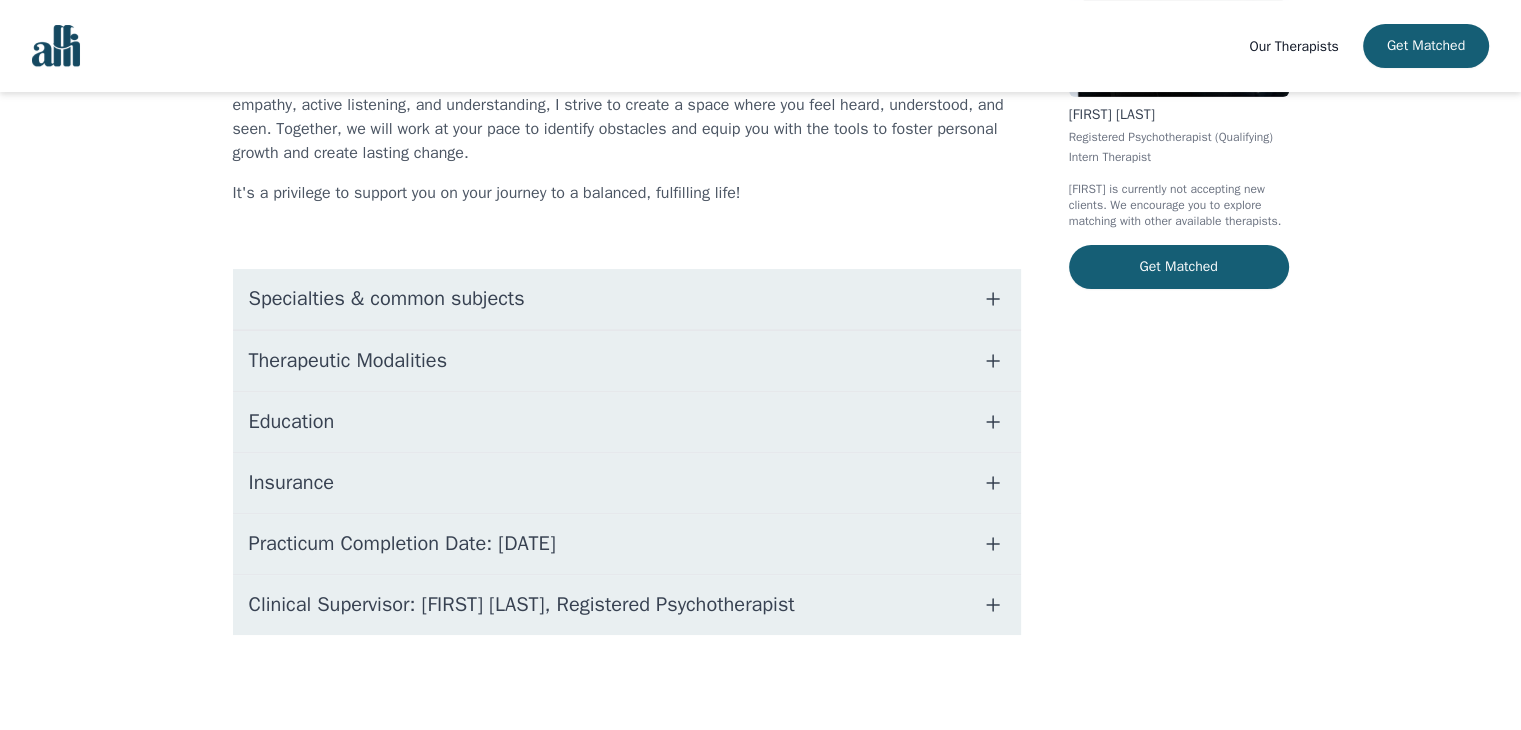 scroll, scrollTop: 0, scrollLeft: 0, axis: both 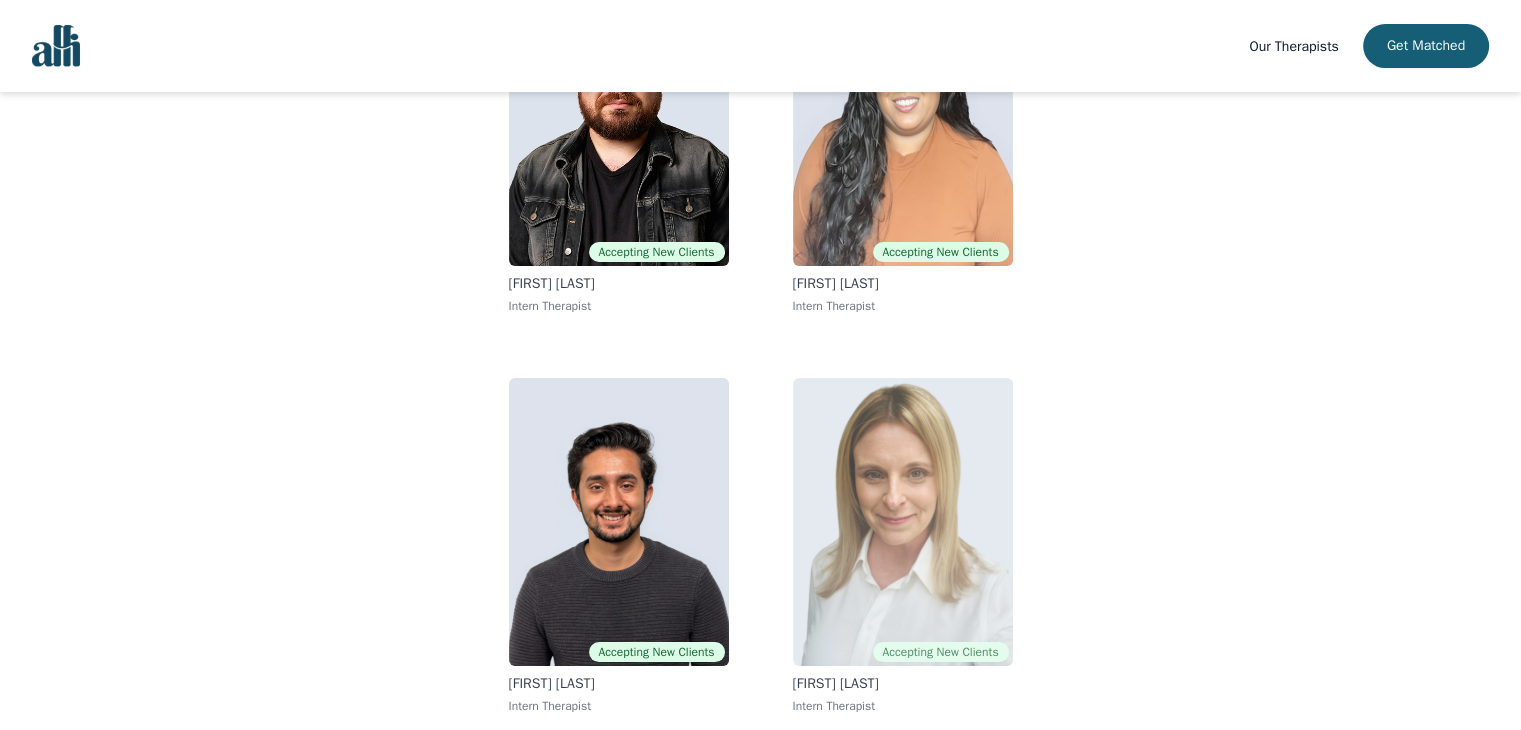 click at bounding box center (903, 522) 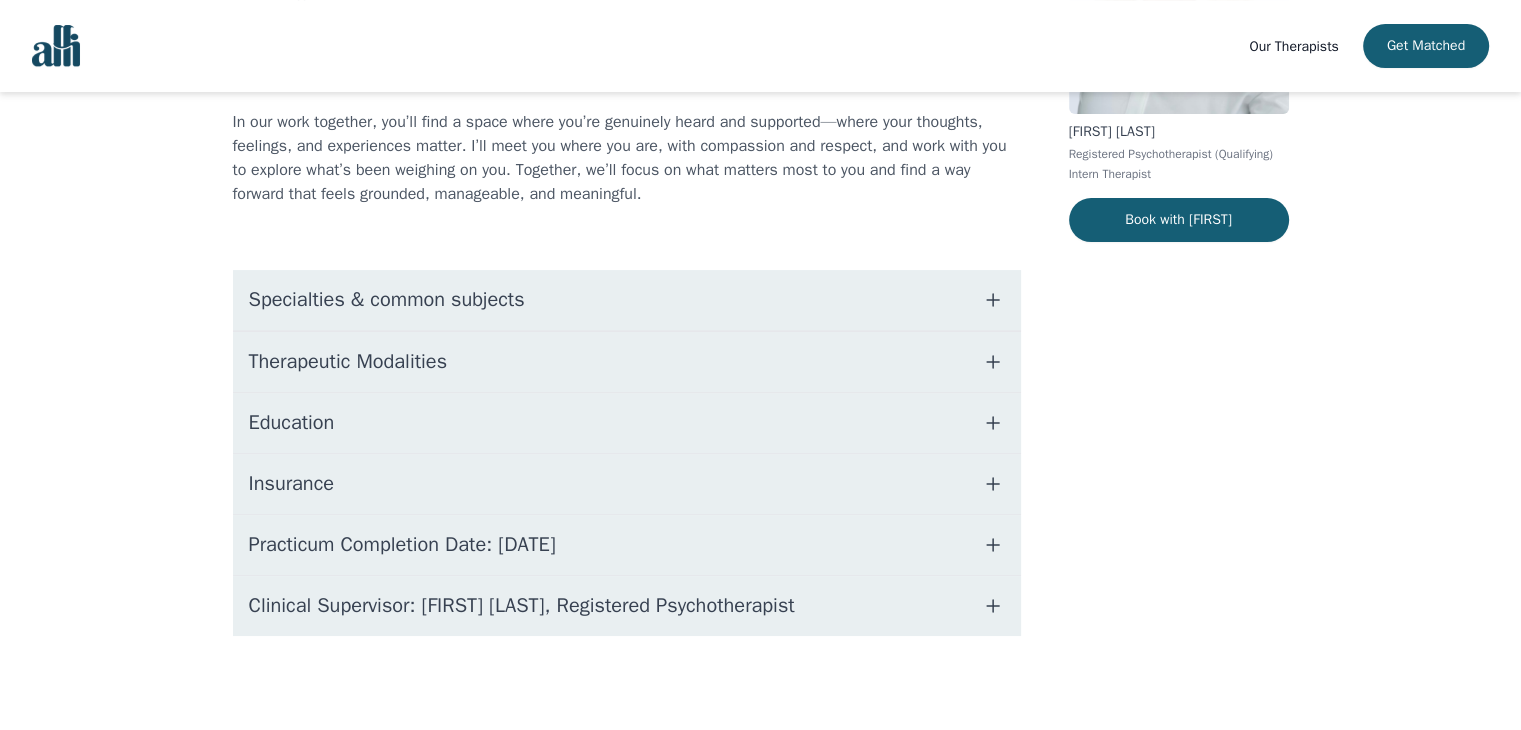 scroll, scrollTop: 0, scrollLeft: 0, axis: both 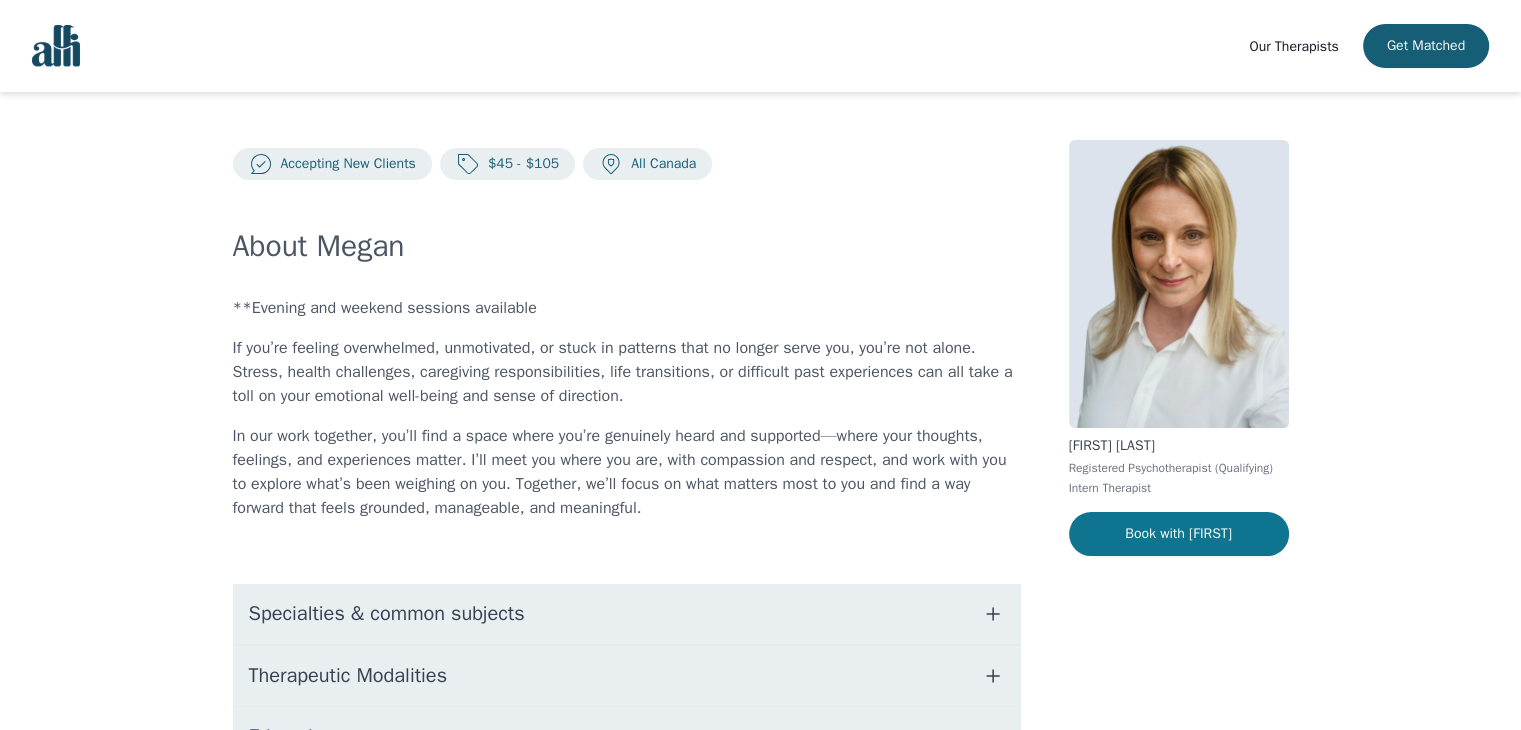 click on "Book with Megan" at bounding box center (1179, 534) 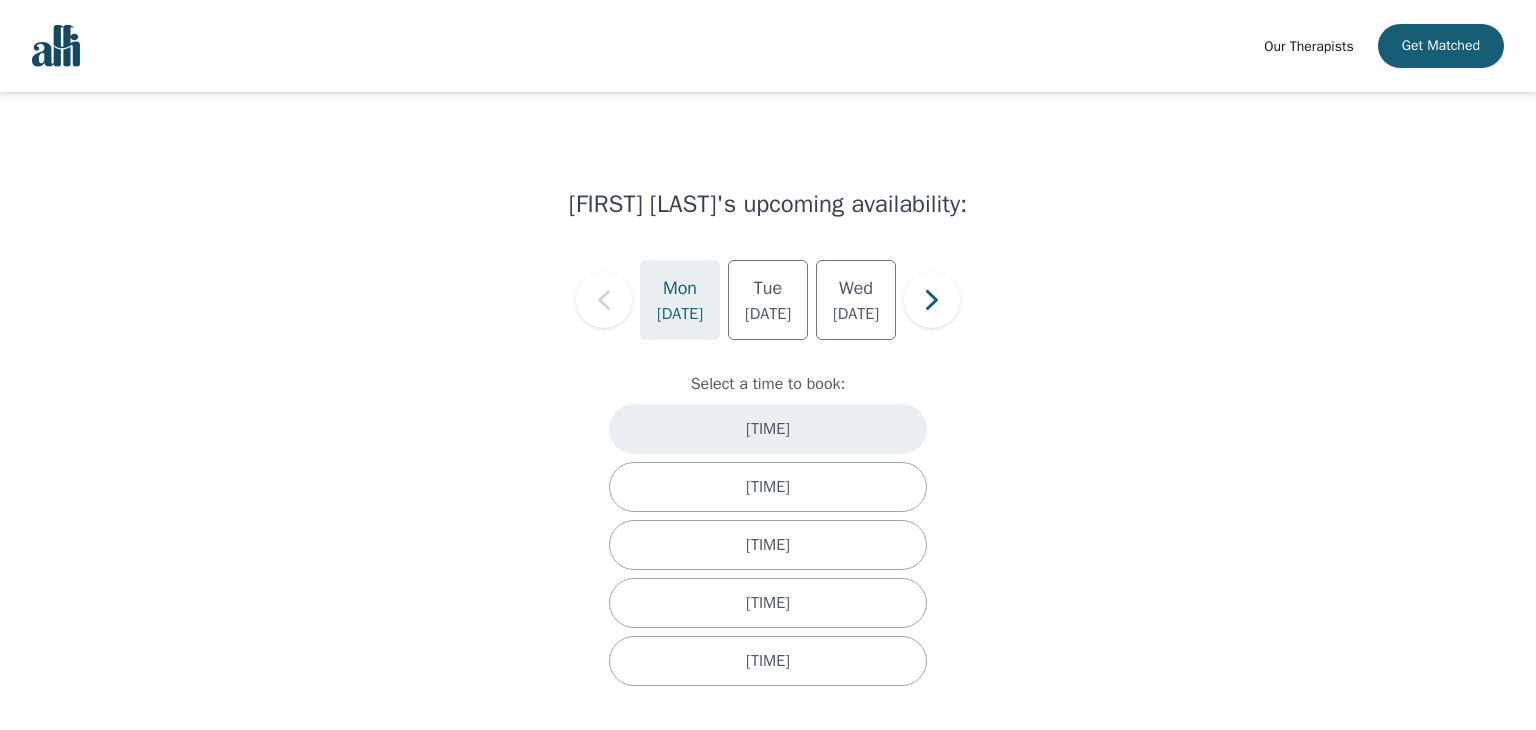 click on "9:30 AM" at bounding box center [768, 429] 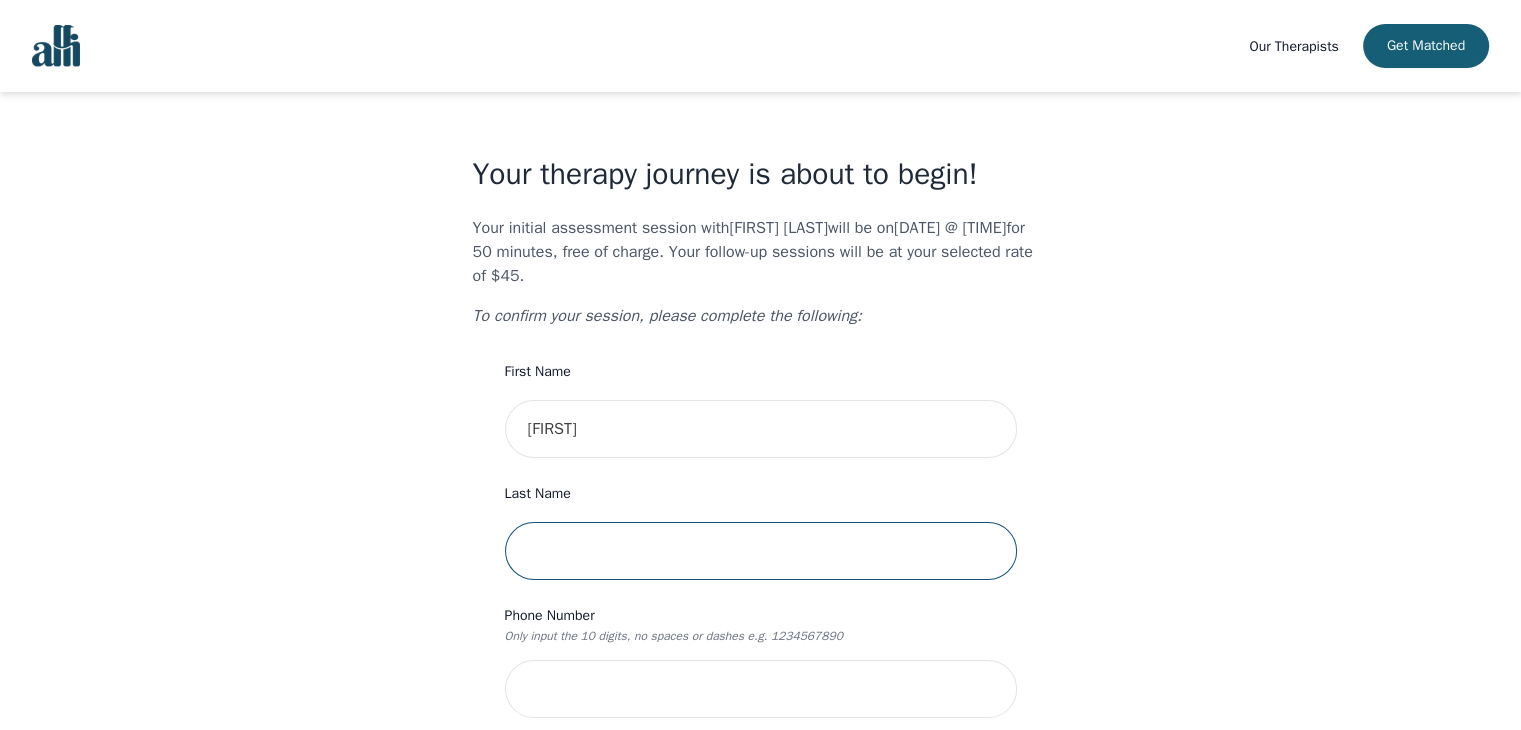 click at bounding box center [761, 551] 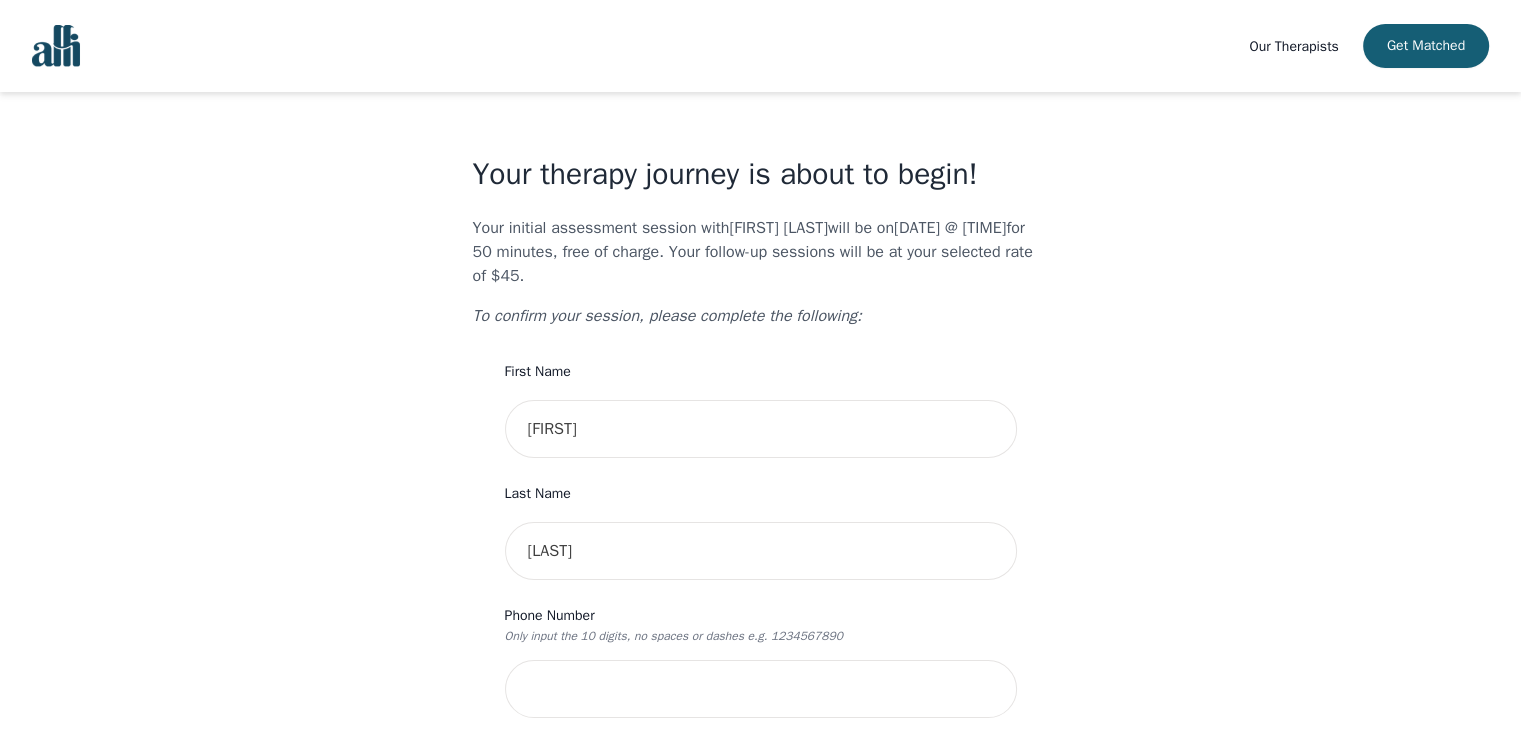 type on "BOX 70 SITE 230 DR" 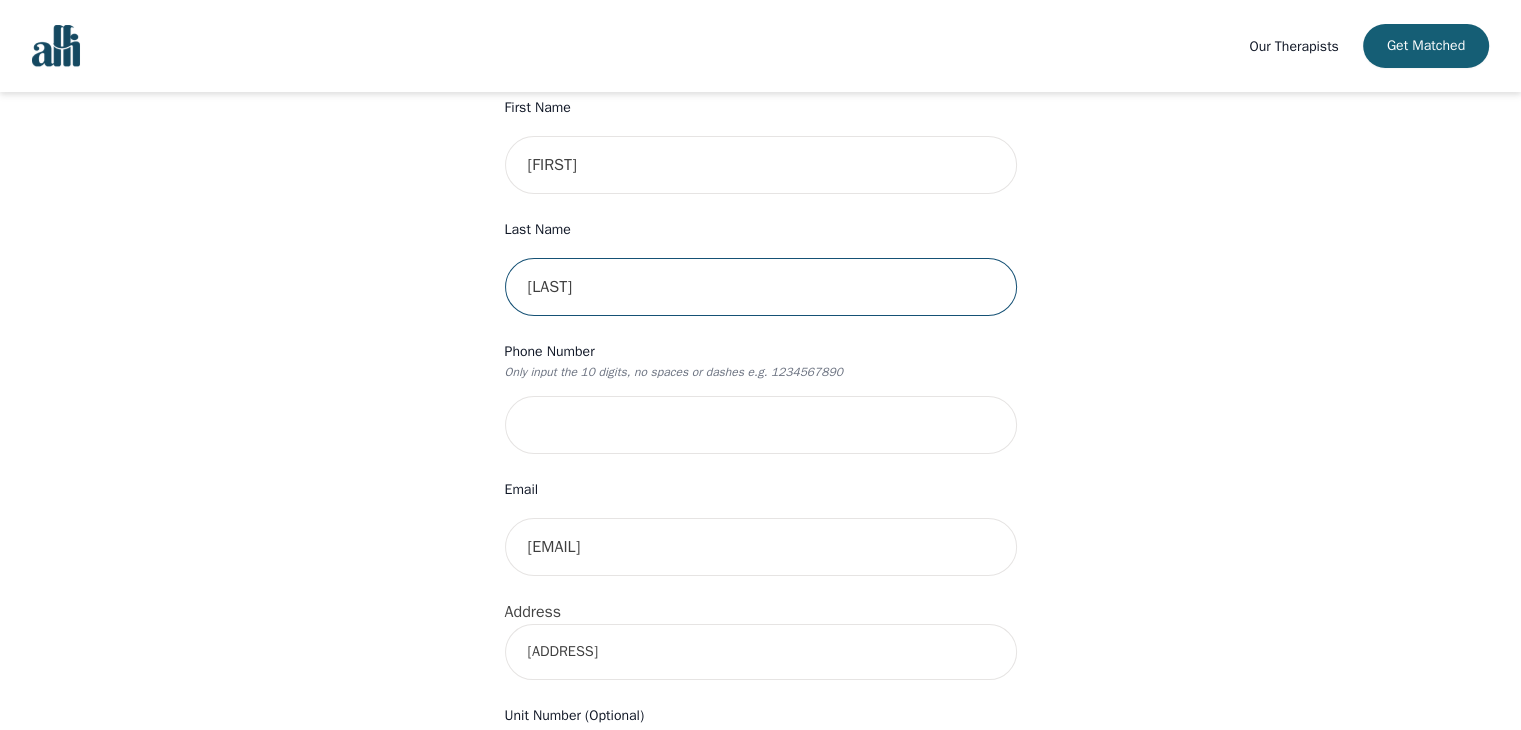 scroll, scrollTop: 264, scrollLeft: 0, axis: vertical 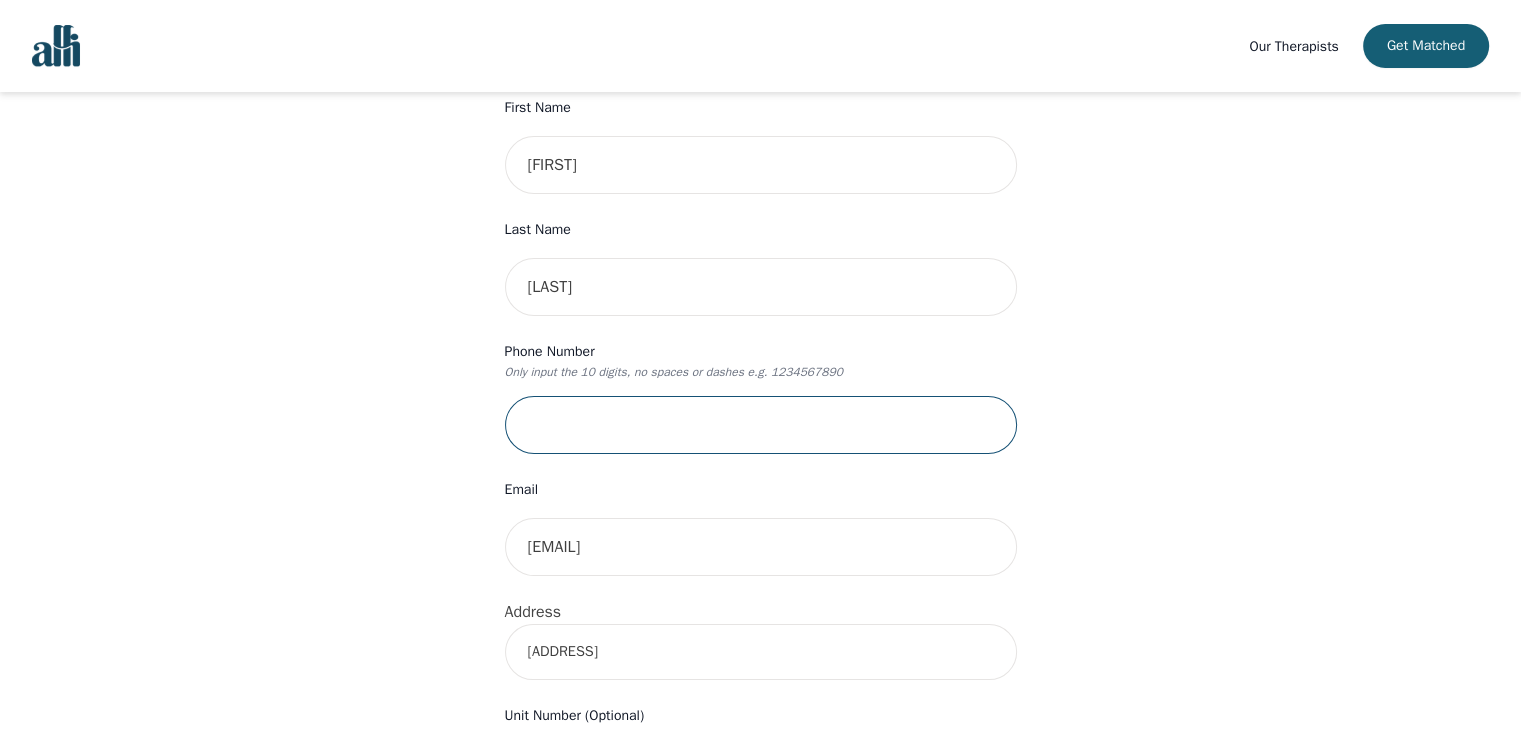 click at bounding box center [761, 425] 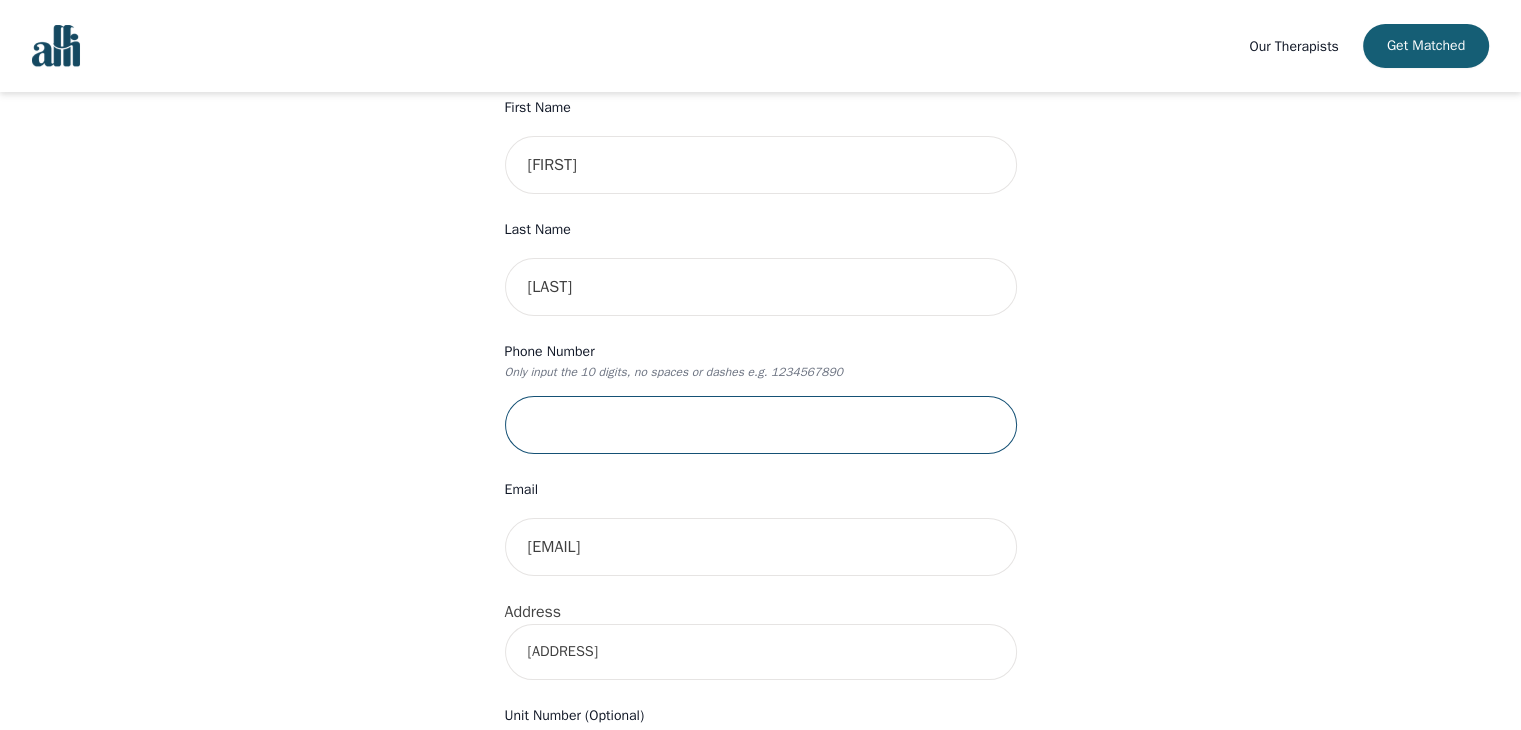 type on "[PHONE]" 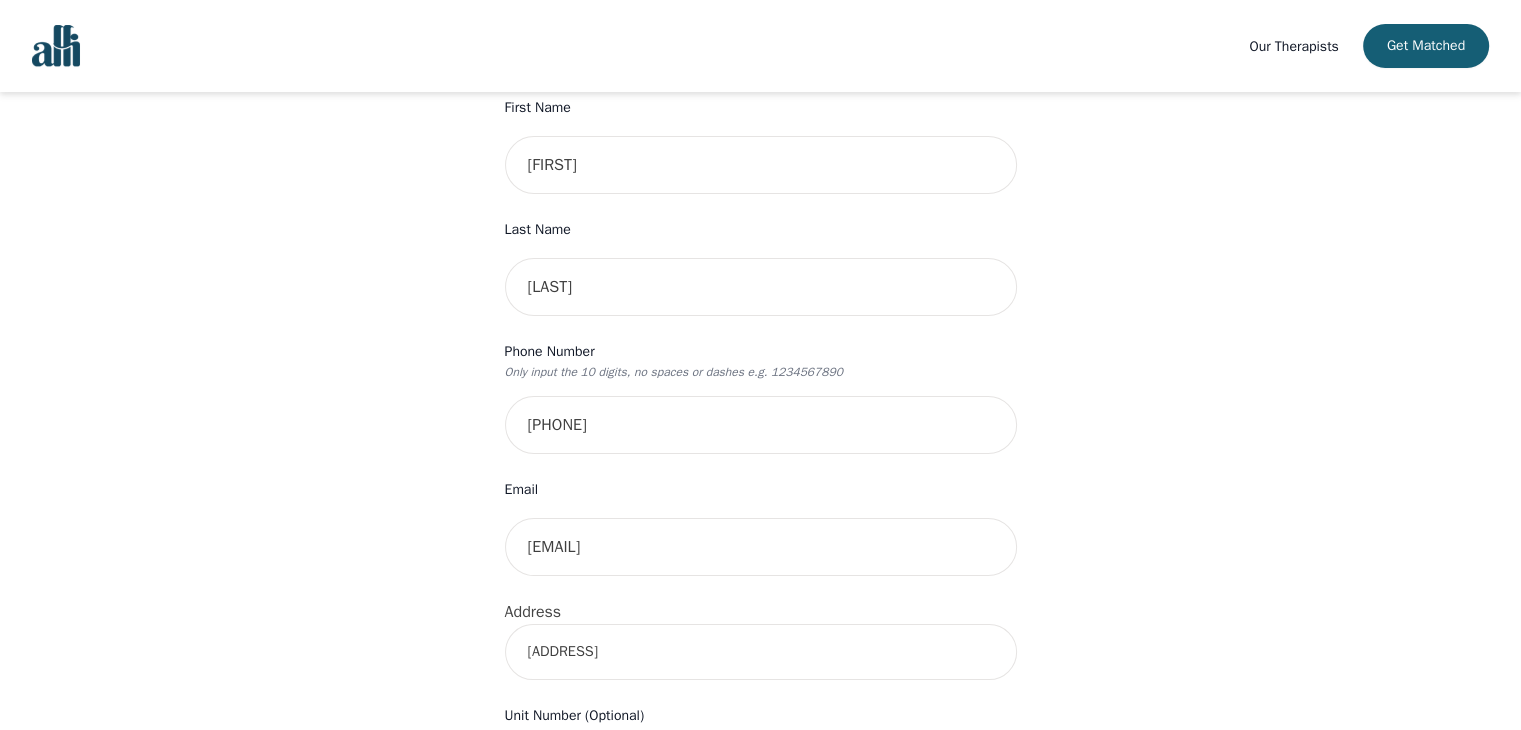 type on "[STREET]" 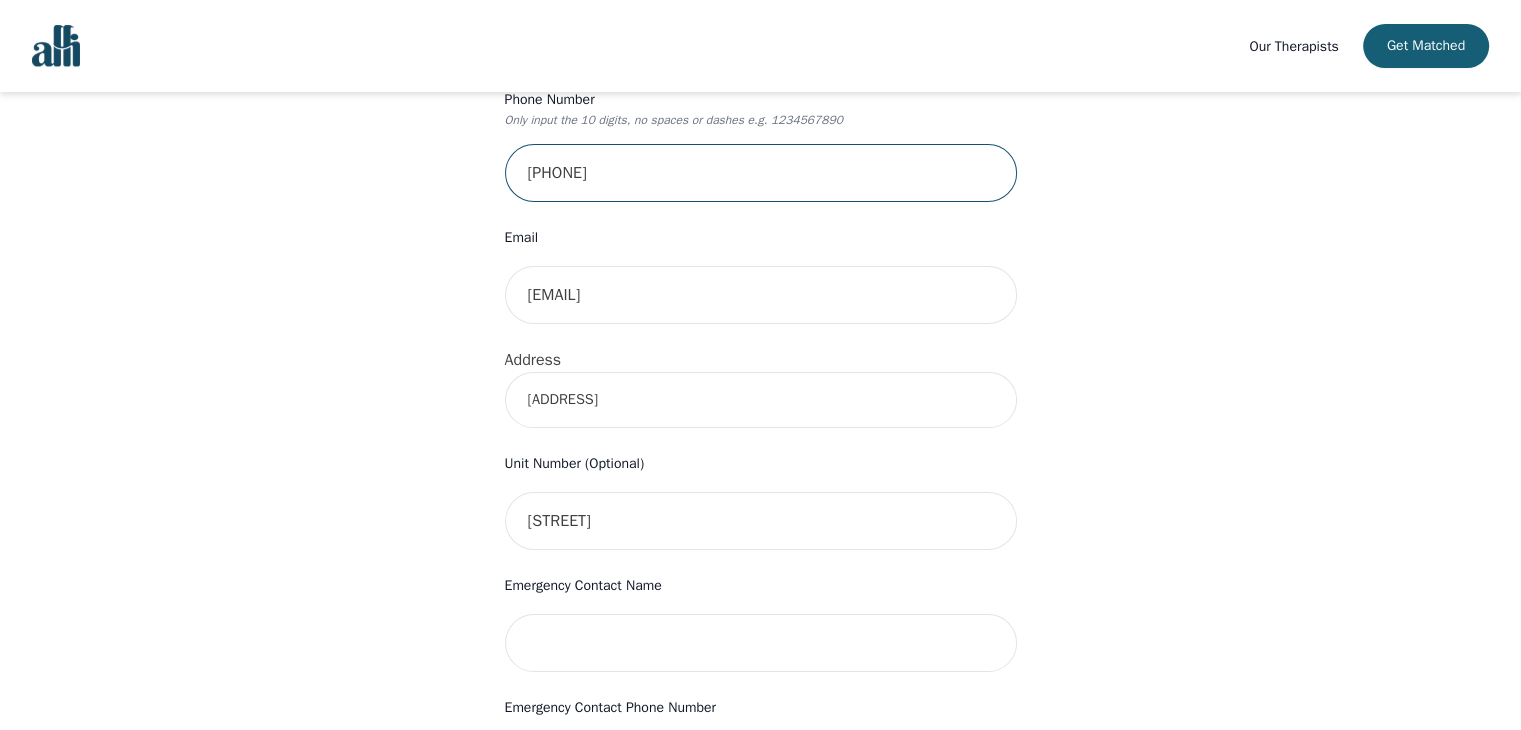 scroll, scrollTop: 548, scrollLeft: 0, axis: vertical 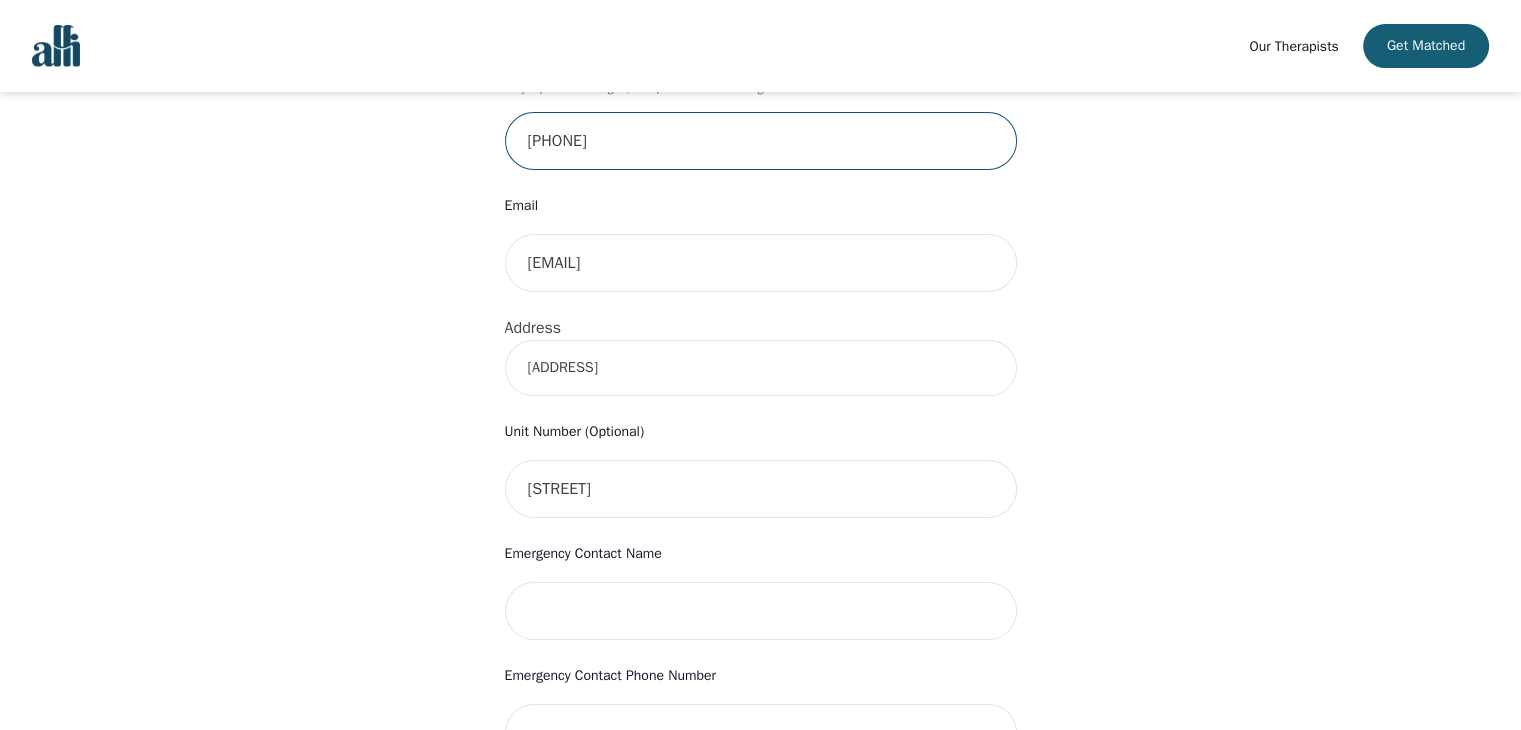 type on "[PHONE]" 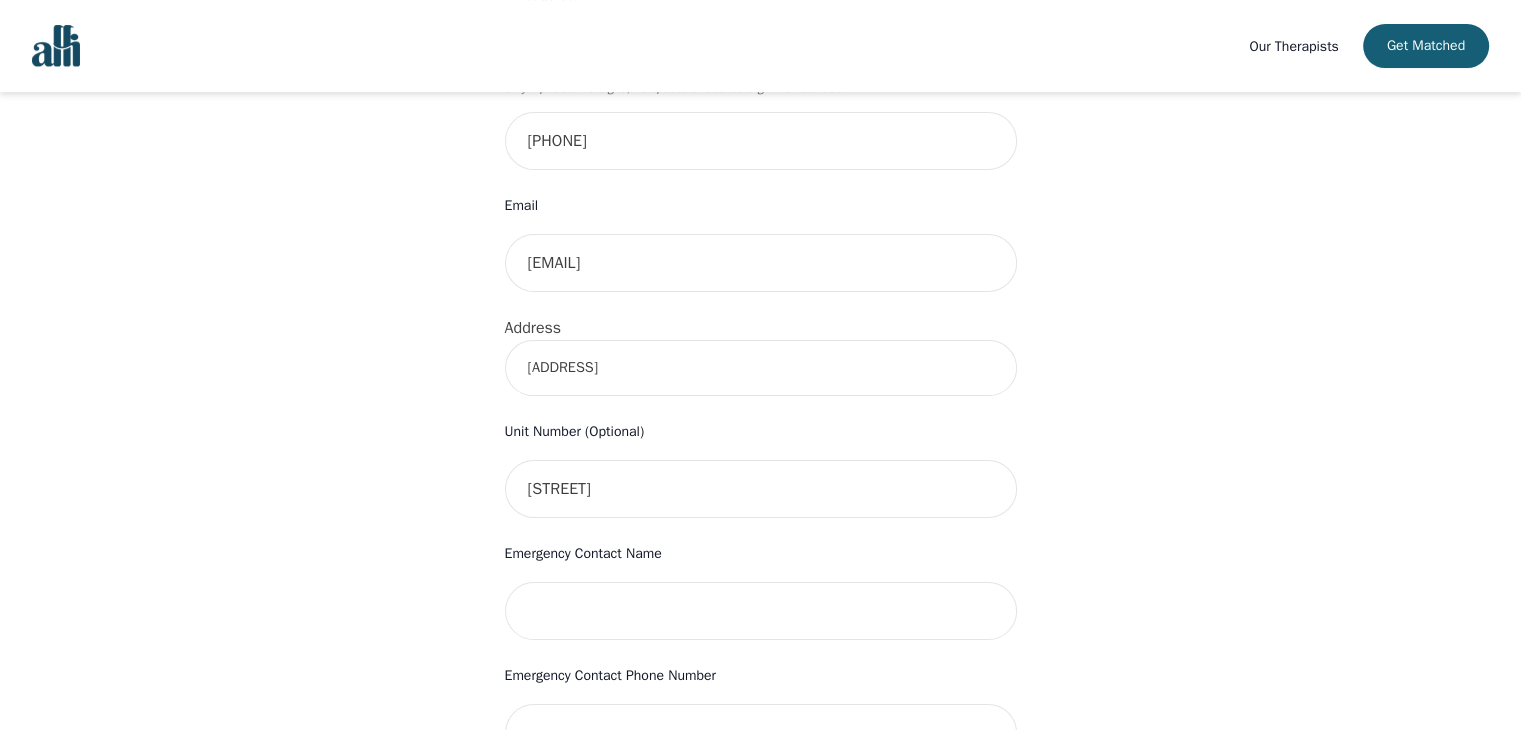 click on "Your therapy journey is about to begin! Your initial assessment session with   Megan Ridout  will be on  2025-08-11 @ 9:30 AM  for 50 minutes , free of charge. Your follow-up sessions will be at your selected rate of $45. To confirm your session, please complete the following: First Name Bob Last Name BEATTY Phone Number Only input the 10 digits, no spaces or dashes e.g. 1234567890 8072166522 Email beats27@gmail.com Address BOX 70 SITE 230 DR Unit Number (Optional) Thunder Drive Emergency Contact Name Emergency Contact Phone Number I have a promo code I have read and accept the  consent to counselling and psychotherapy services I have read and accept  Alli's Terms of Services I understand that I will be charged the full session rate if I cancel within 24 hours of my scheduled appointment or if I miss it all together. (*Note: This does not apply to your very first session with Alli. You may cancel your first session at any time without incurring fees). Submit" at bounding box center [760, 387] 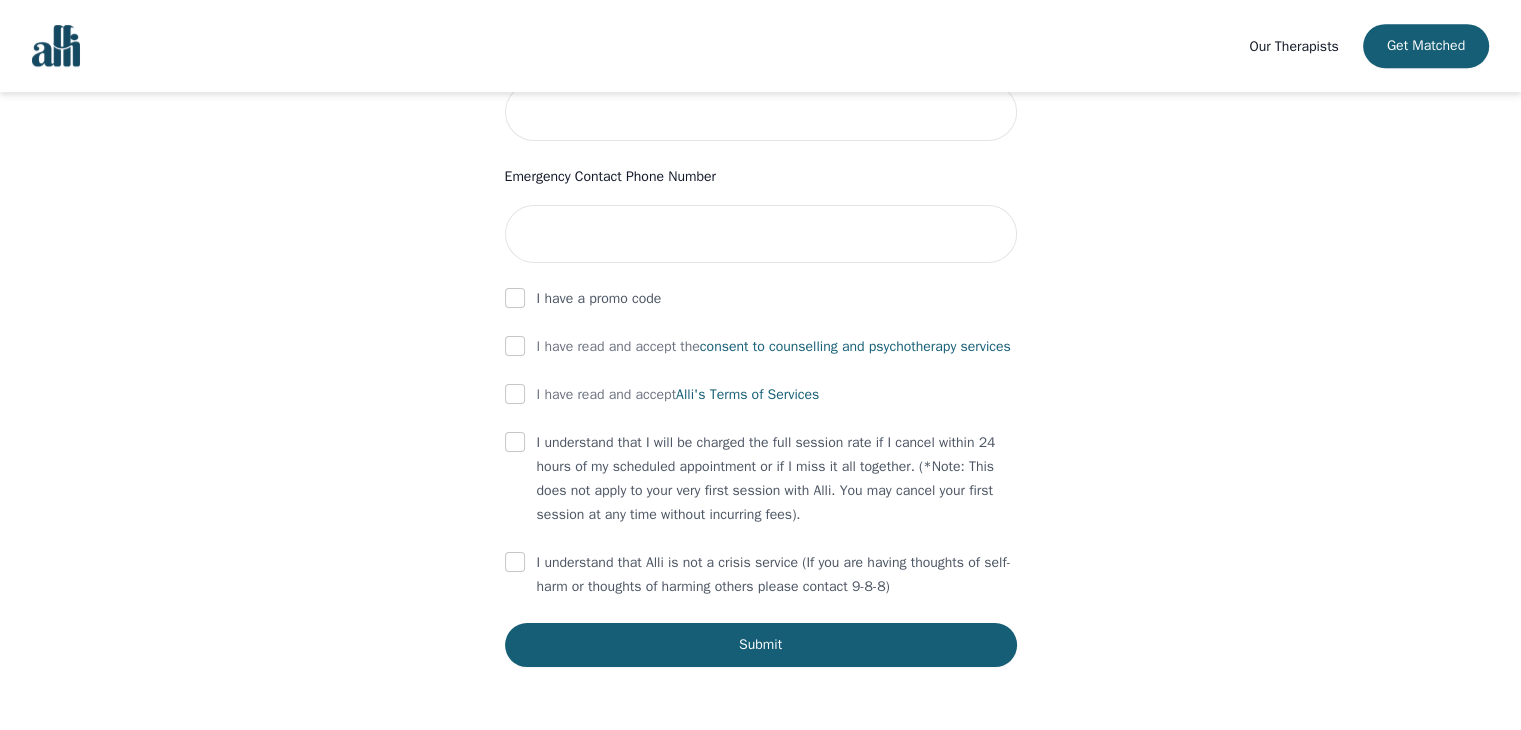 scroll, scrollTop: 1068, scrollLeft: 0, axis: vertical 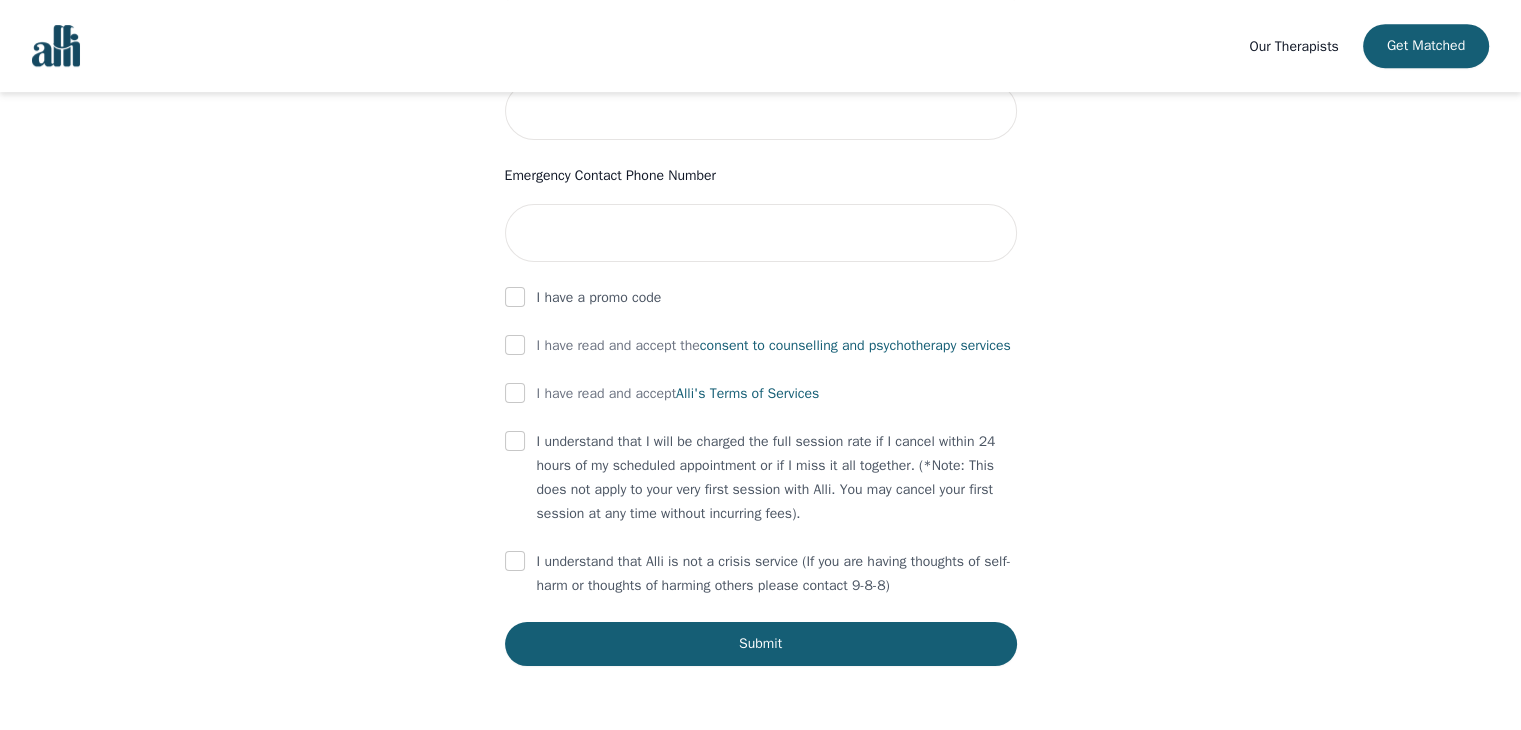 click at bounding box center [515, 394] 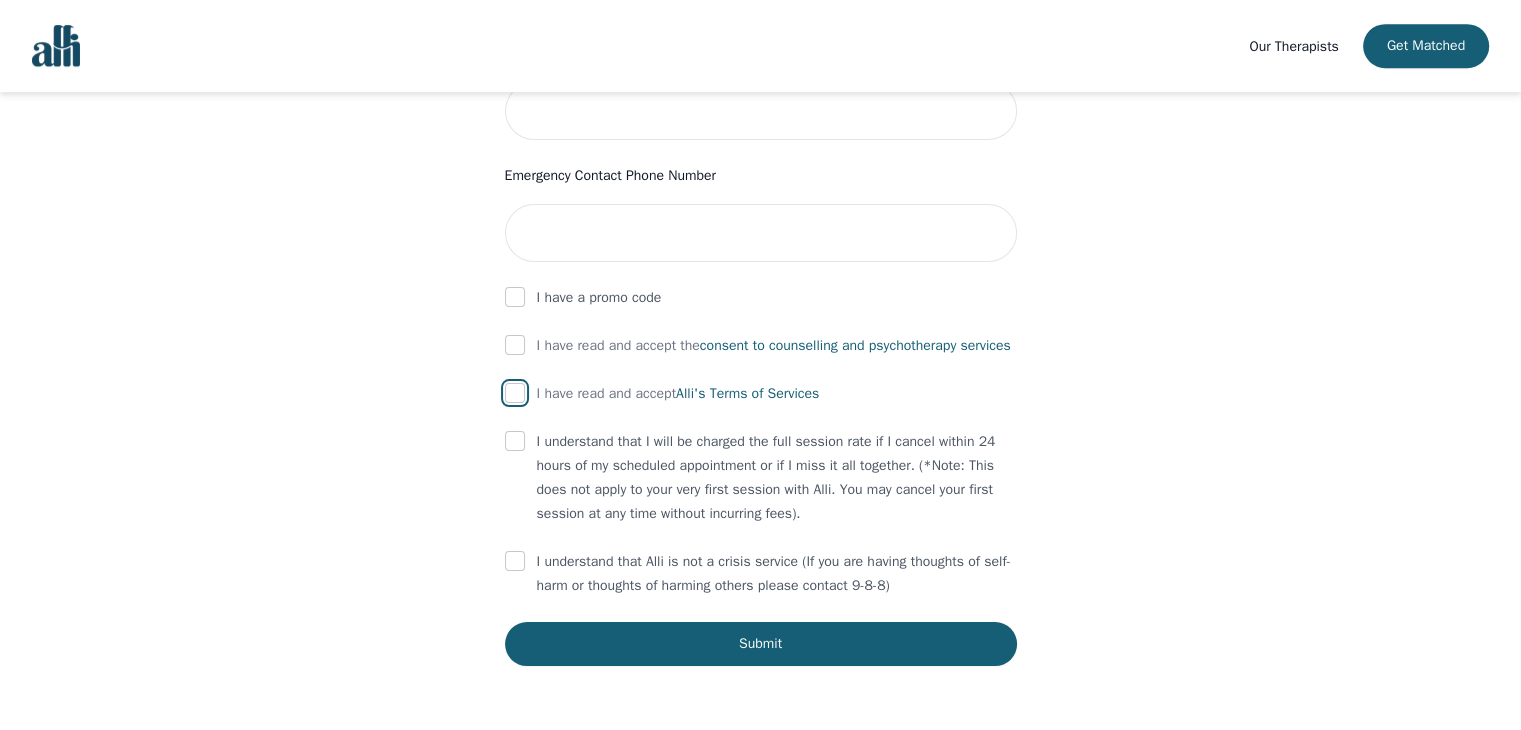 click at bounding box center [515, 393] 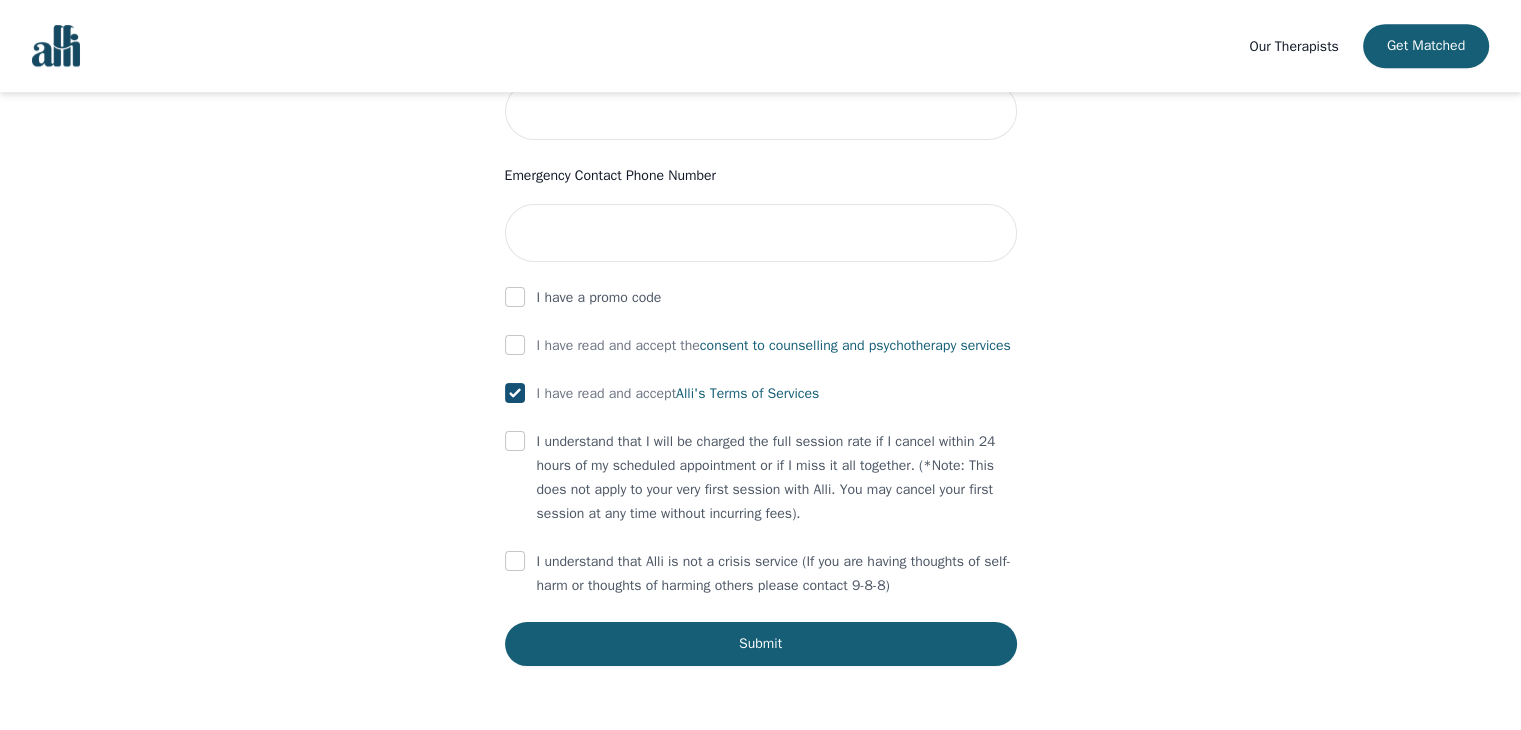 checkbox on "true" 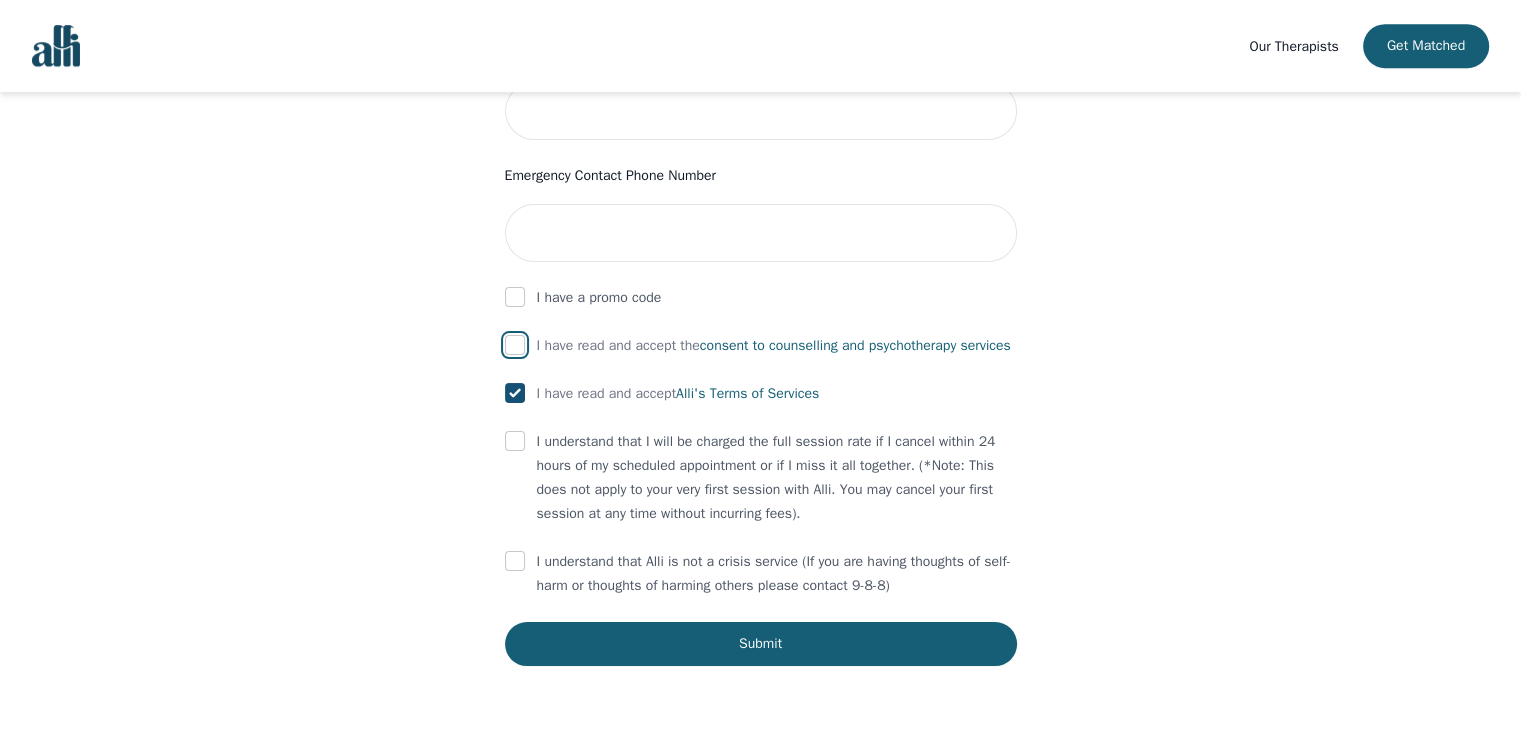 click at bounding box center [515, 345] 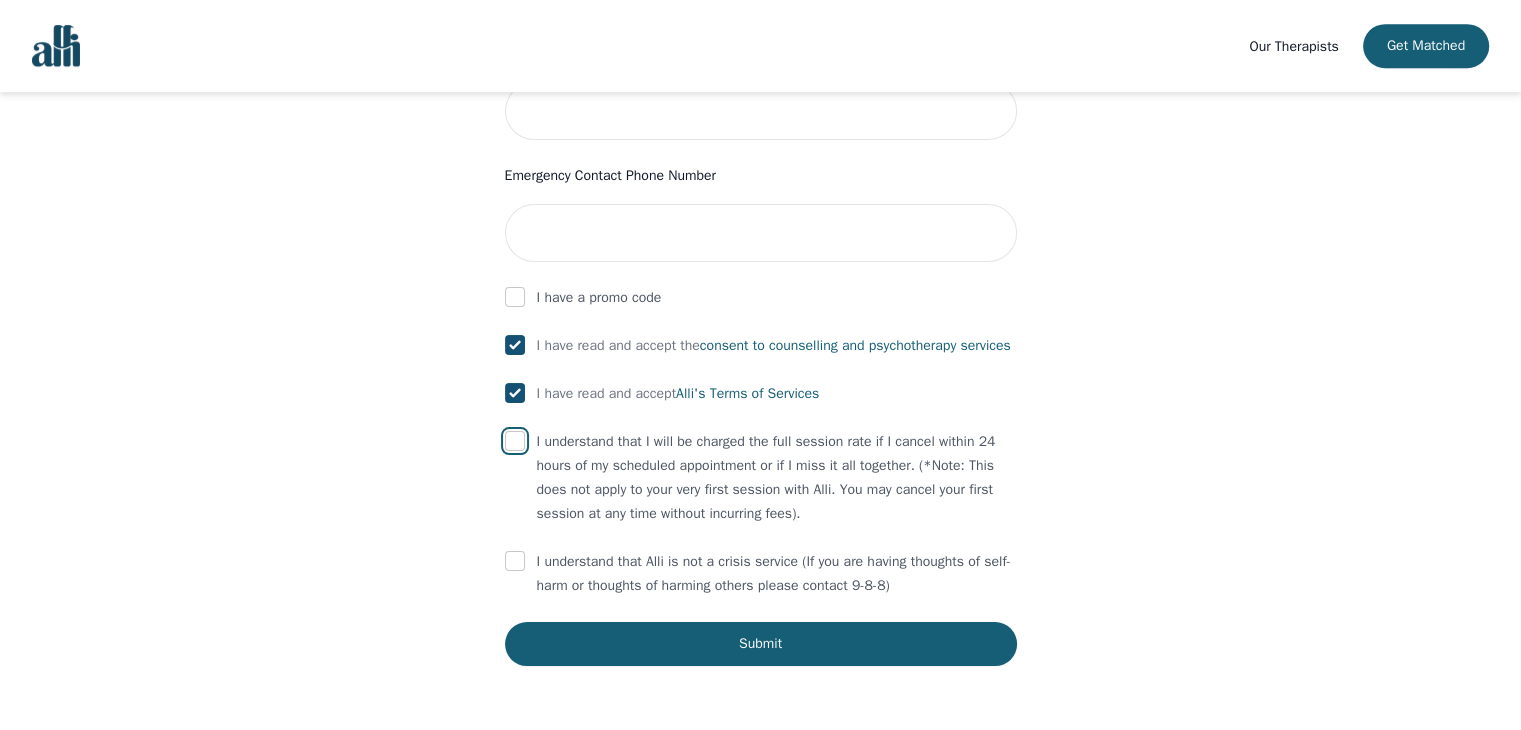 click at bounding box center (515, 441) 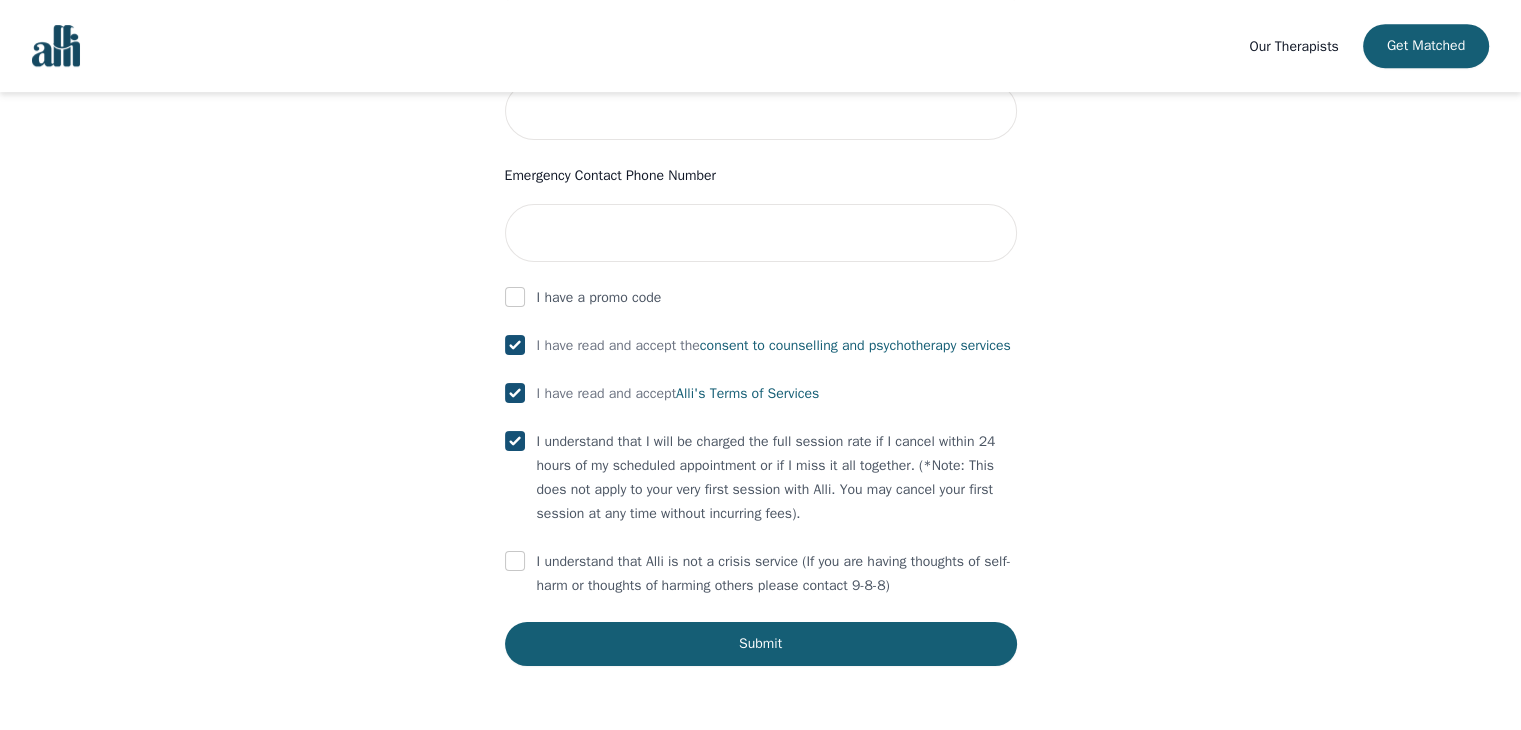 checkbox on "true" 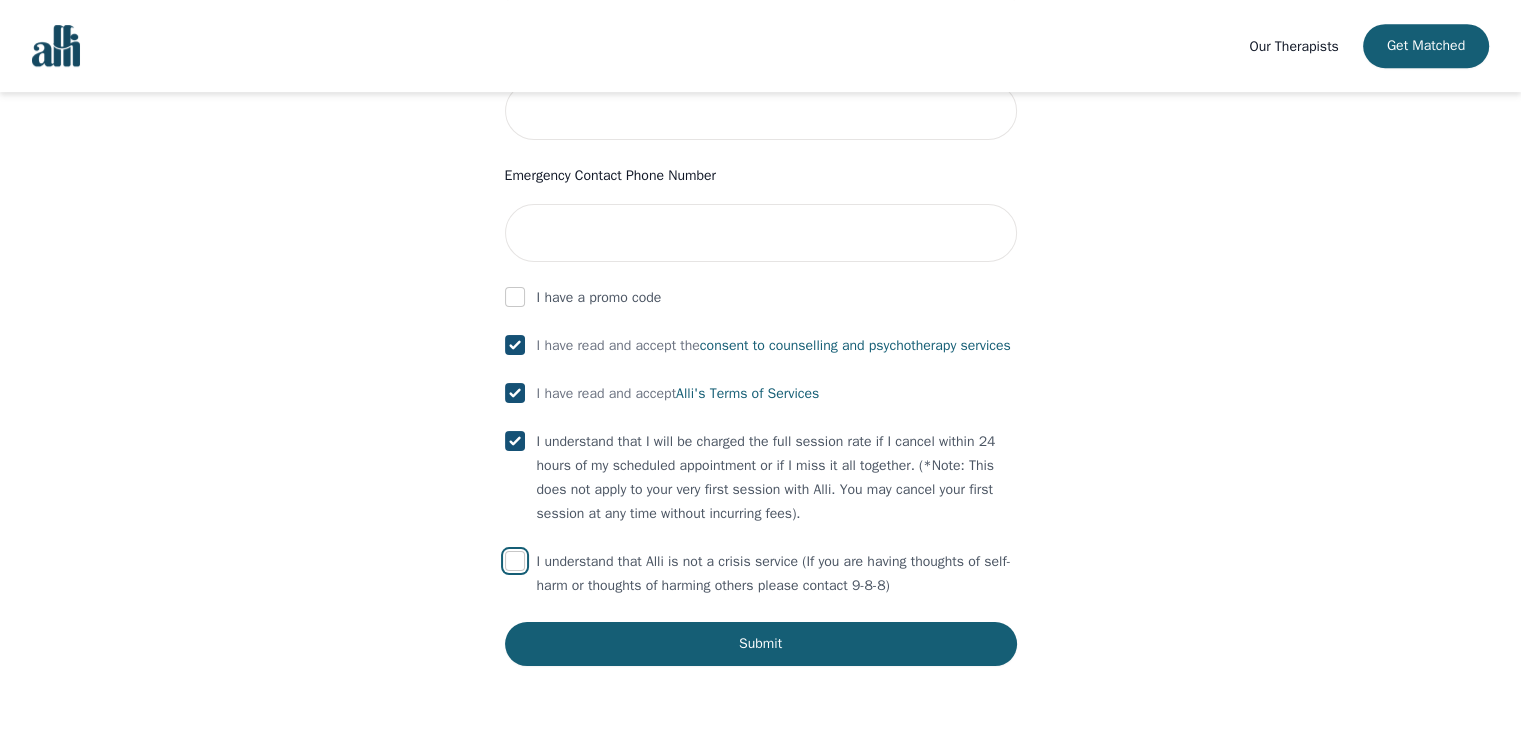 click at bounding box center [515, 561] 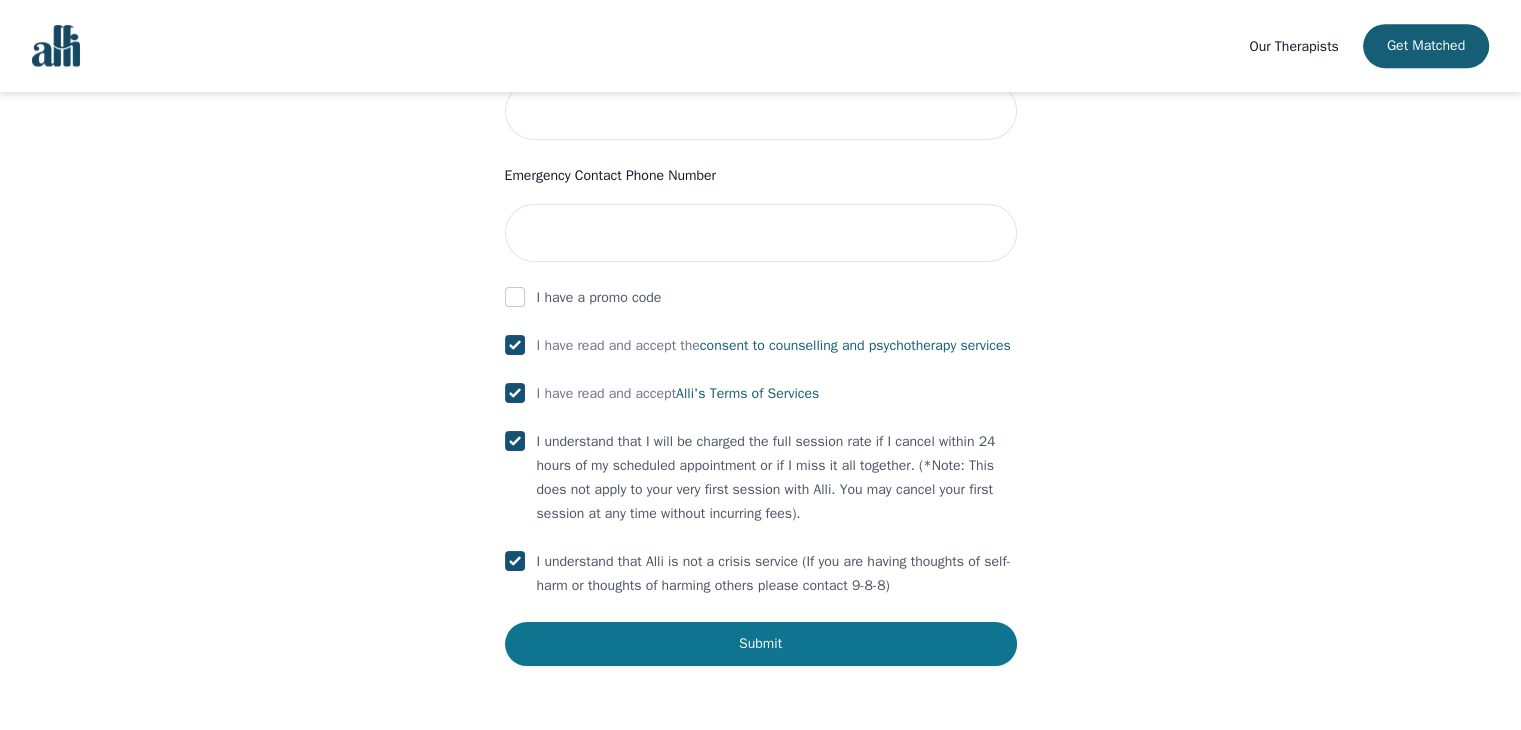 click on "Submit" at bounding box center [761, 644] 